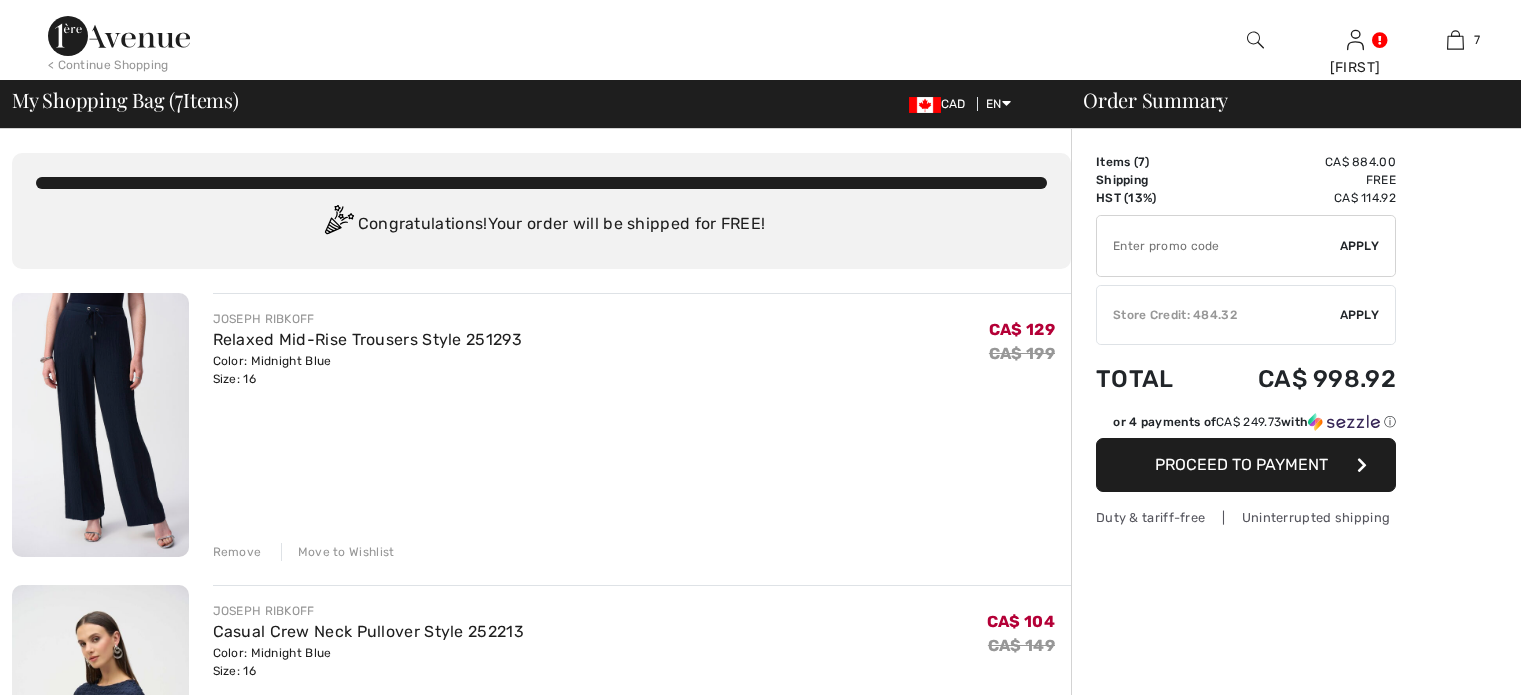 scroll, scrollTop: 0, scrollLeft: 0, axis: both 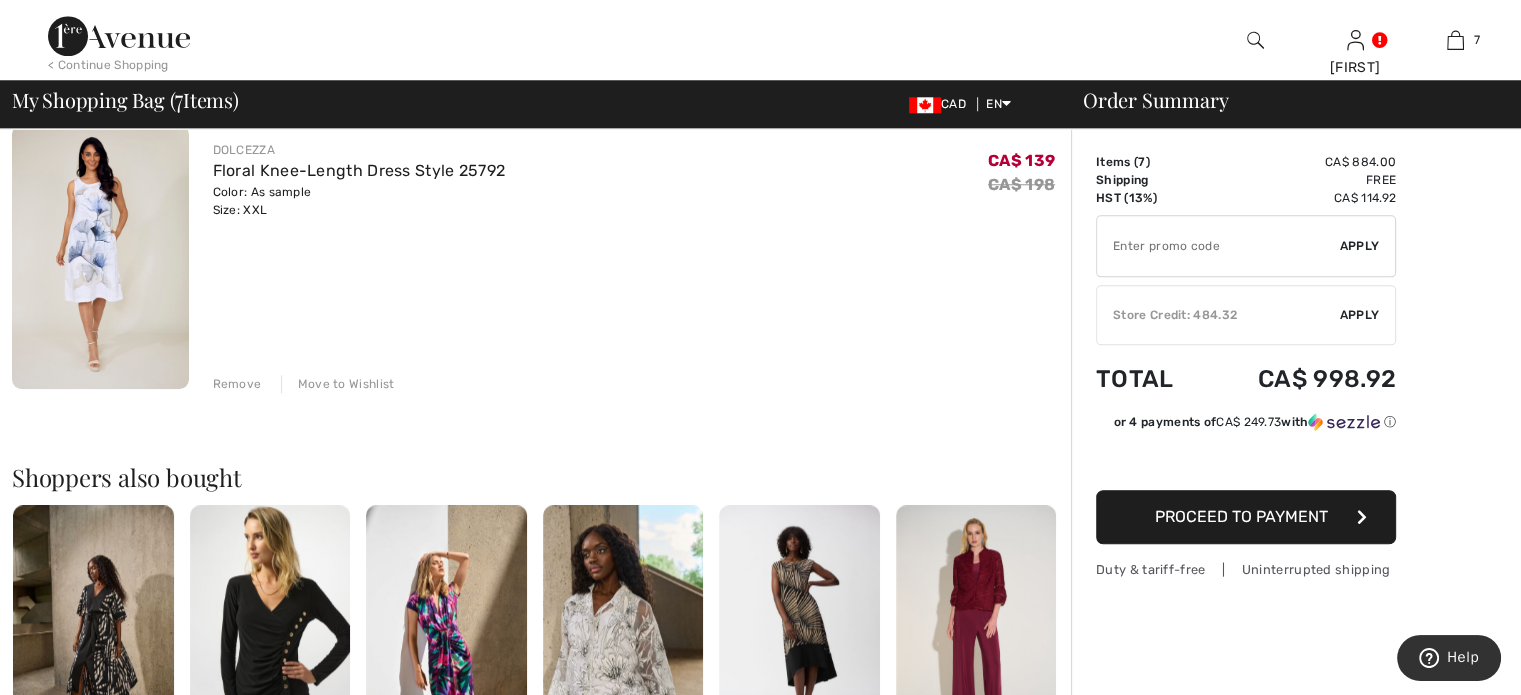click on "Remove" at bounding box center (237, 384) 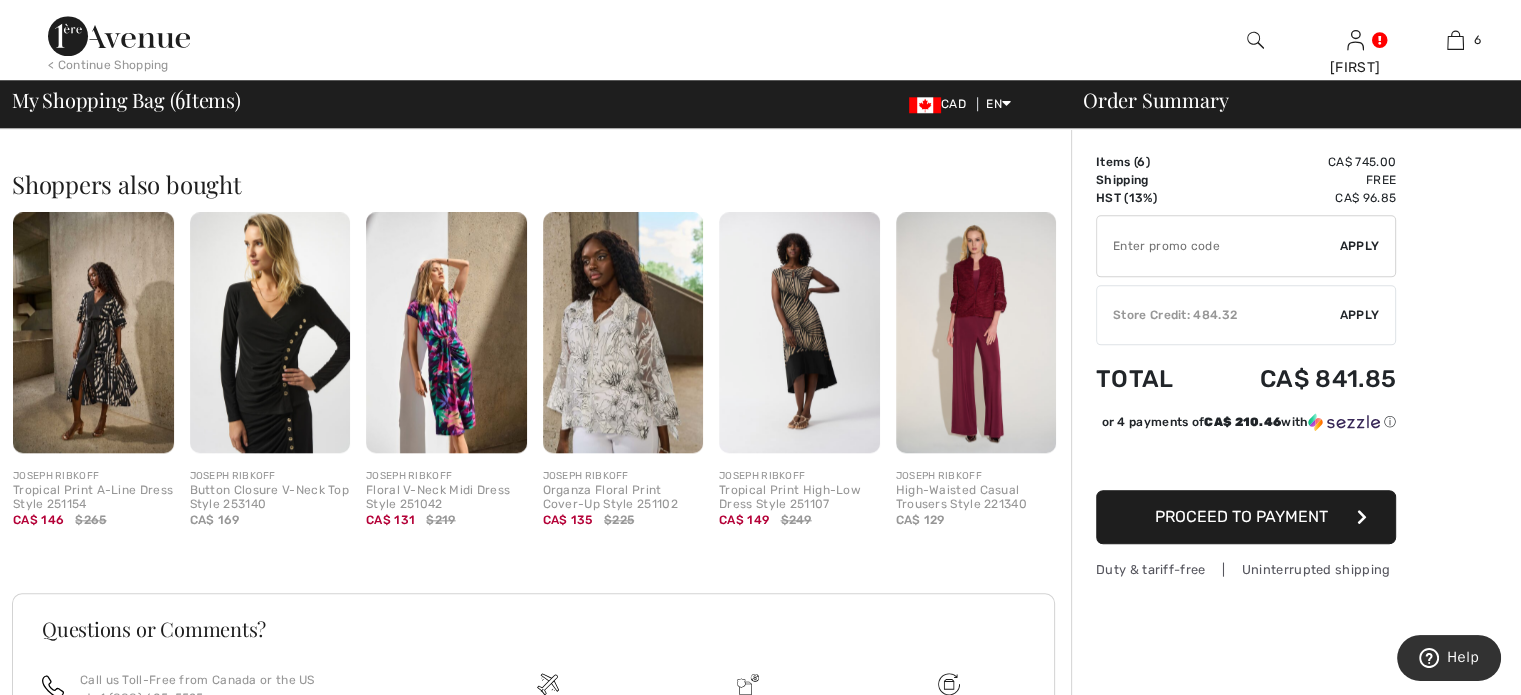 click at bounding box center [93, 332] 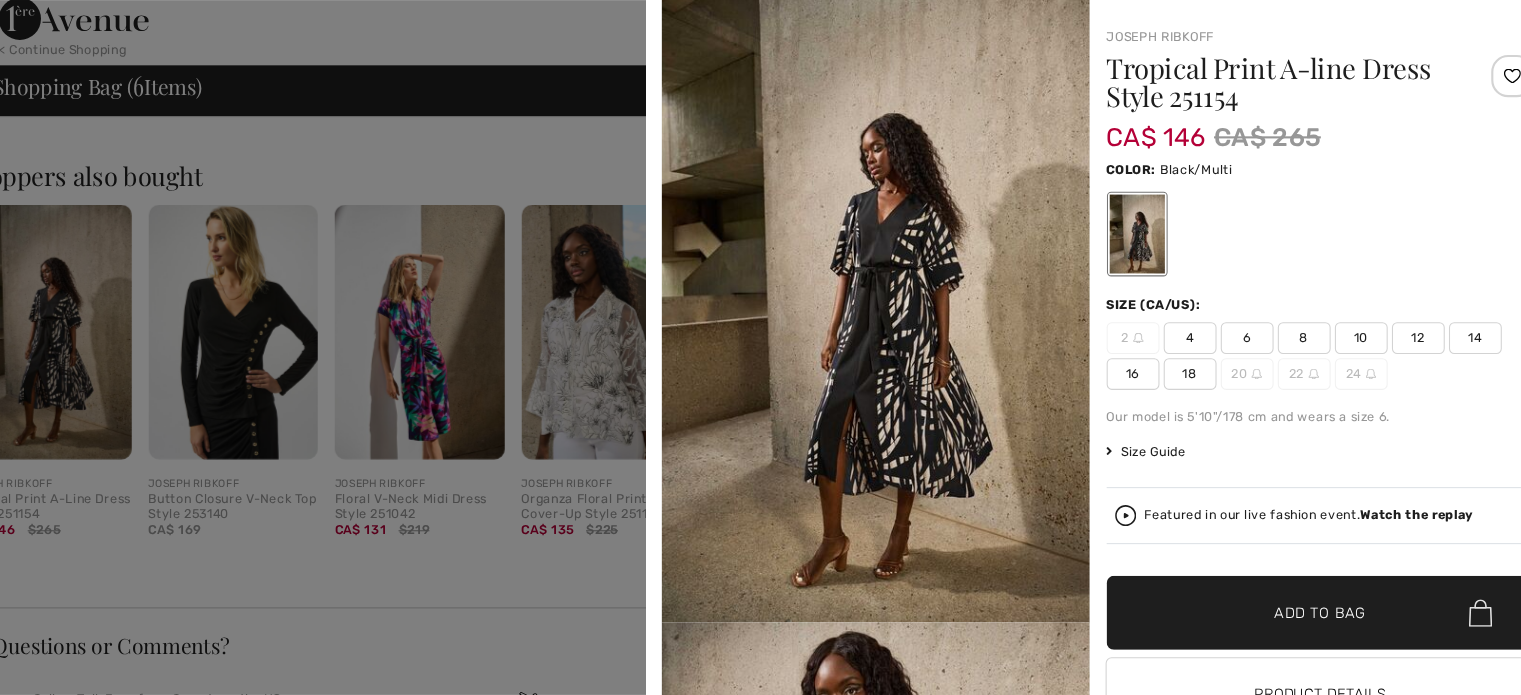 scroll, scrollTop: 1924, scrollLeft: 0, axis: vertical 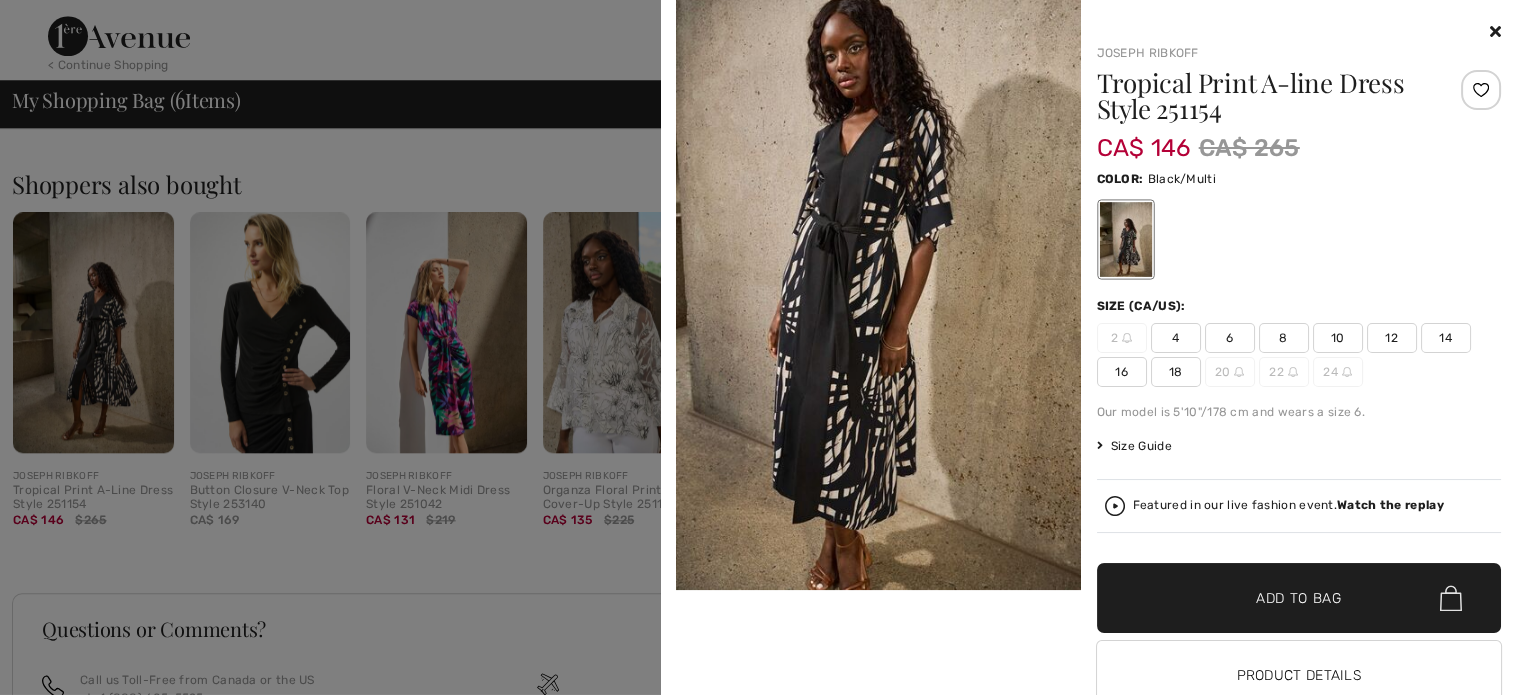 click at bounding box center [760, 347] 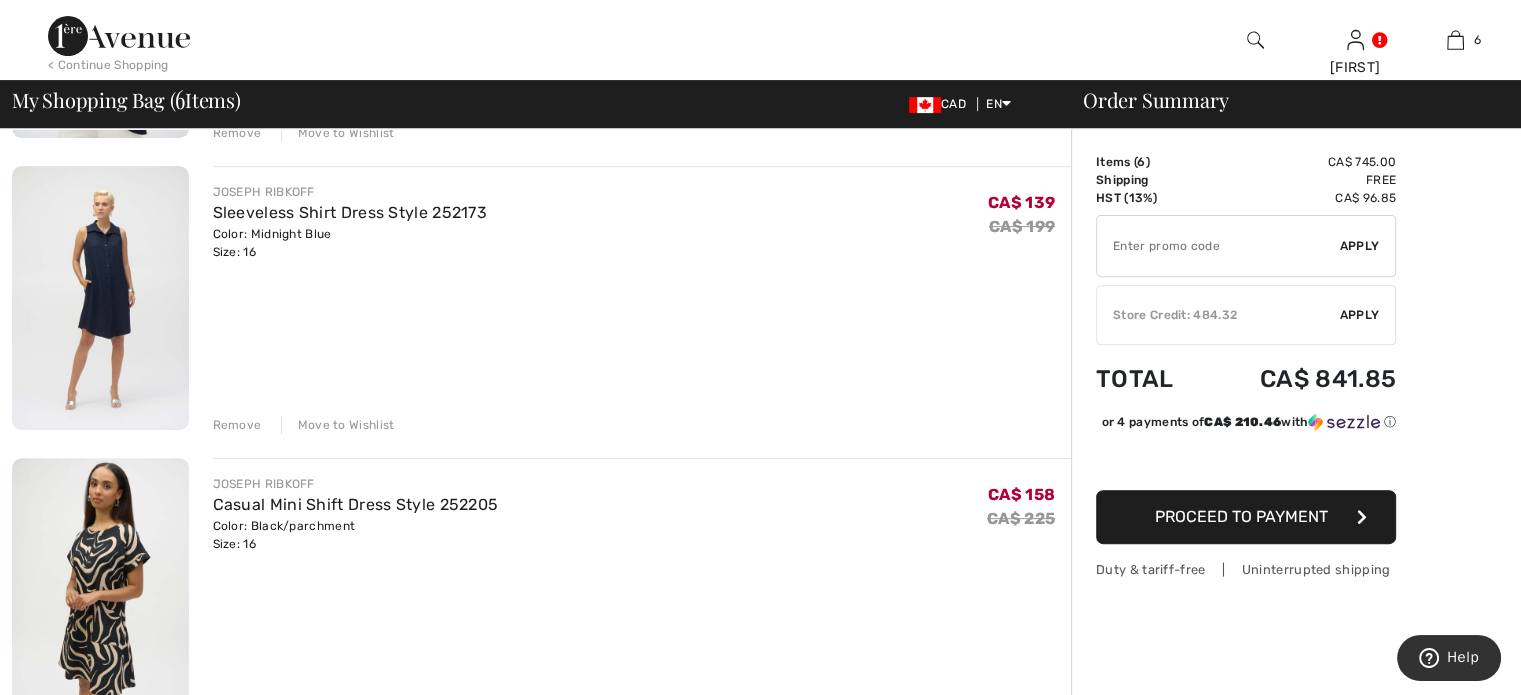scroll, scrollTop: 708, scrollLeft: 0, axis: vertical 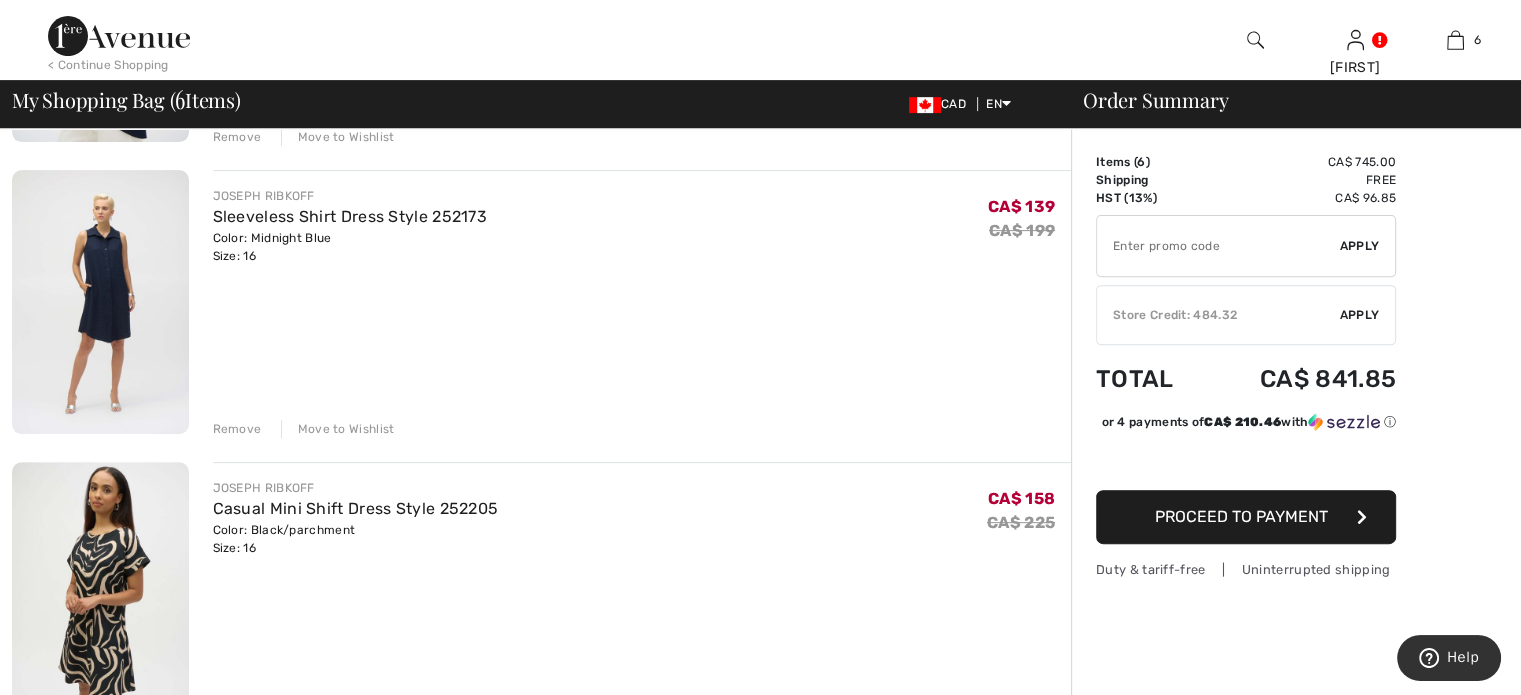 click at bounding box center [100, 302] 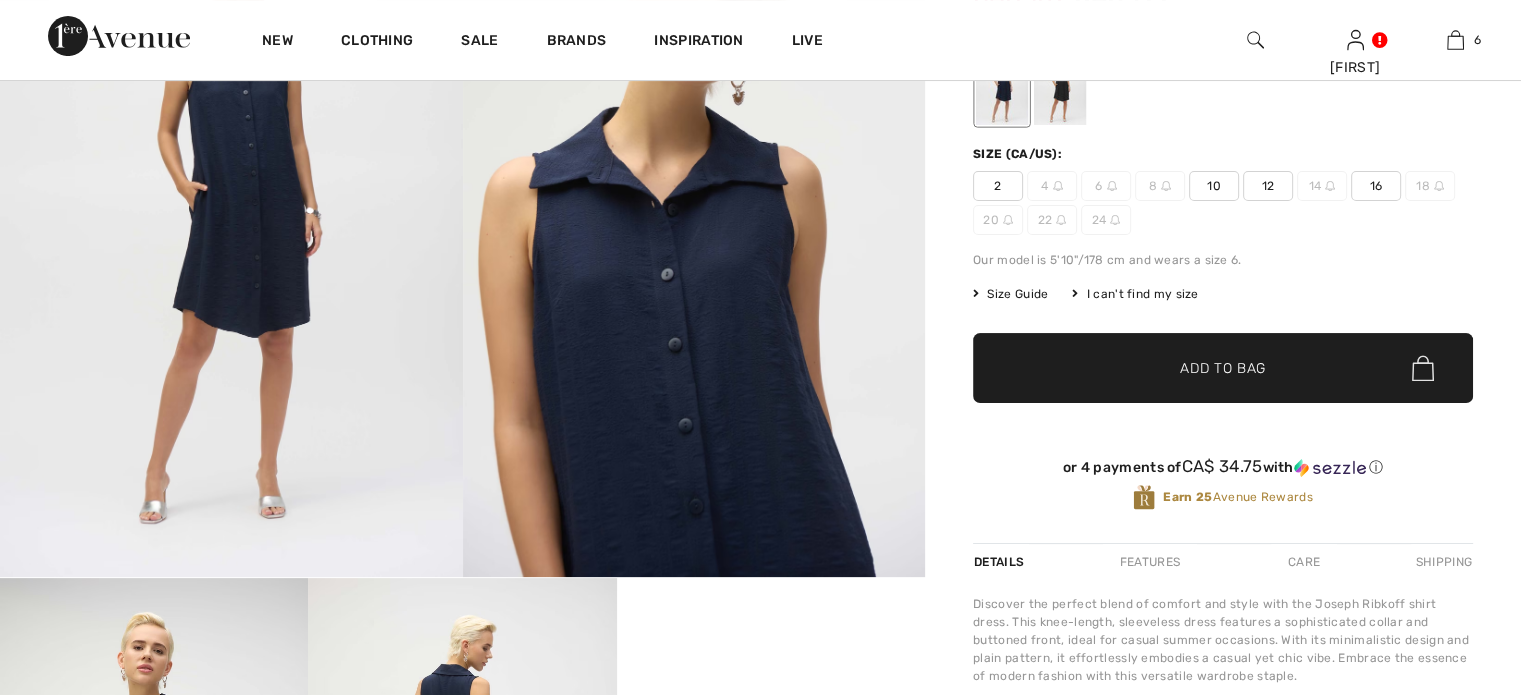 scroll, scrollTop: 354, scrollLeft: 0, axis: vertical 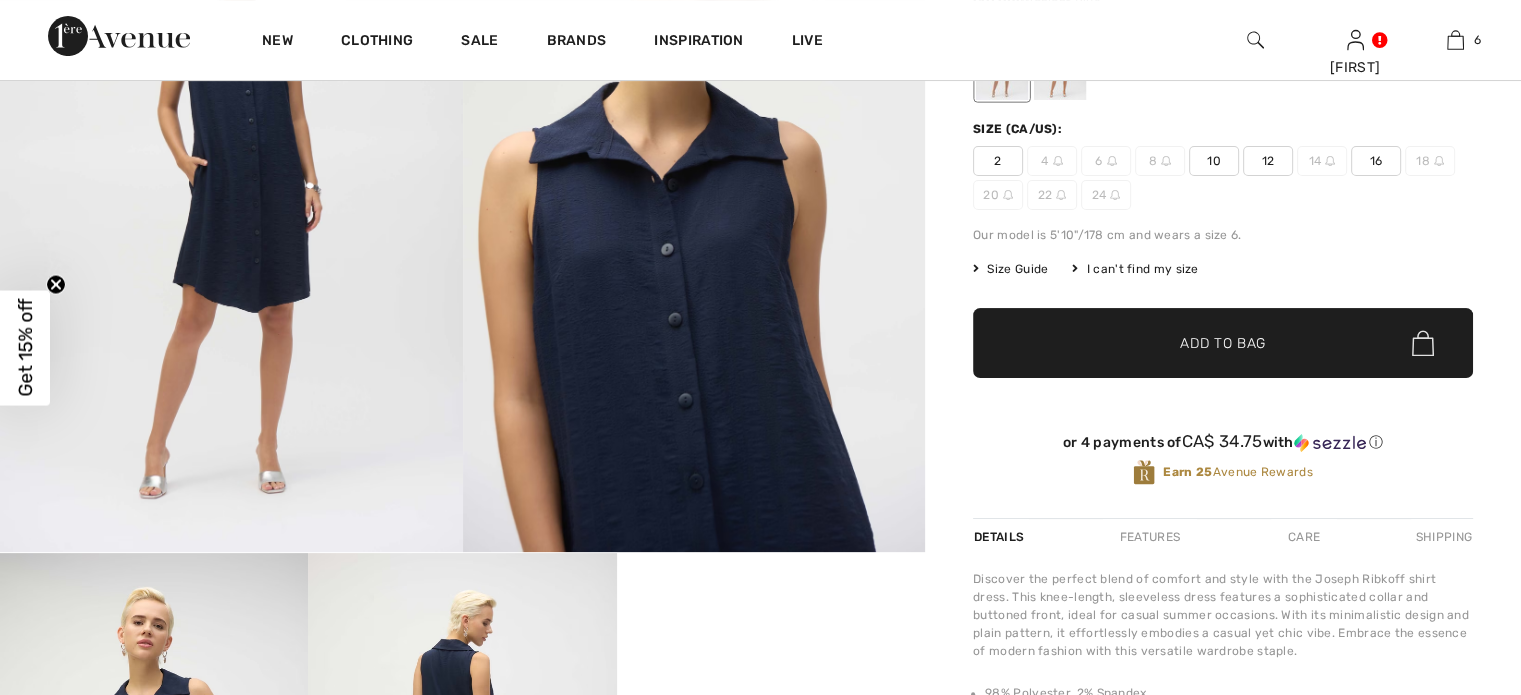checkbox on "true" 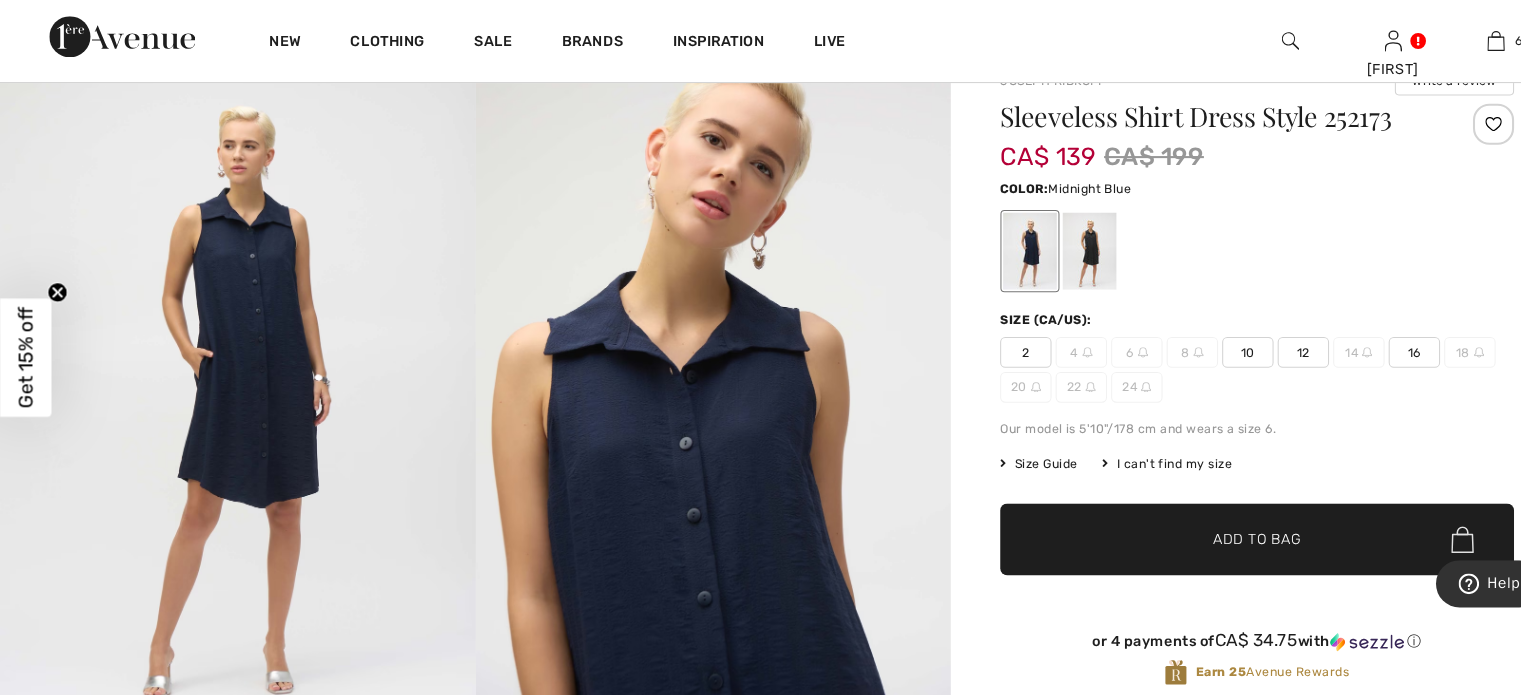 scroll, scrollTop: 164, scrollLeft: 0, axis: vertical 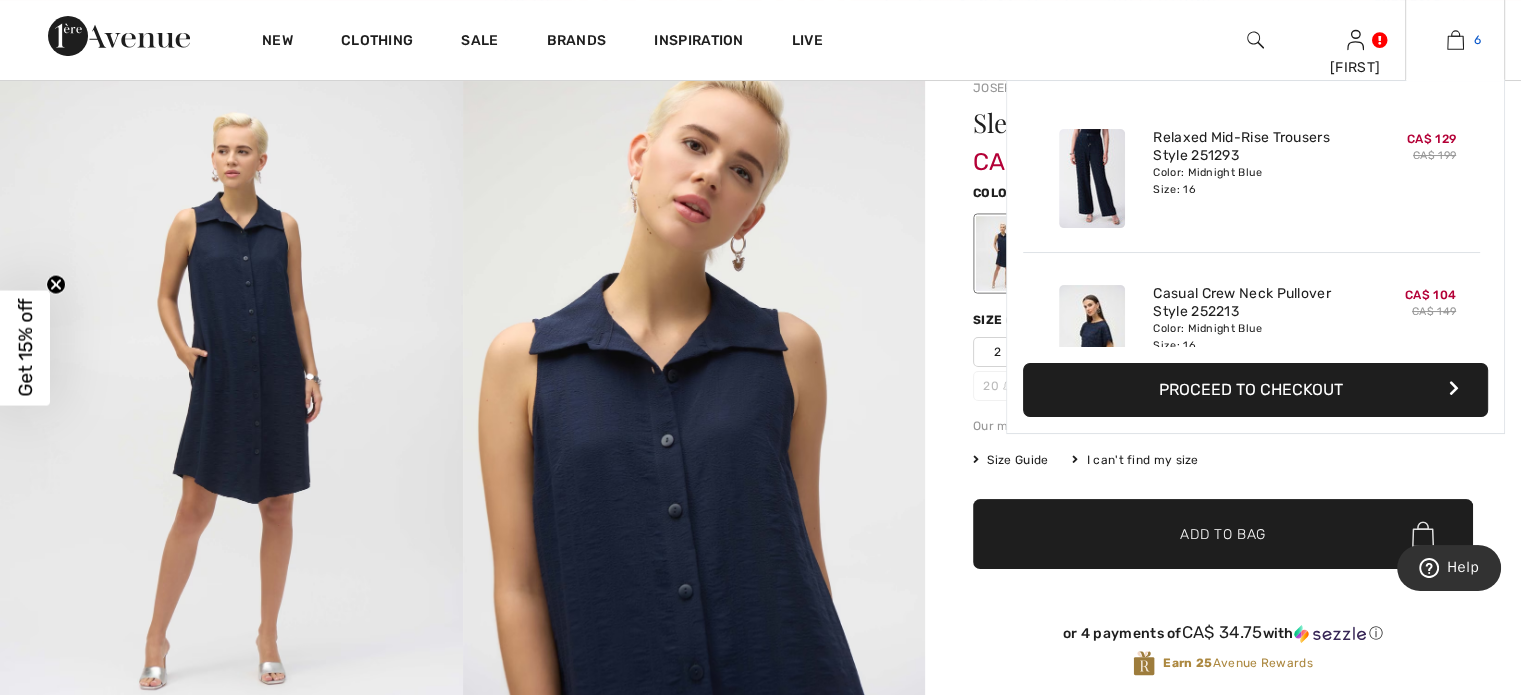 click on "6" at bounding box center [1455, 40] 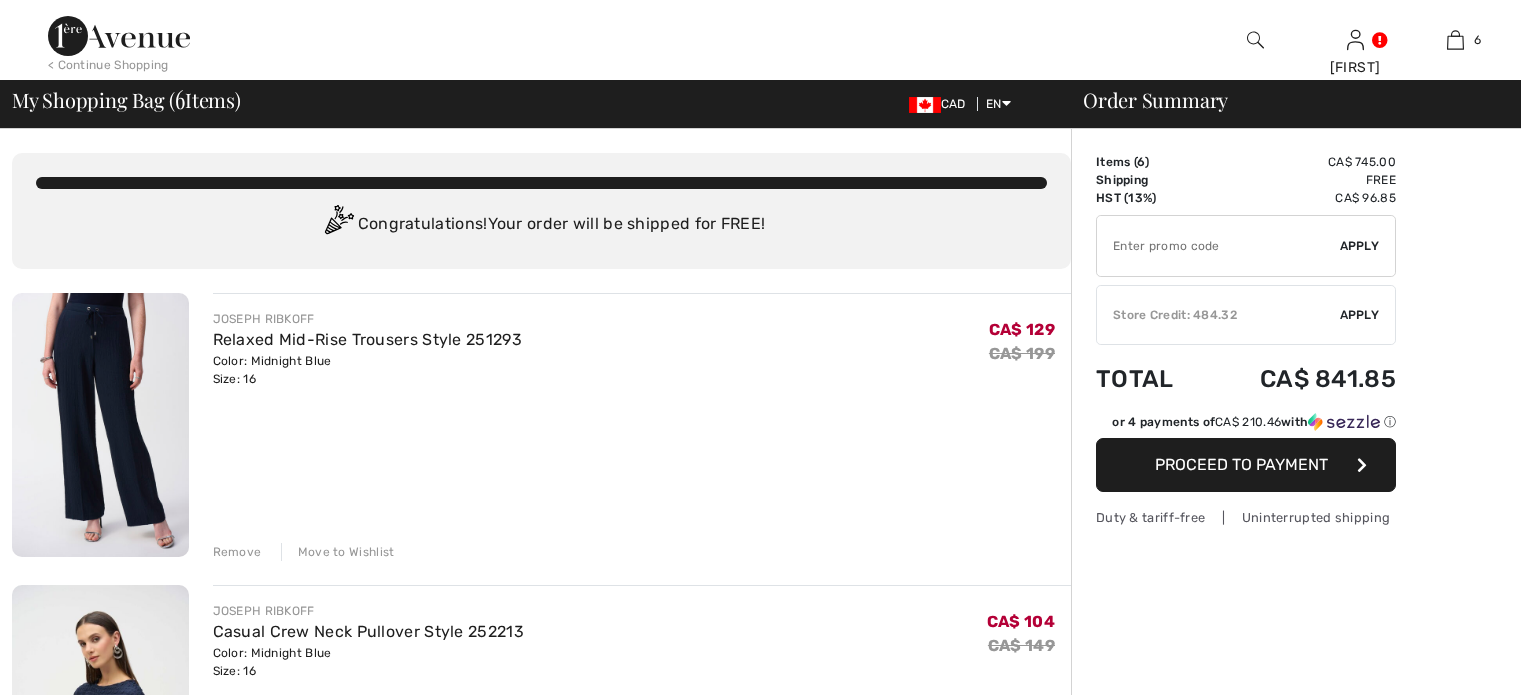 scroll, scrollTop: 0, scrollLeft: 0, axis: both 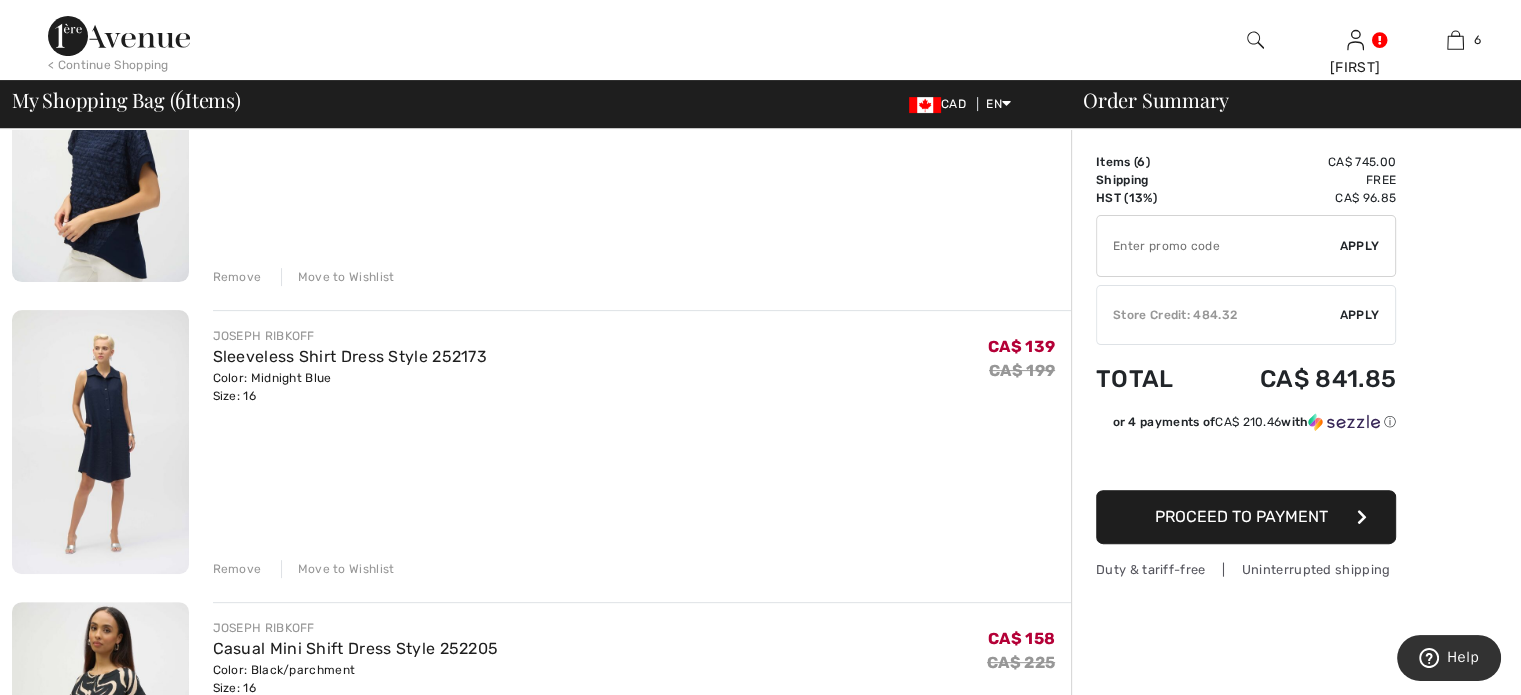 click on "Remove" at bounding box center [237, 569] 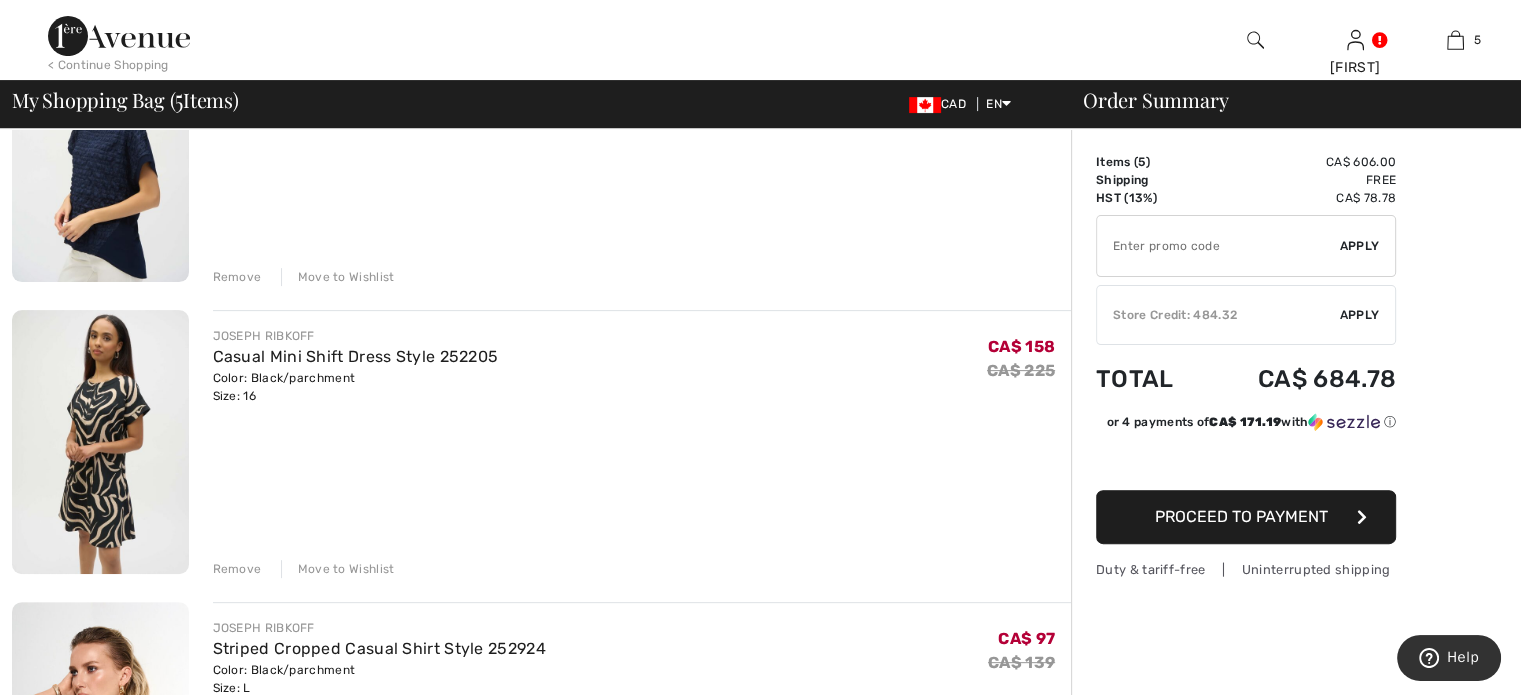 click at bounding box center [100, 442] 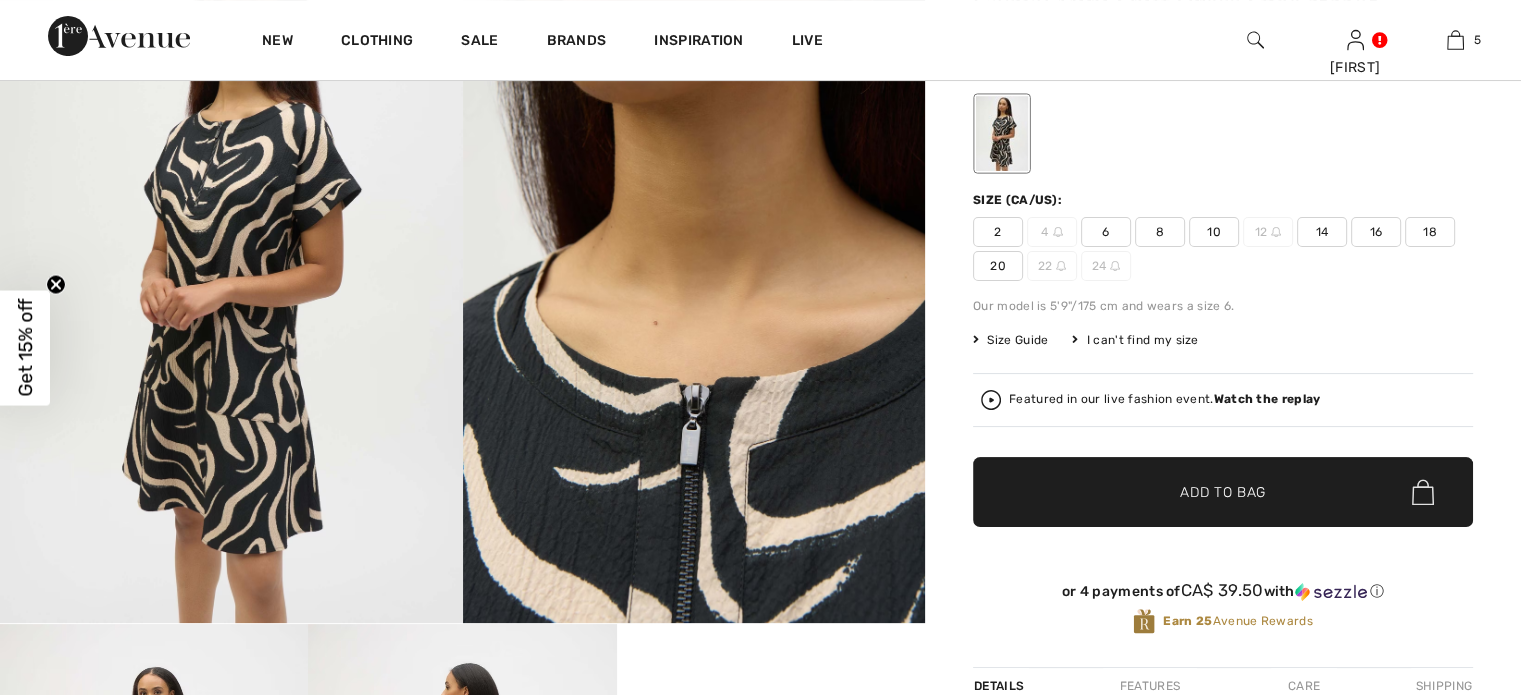 scroll, scrollTop: 284, scrollLeft: 0, axis: vertical 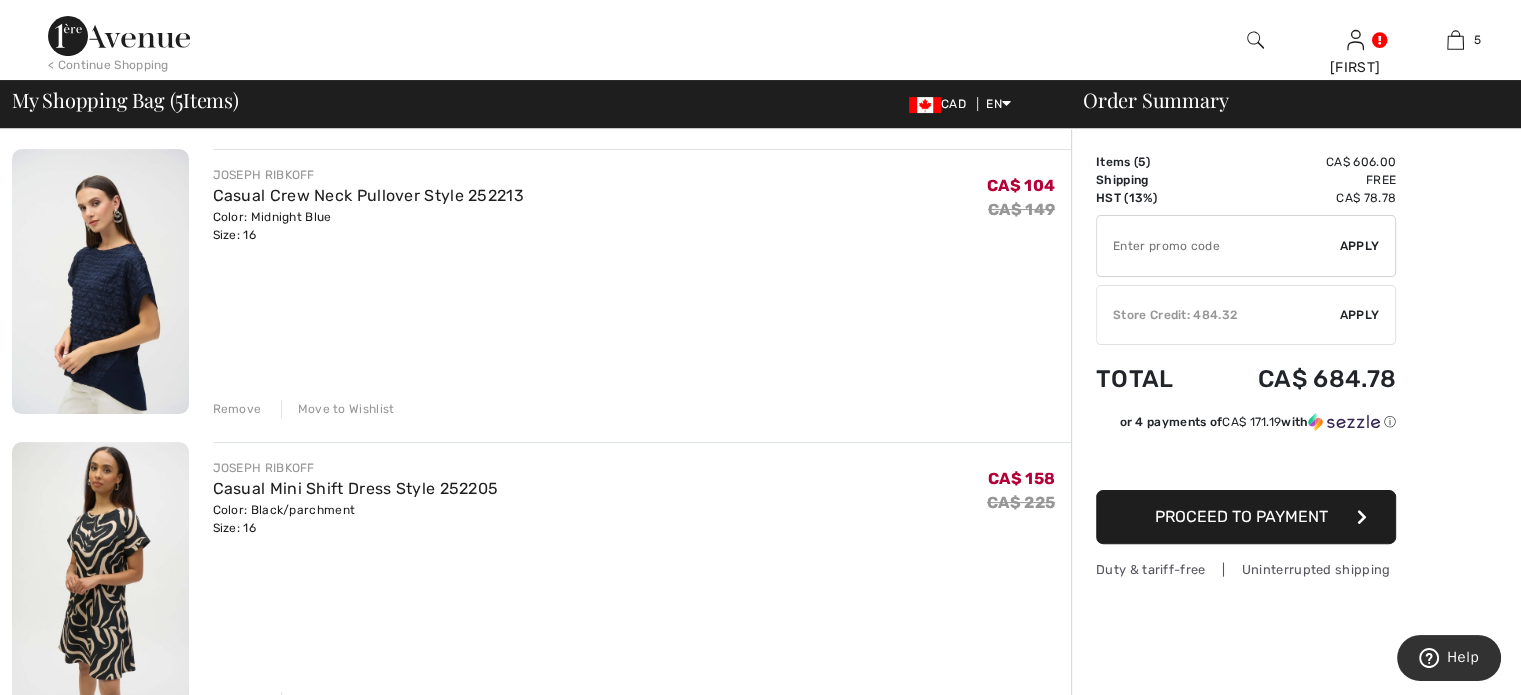 click at bounding box center [100, 281] 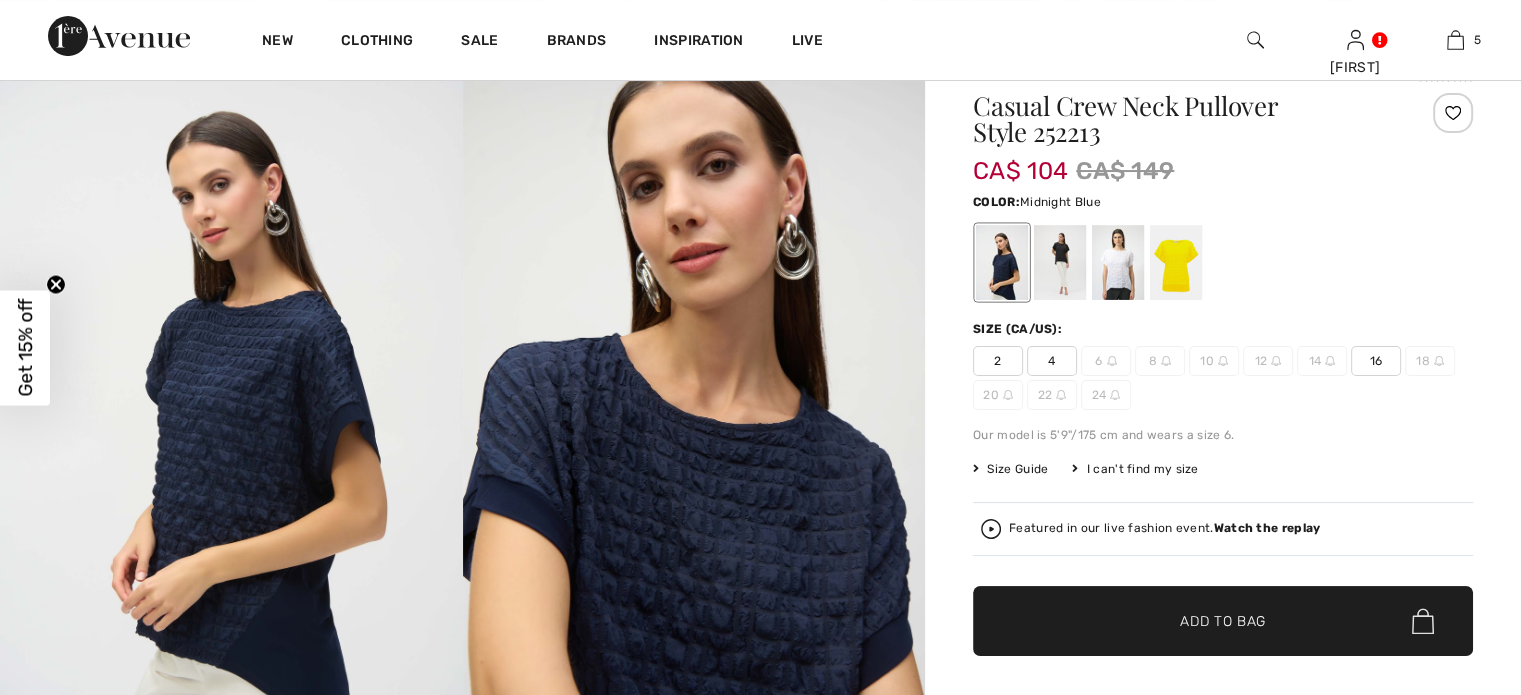 scroll, scrollTop: 171, scrollLeft: 0, axis: vertical 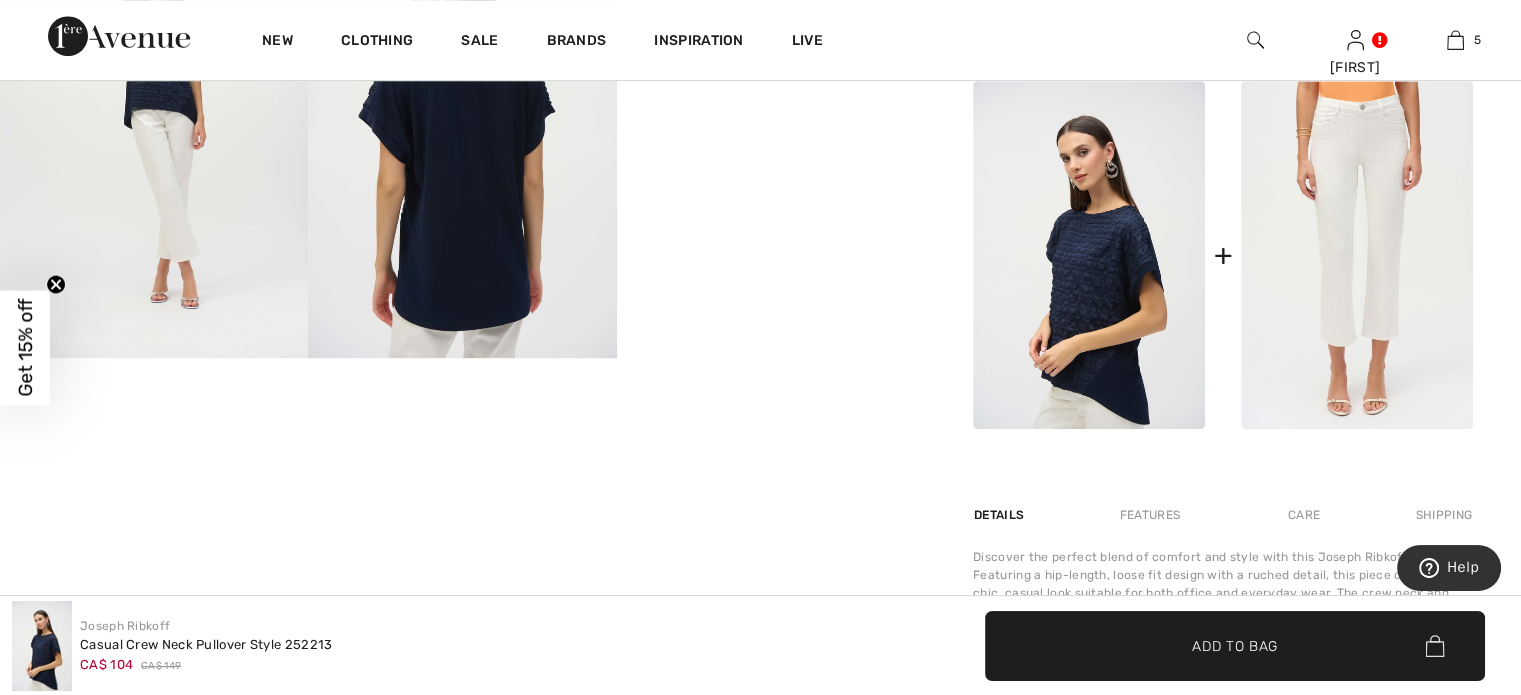 click at bounding box center [1357, 255] 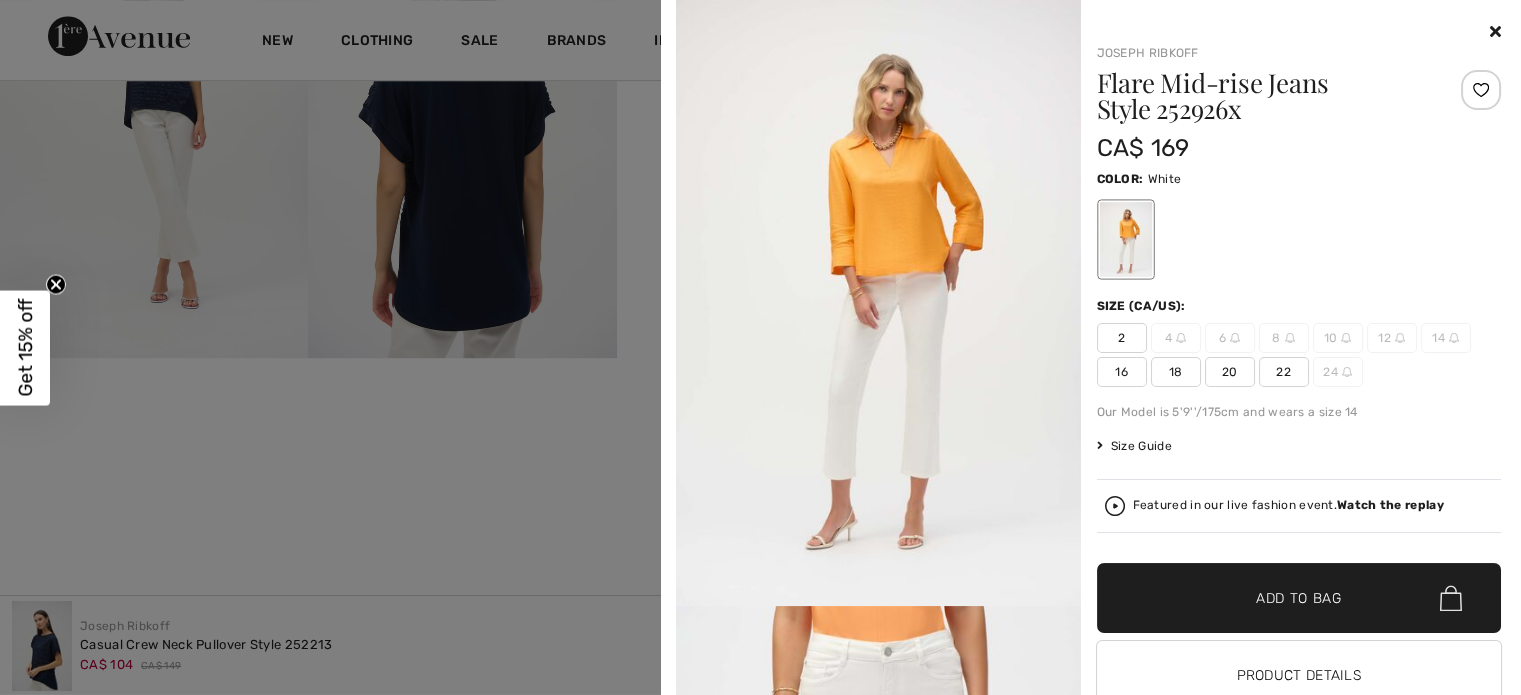 scroll, scrollTop: 61, scrollLeft: 0, axis: vertical 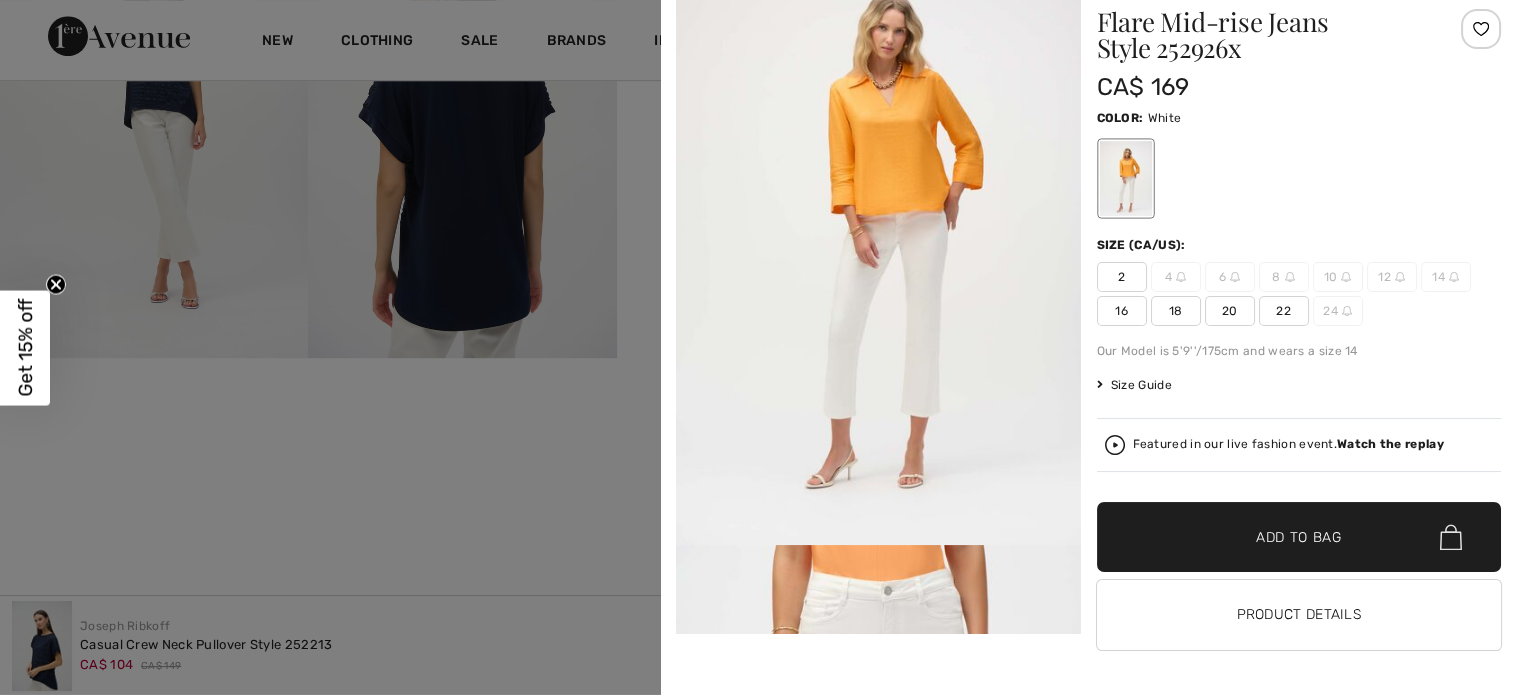 click at bounding box center [760, 347] 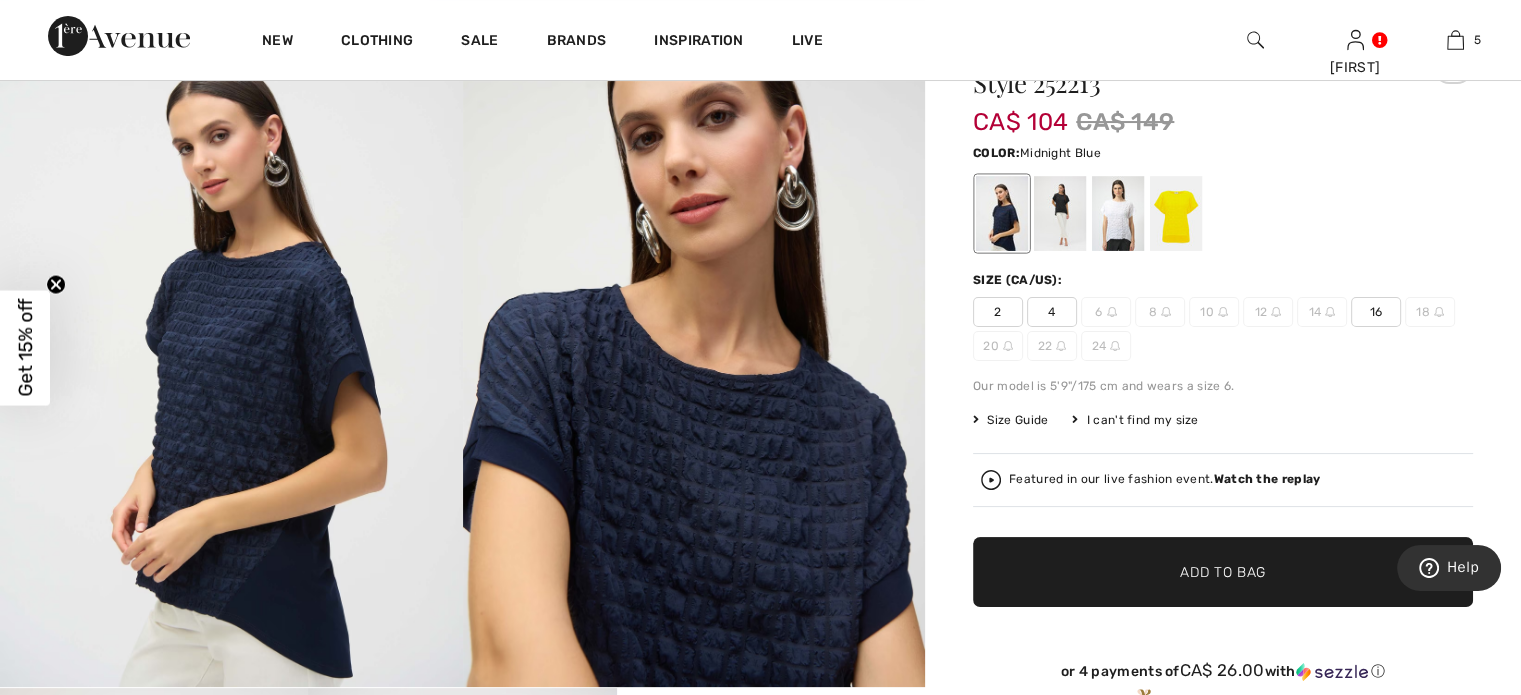 scroll, scrollTop: 0, scrollLeft: 0, axis: both 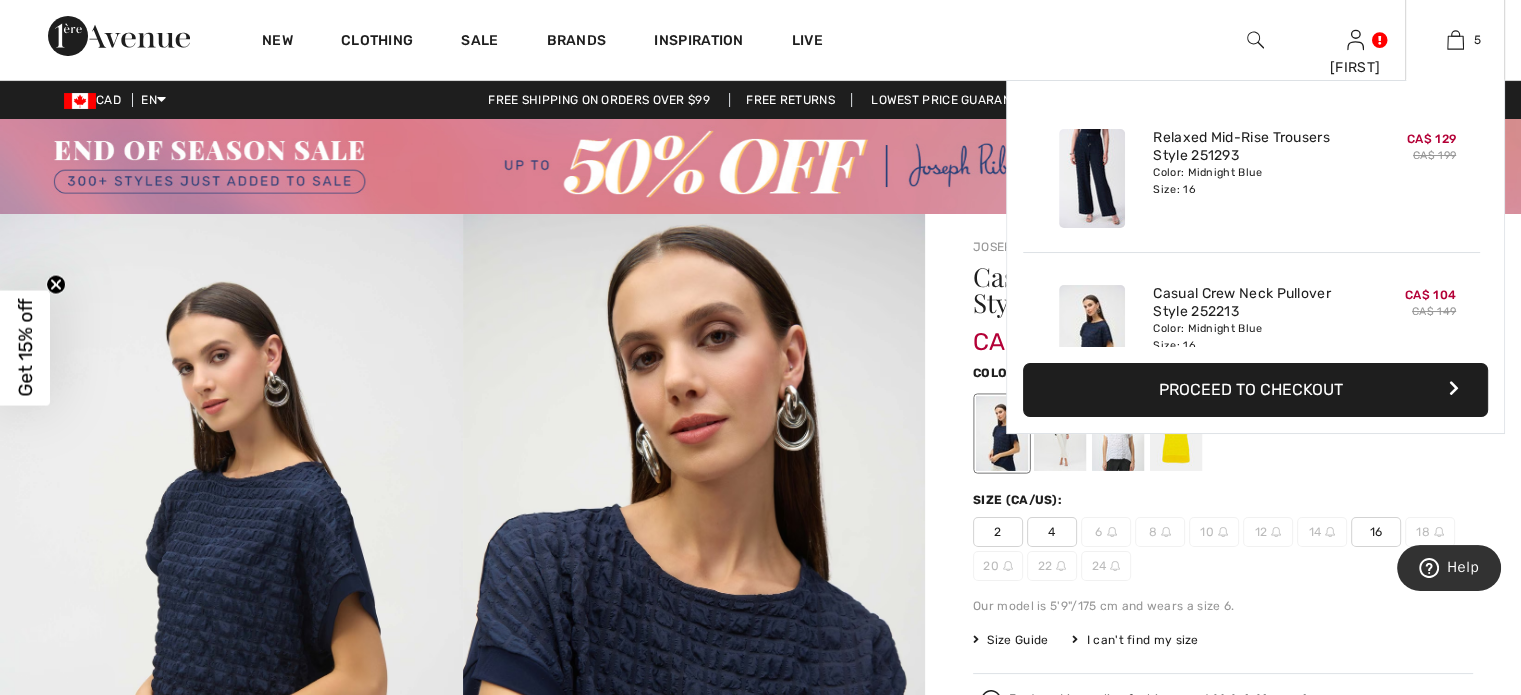 click on "Proceed to Checkout" at bounding box center (1255, 390) 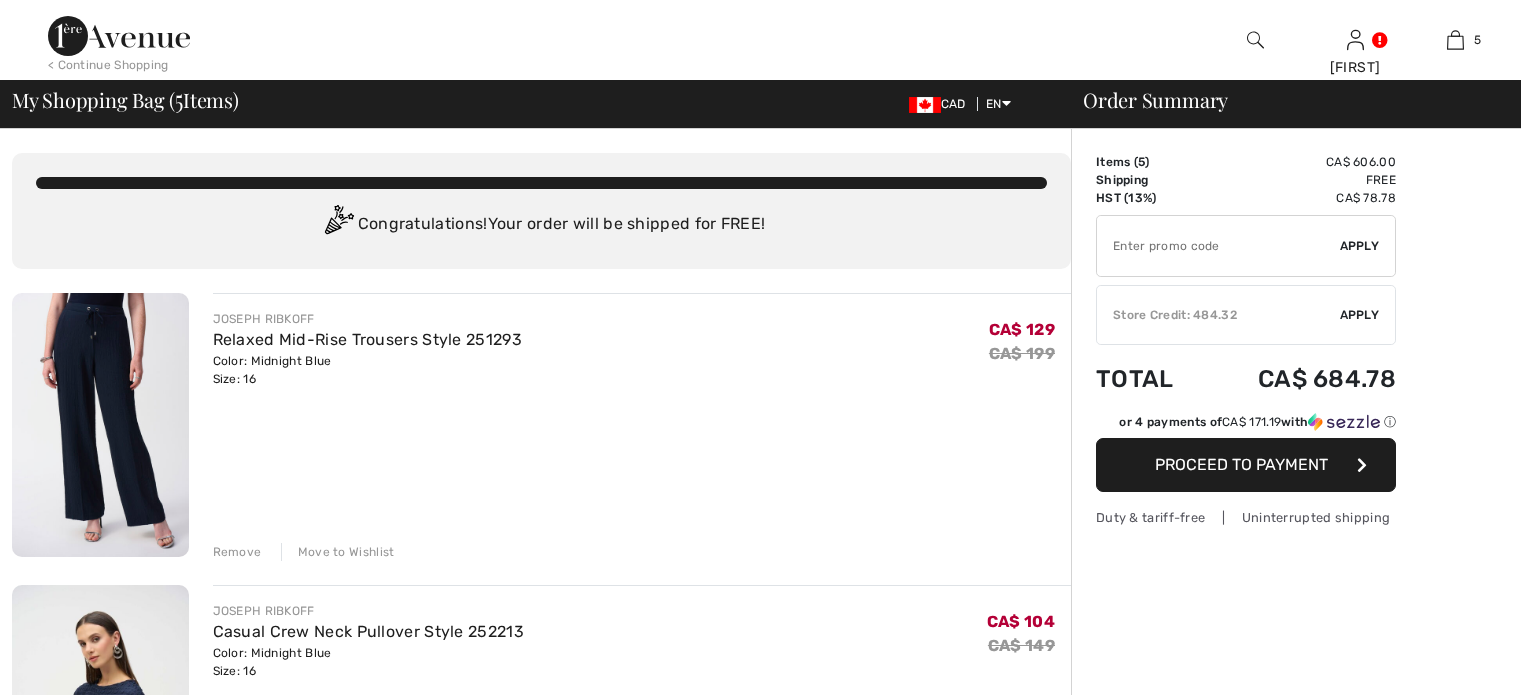 scroll, scrollTop: 0, scrollLeft: 0, axis: both 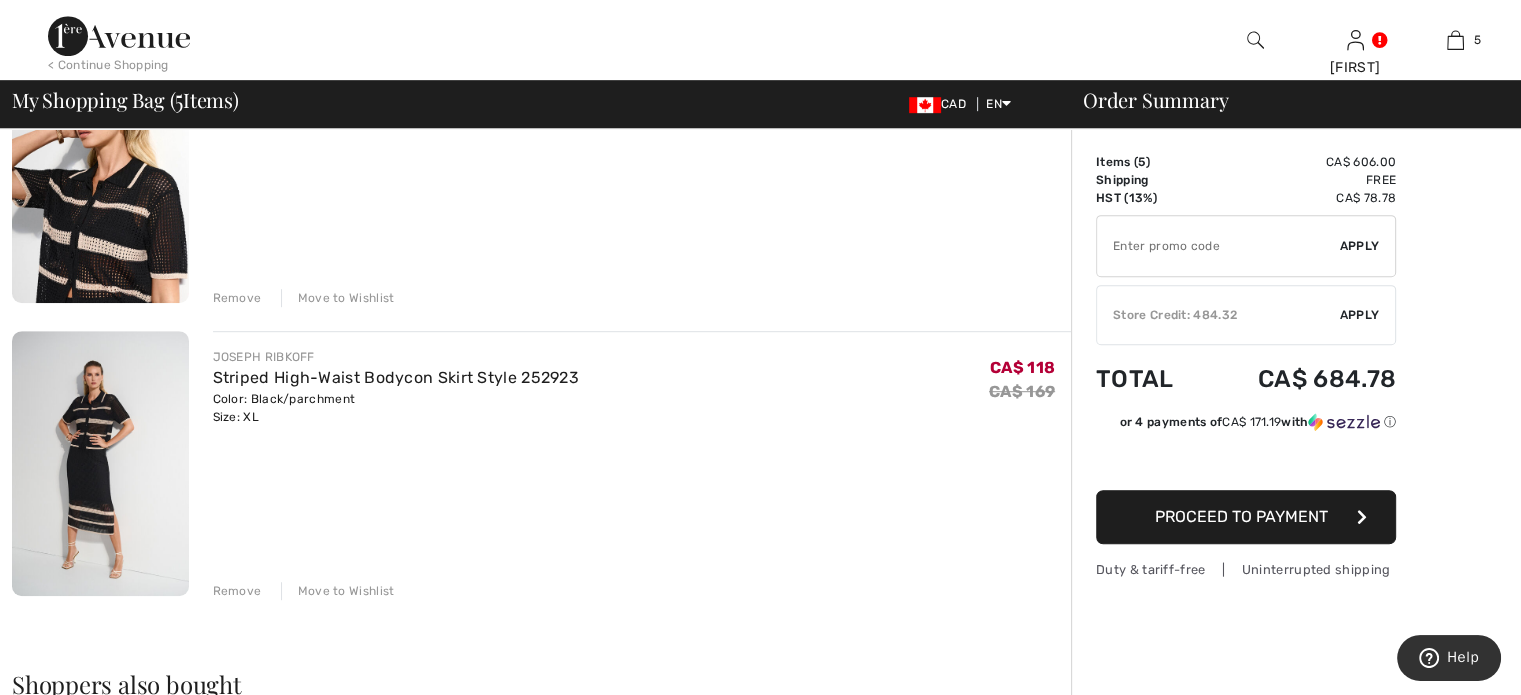 click at bounding box center (100, 463) 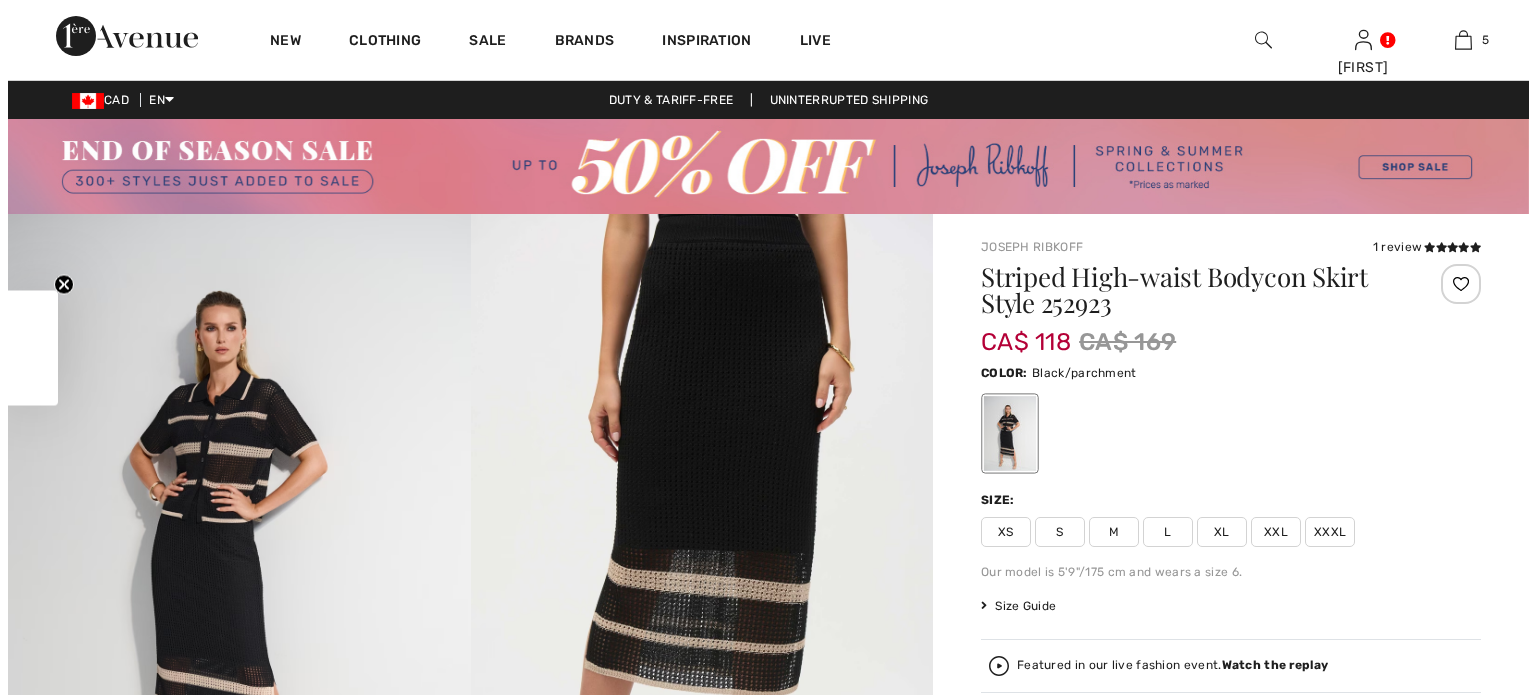 scroll, scrollTop: 0, scrollLeft: 0, axis: both 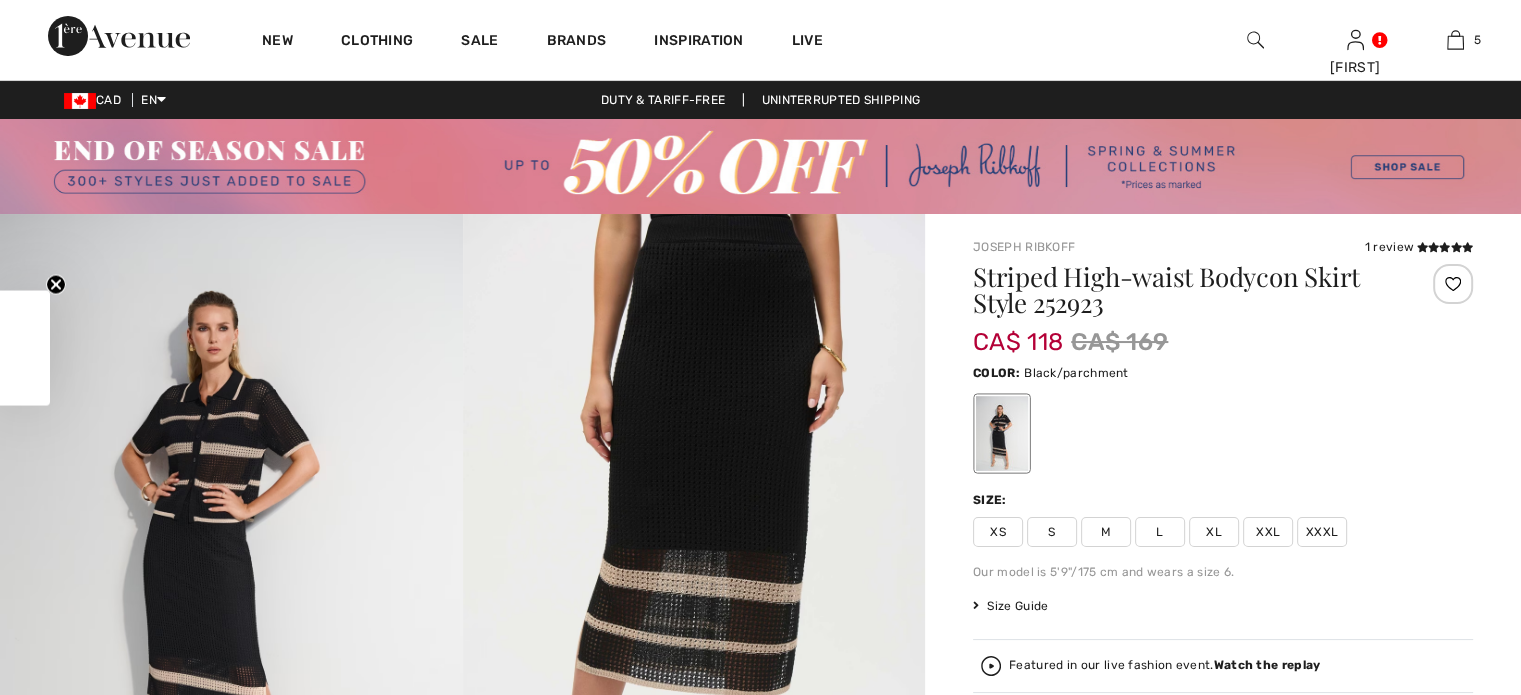 click at bounding box center [231, 561] 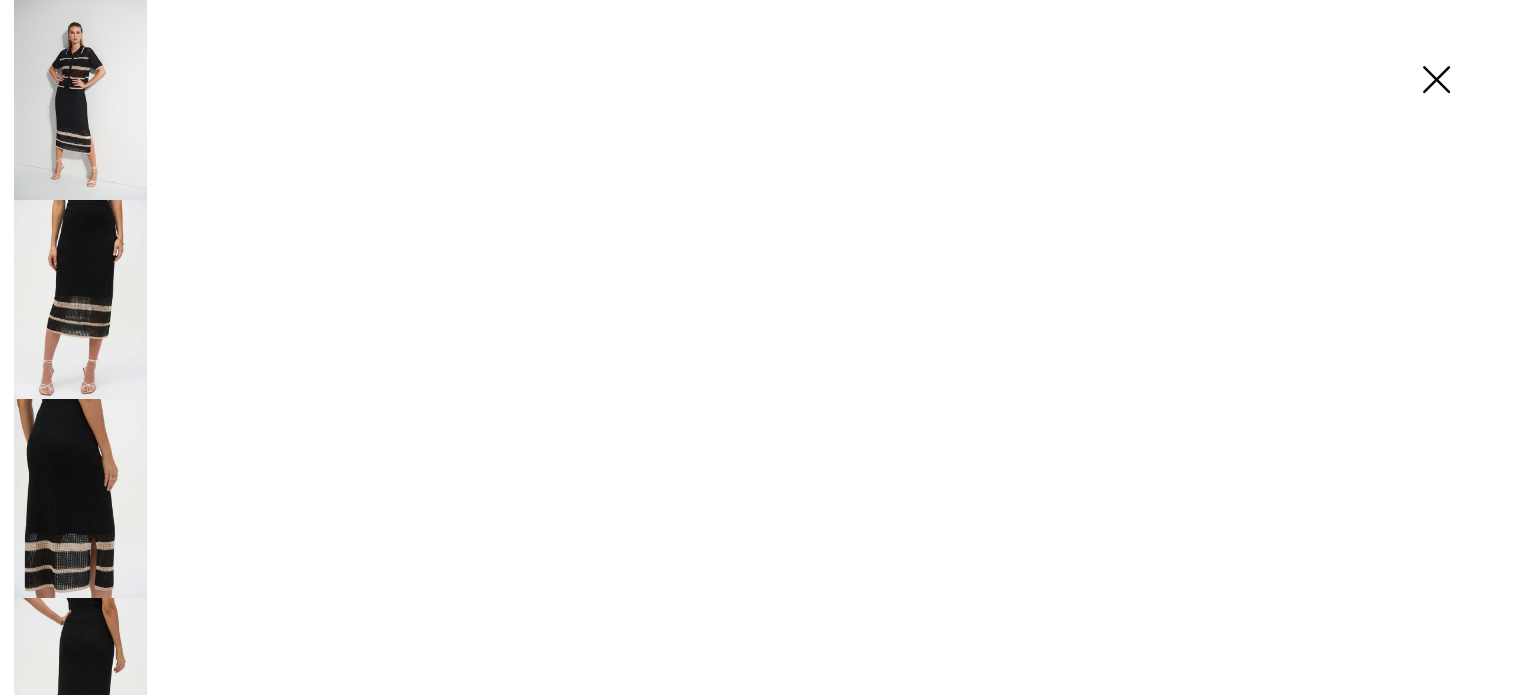 scroll, scrollTop: 0, scrollLeft: 0, axis: both 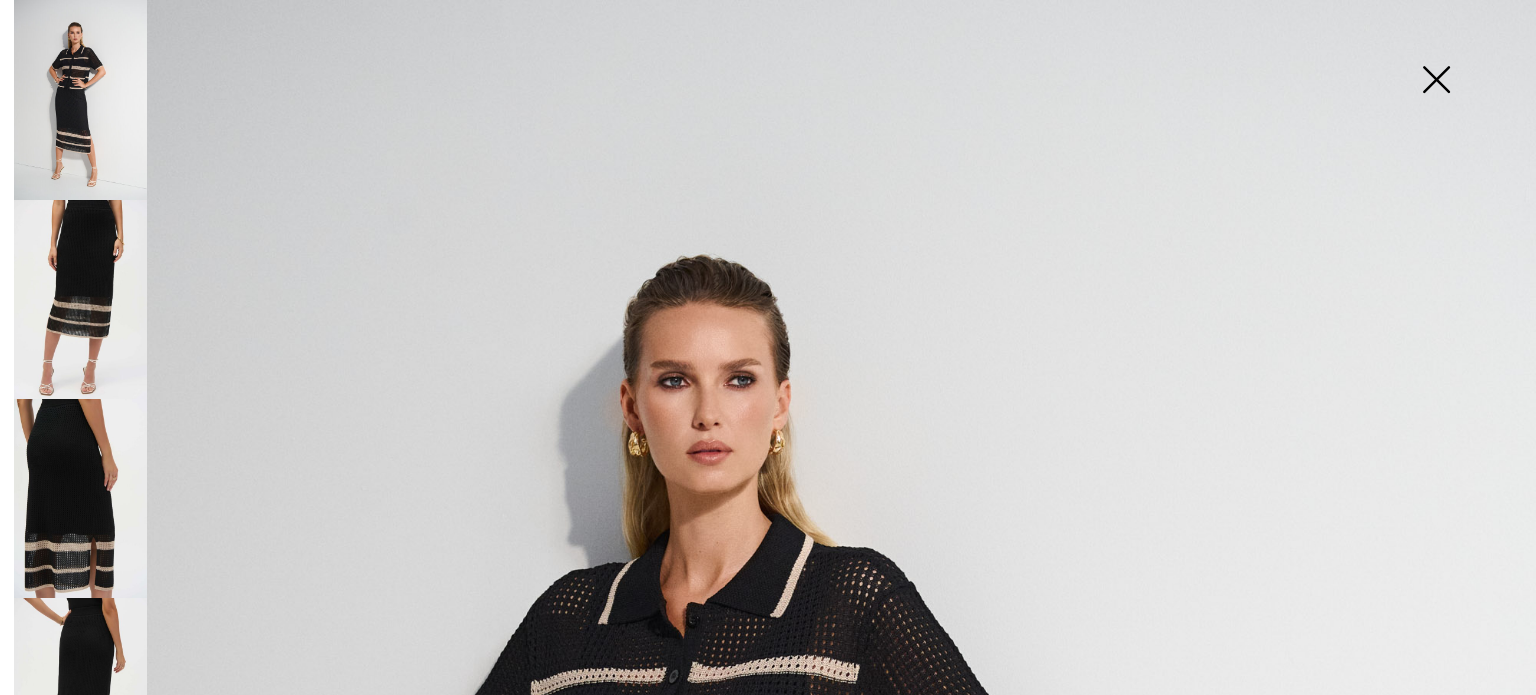 click at bounding box center (1436, 81) 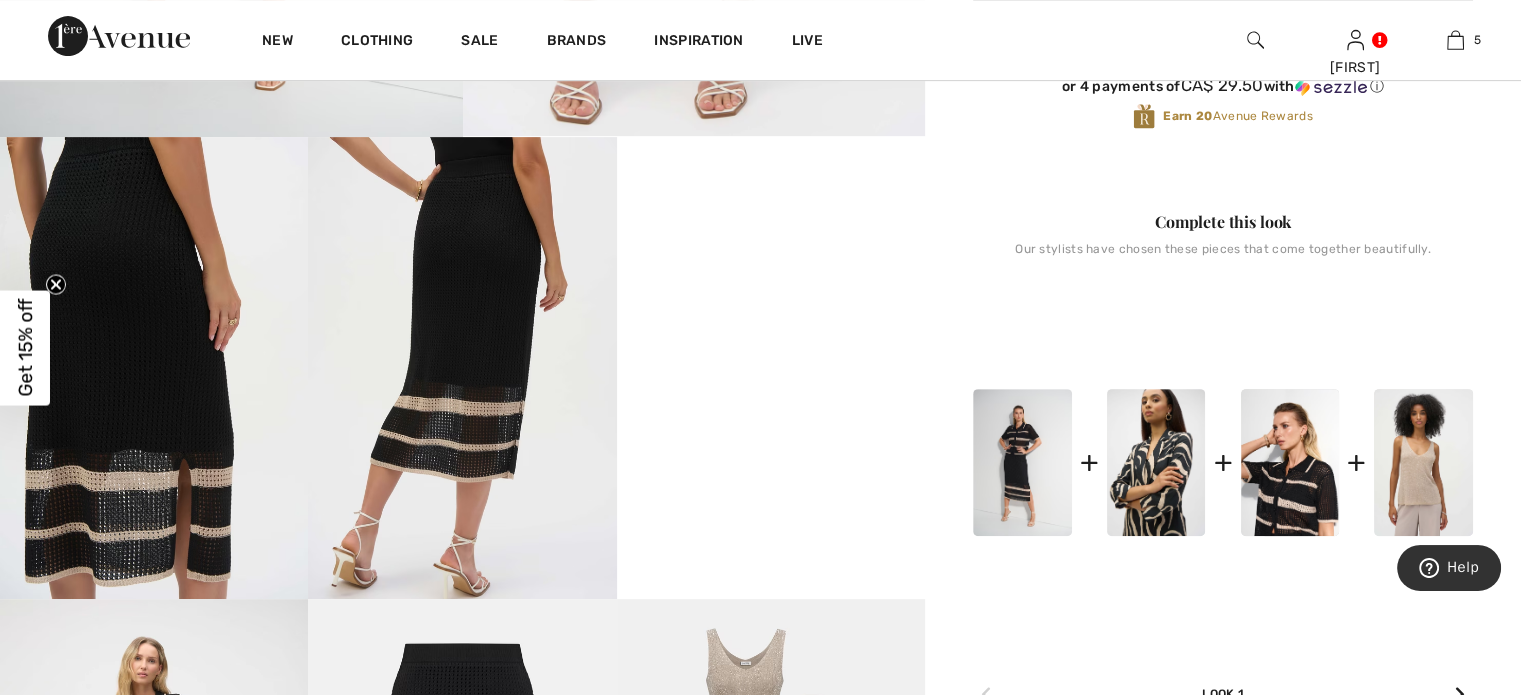 scroll, scrollTop: 770, scrollLeft: 0, axis: vertical 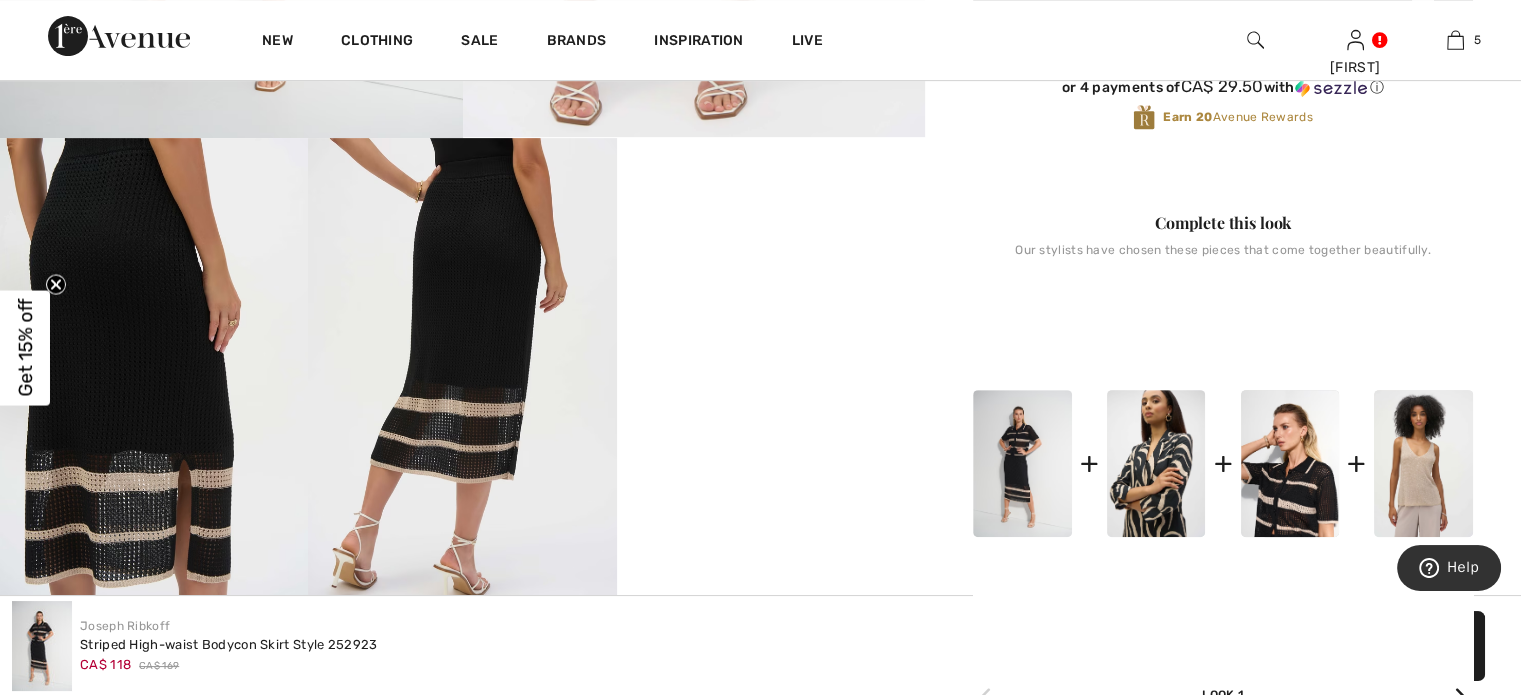 click on "Your browser does not support the video tag." at bounding box center (771, 215) 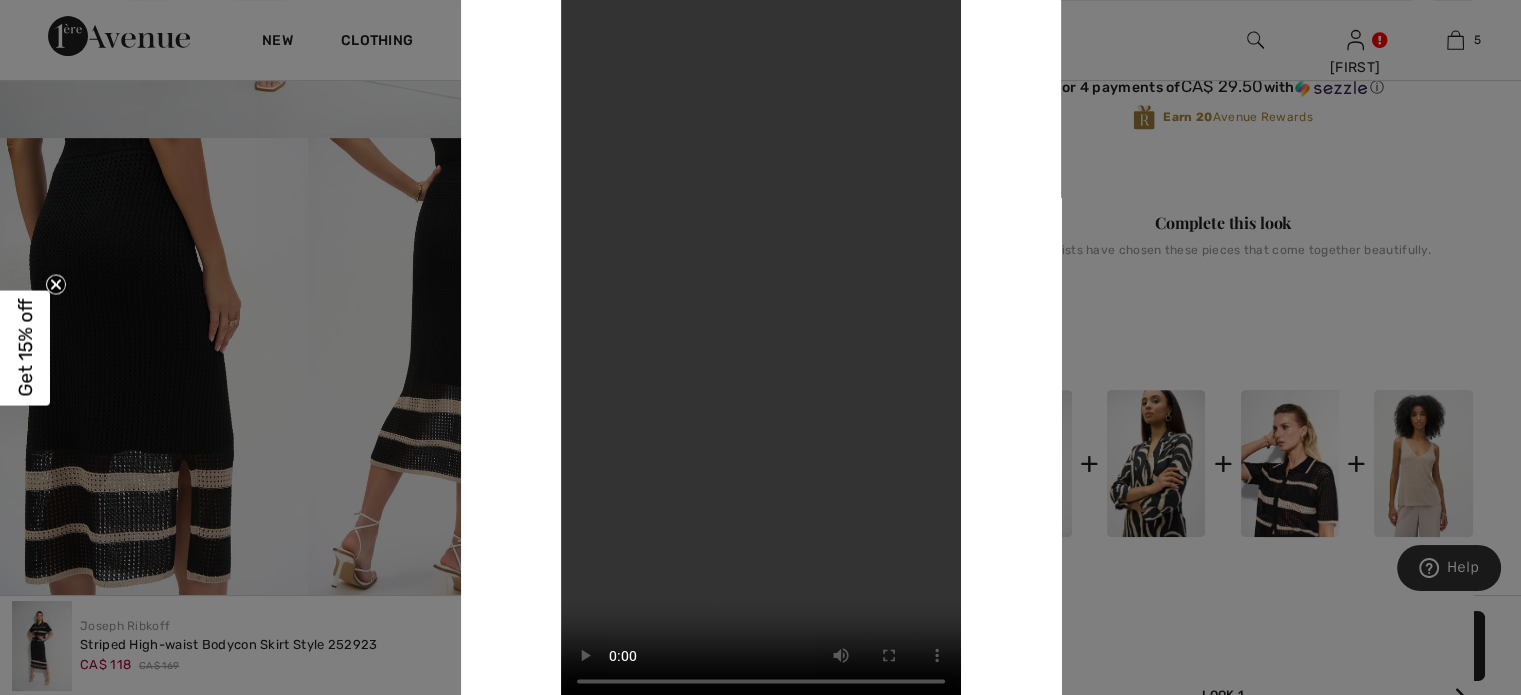 click at bounding box center (760, 347) 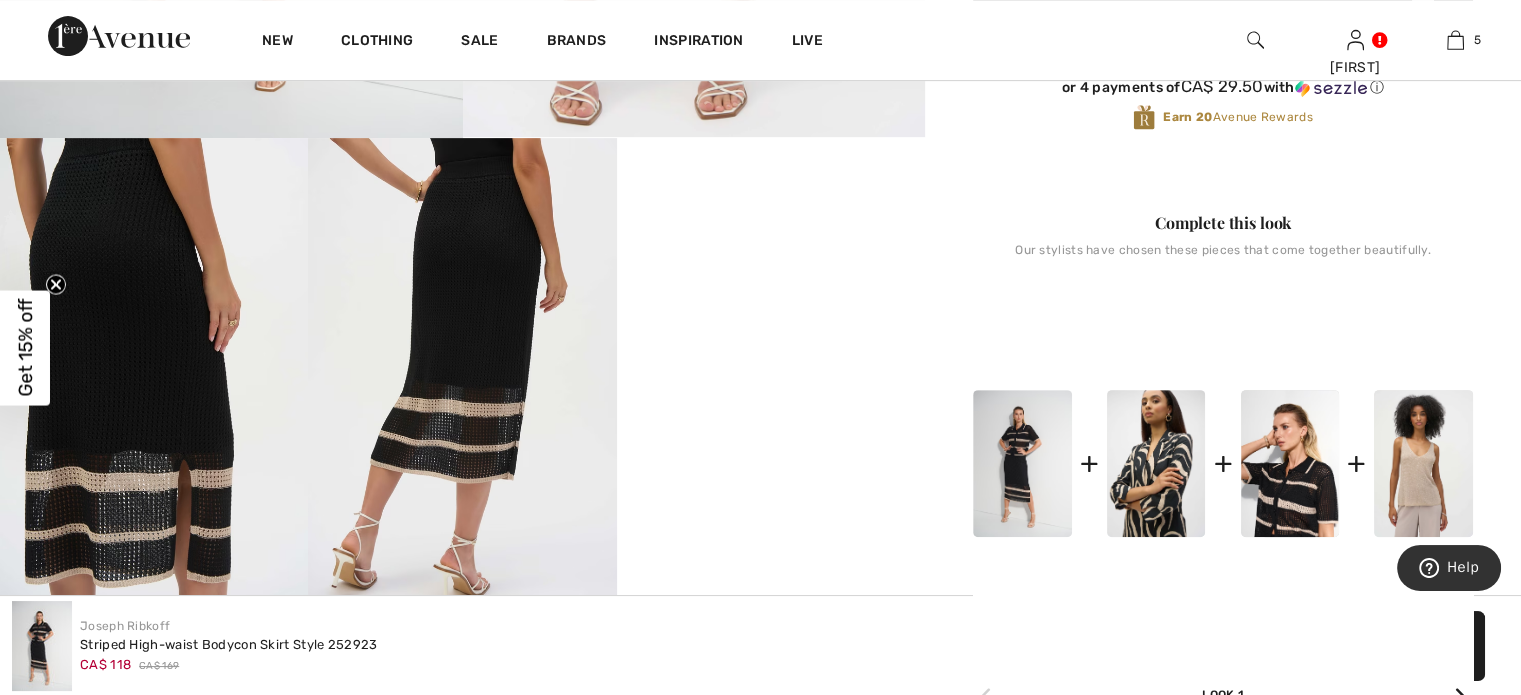 click on "Your browser does not support the video tag." at bounding box center (771, 215) 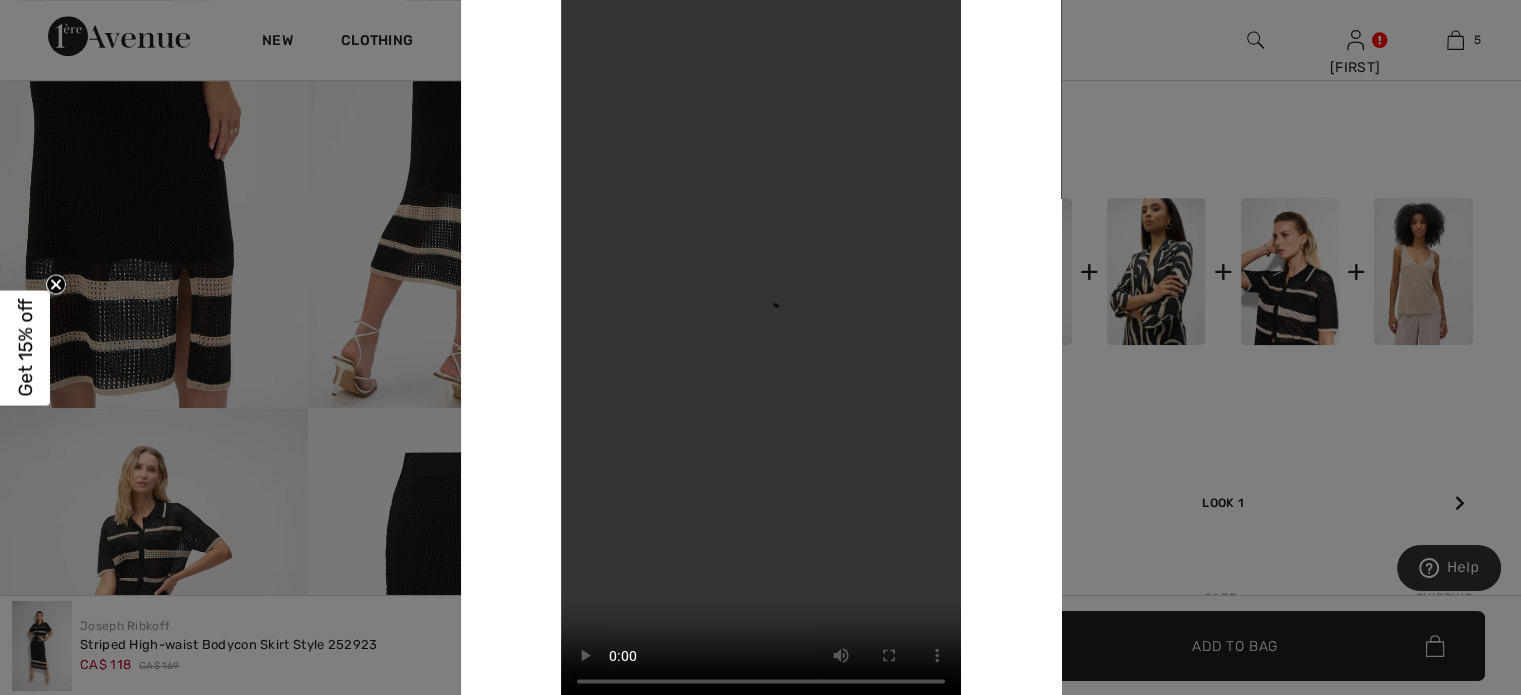 scroll, scrollTop: 1048, scrollLeft: 0, axis: vertical 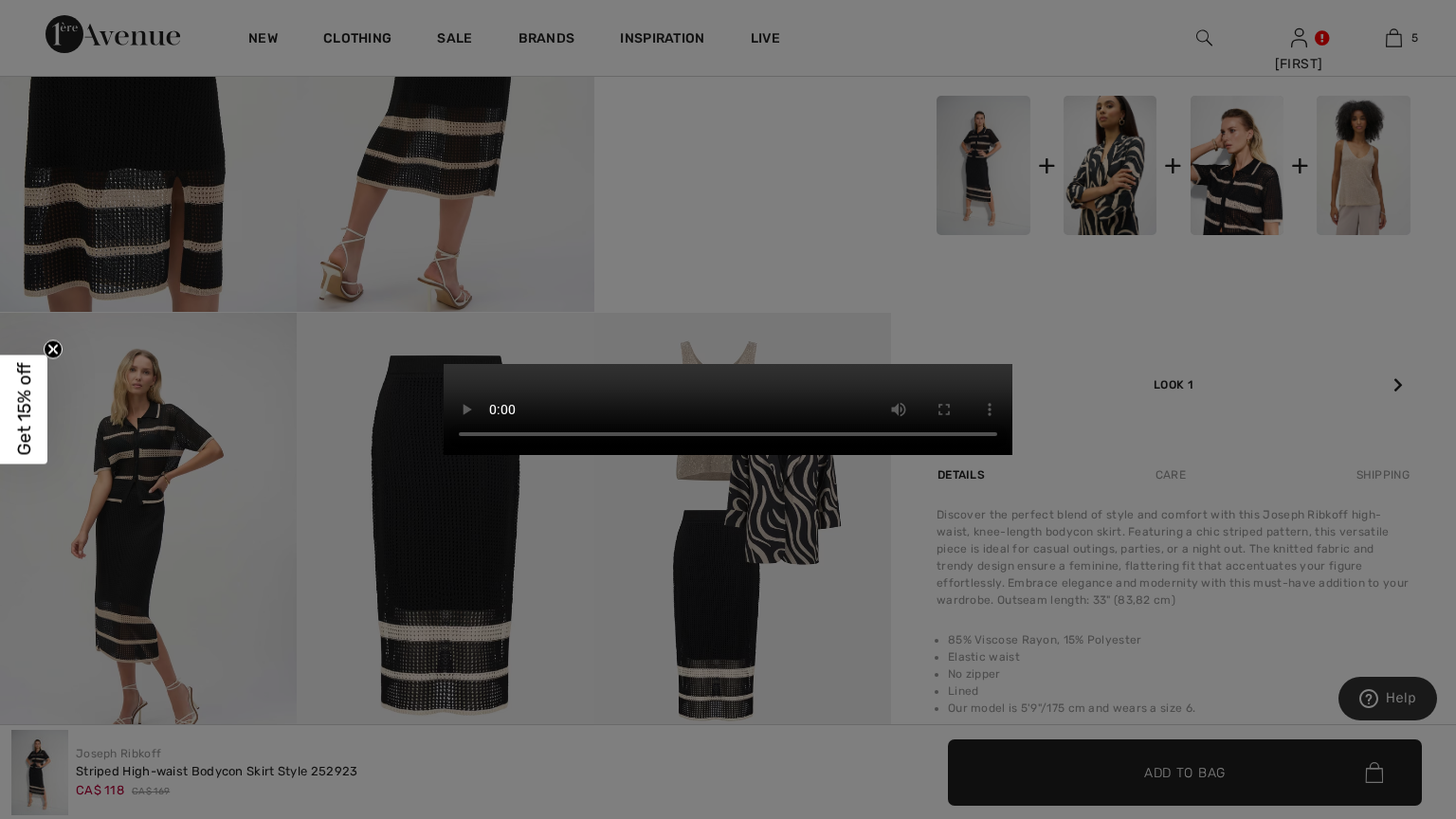 click on "Your browser does not support the video tag." at bounding box center [728, 410] 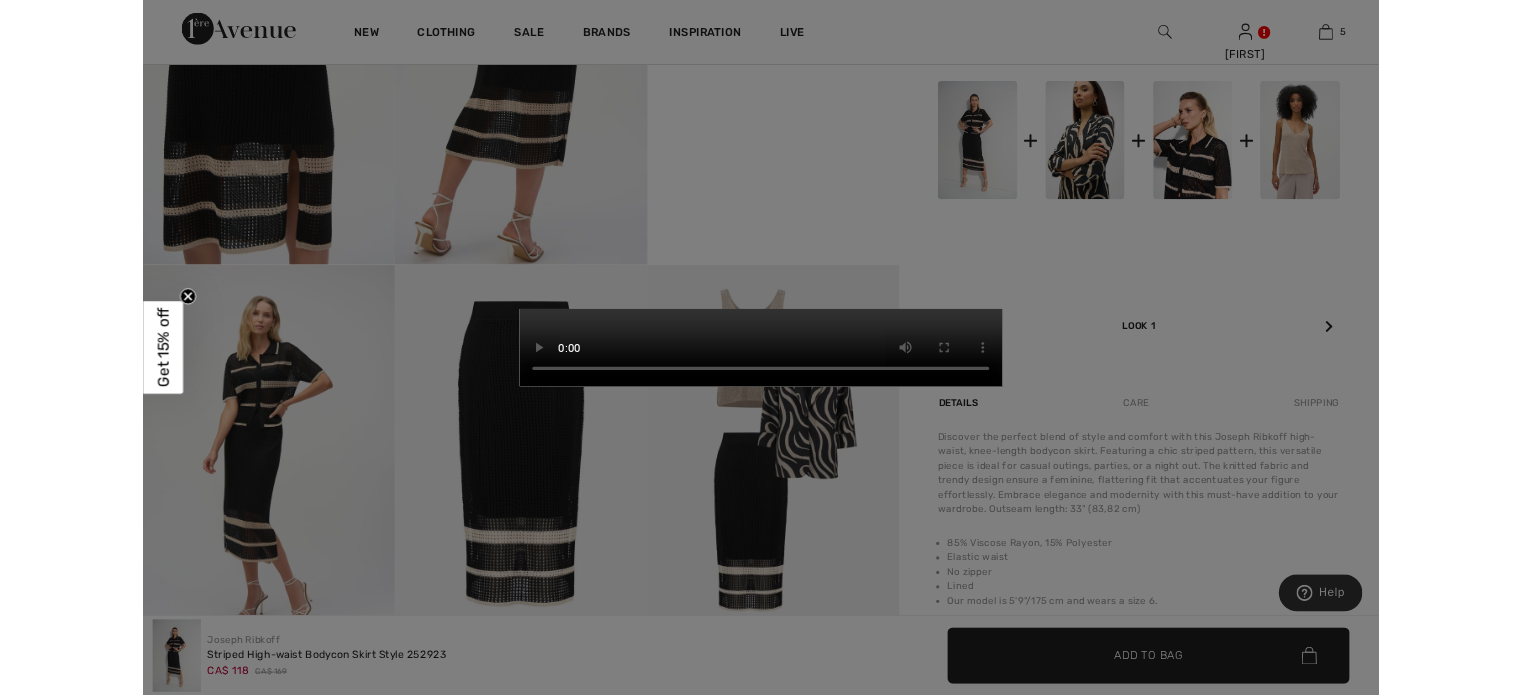 scroll, scrollTop: 1048, scrollLeft: 0, axis: vertical 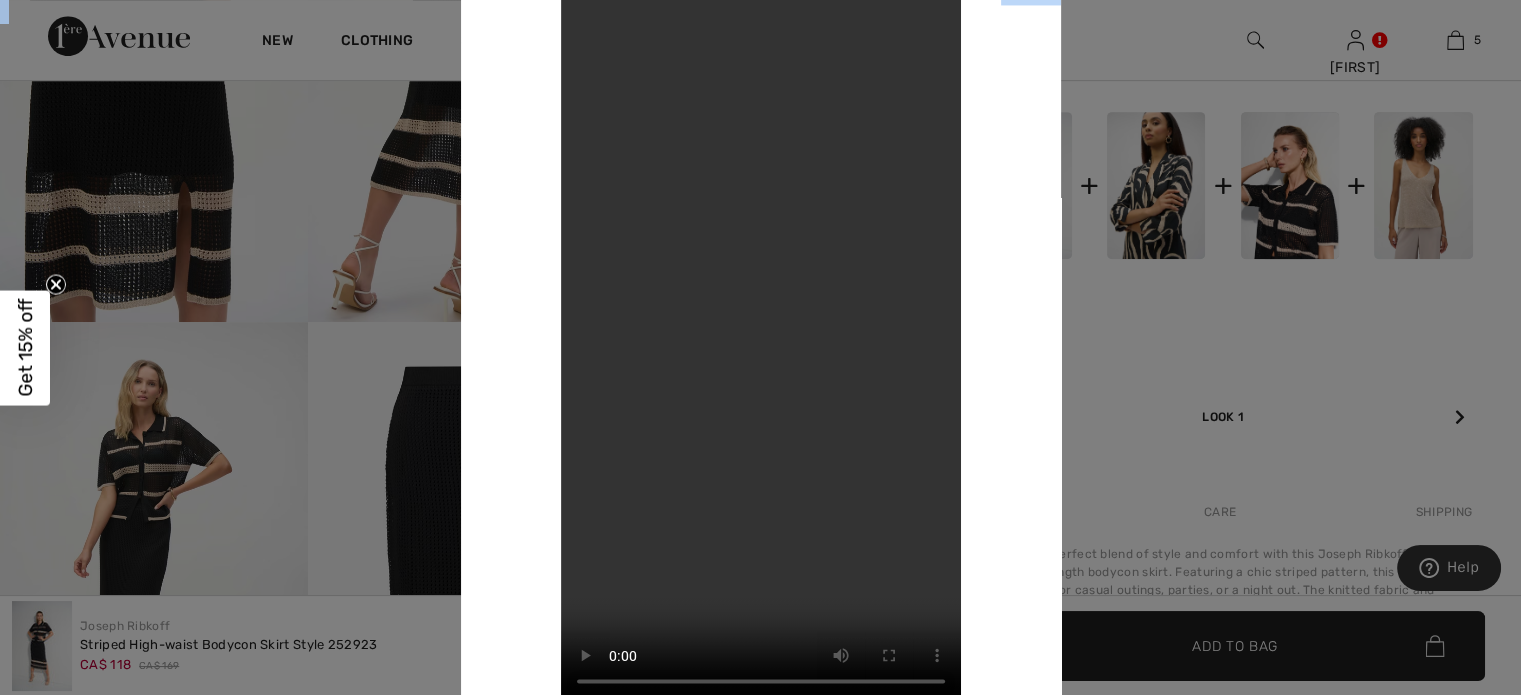 click at bounding box center (760, 347) 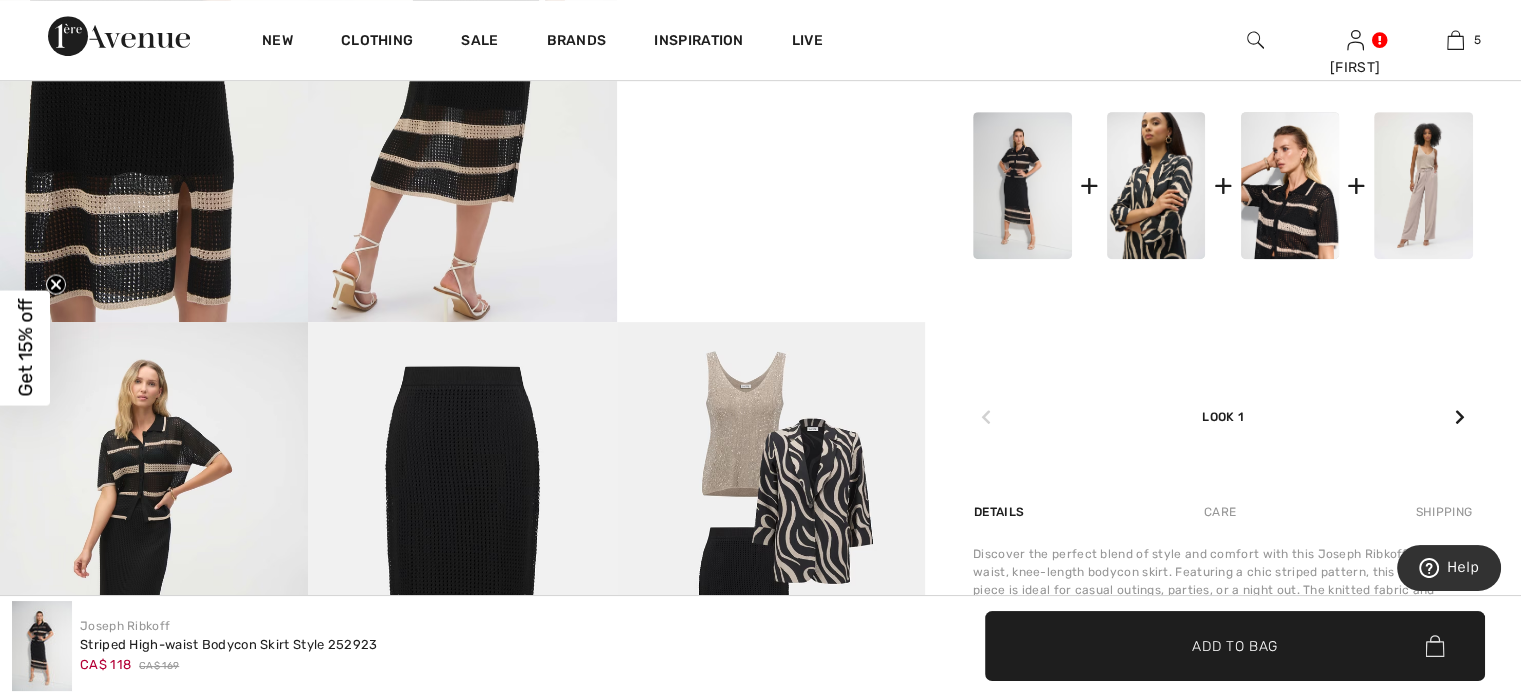 click at bounding box center [1423, 186] 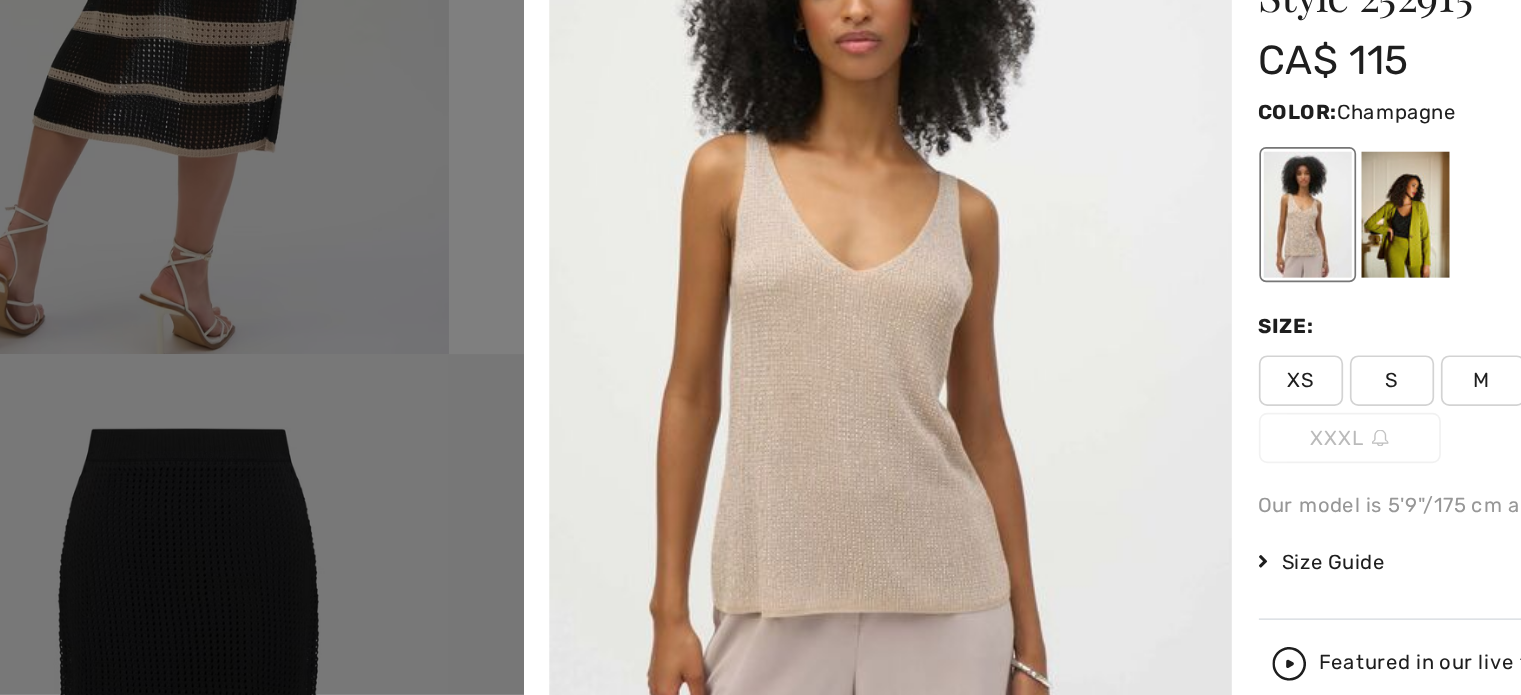 scroll, scrollTop: 1048, scrollLeft: 0, axis: vertical 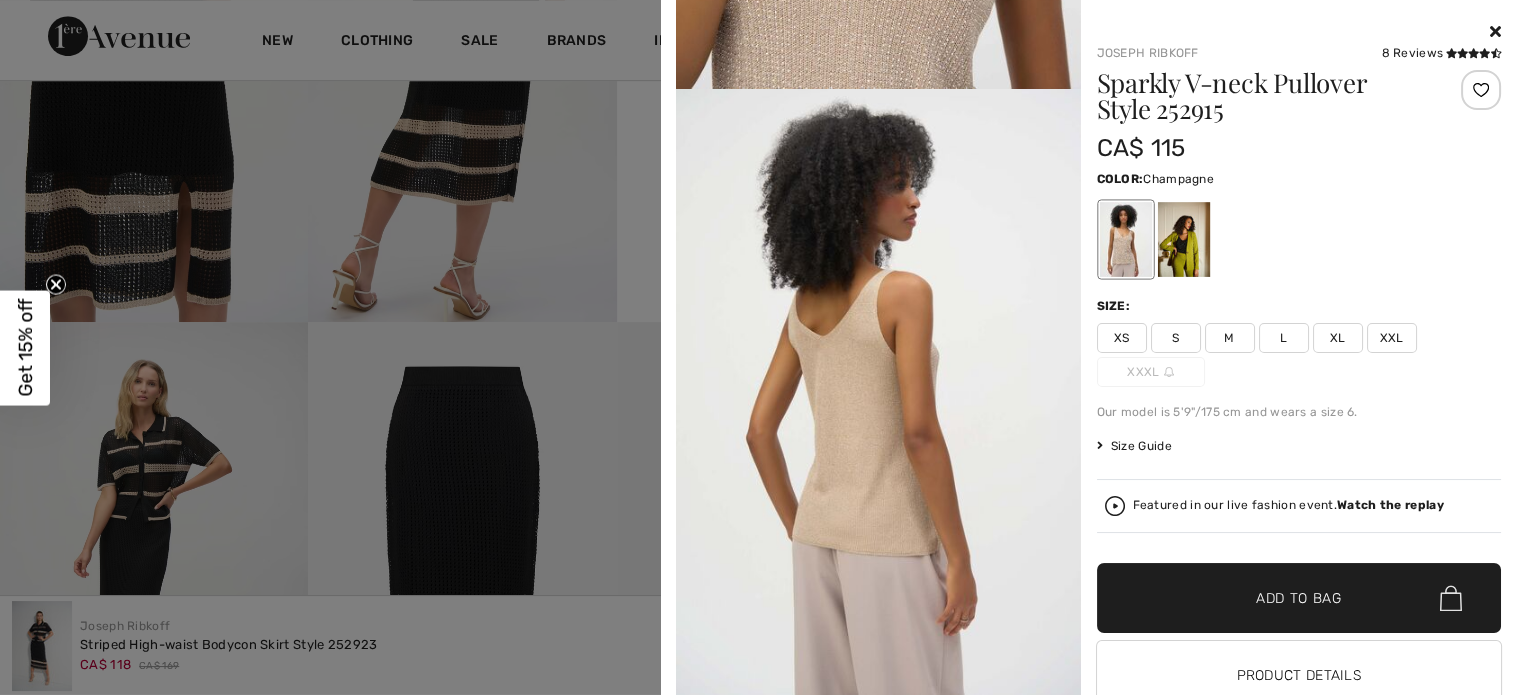 click at bounding box center (760, 347) 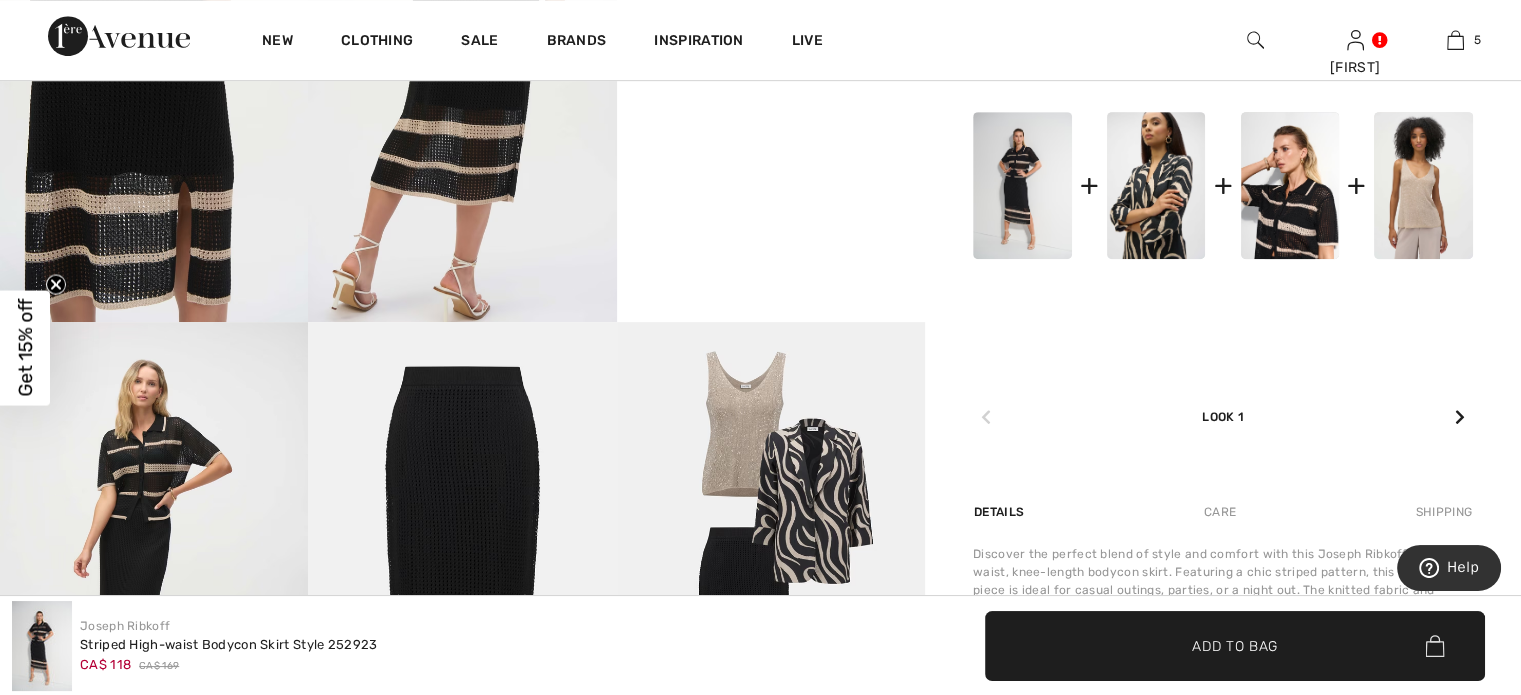 click at bounding box center [760, 347] 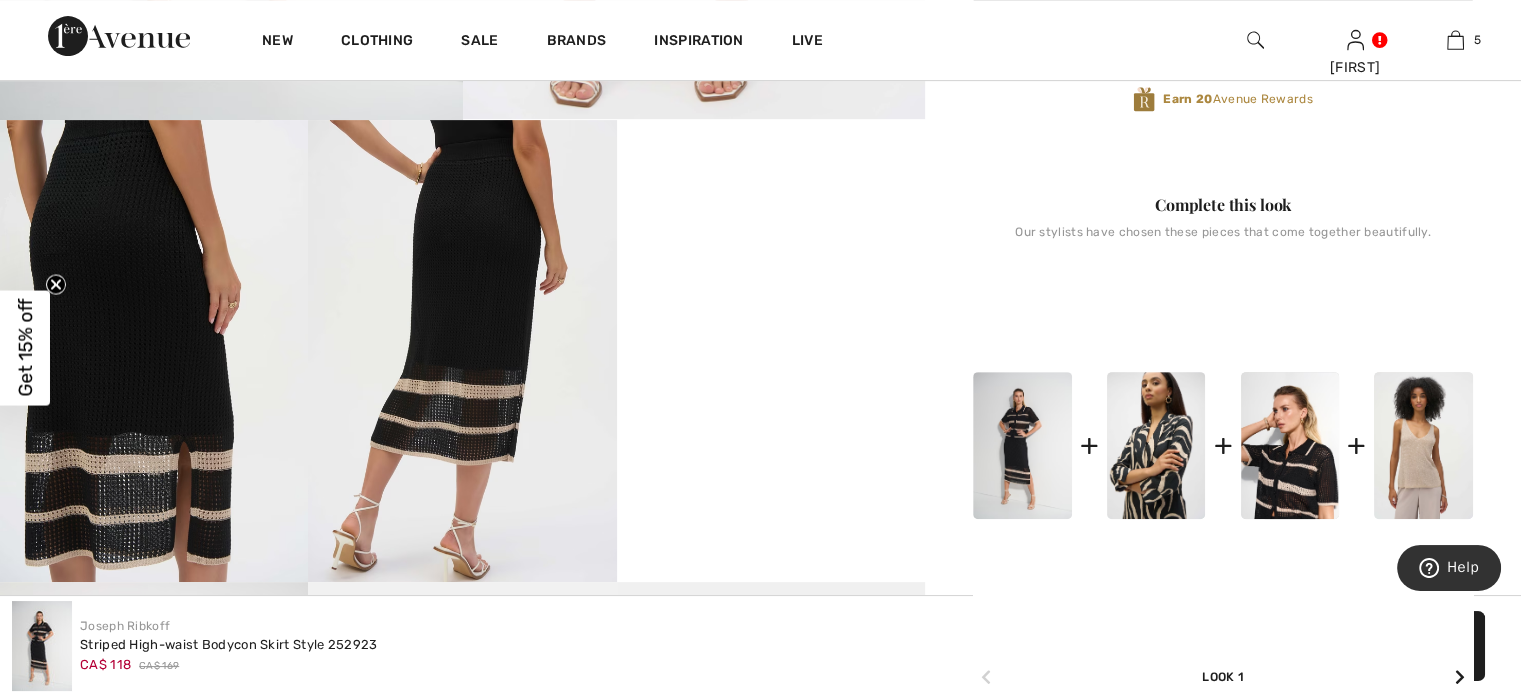 scroll, scrollTop: 790, scrollLeft: 0, axis: vertical 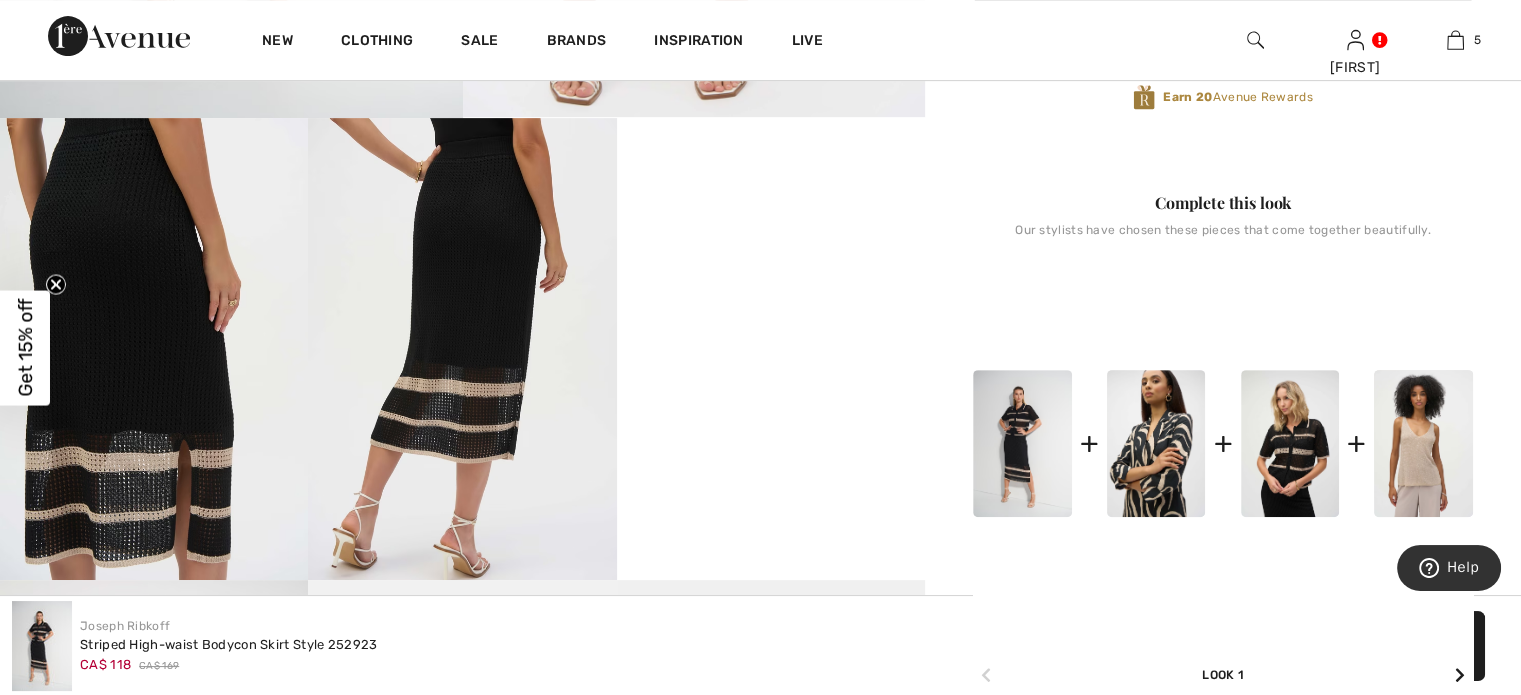 click at bounding box center (1290, 444) 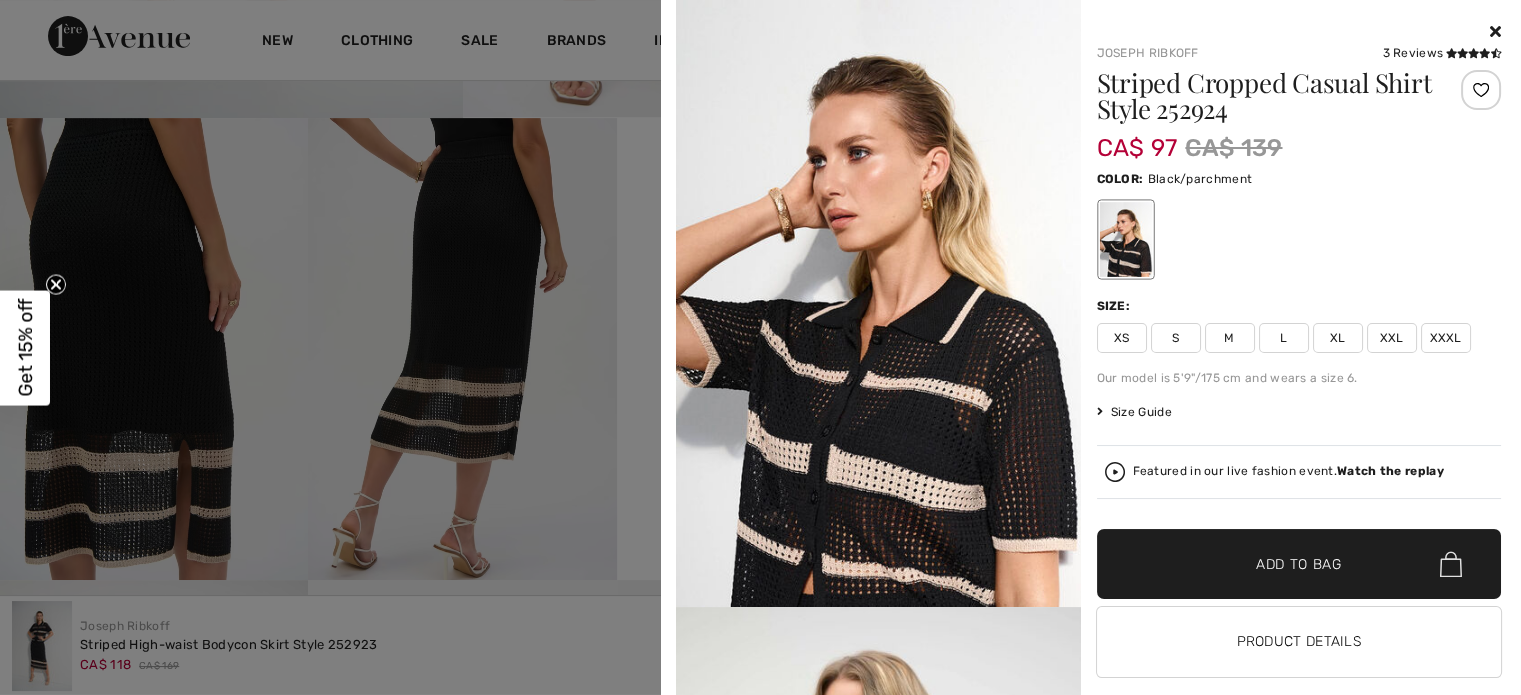 scroll, scrollTop: 27, scrollLeft: 0, axis: vertical 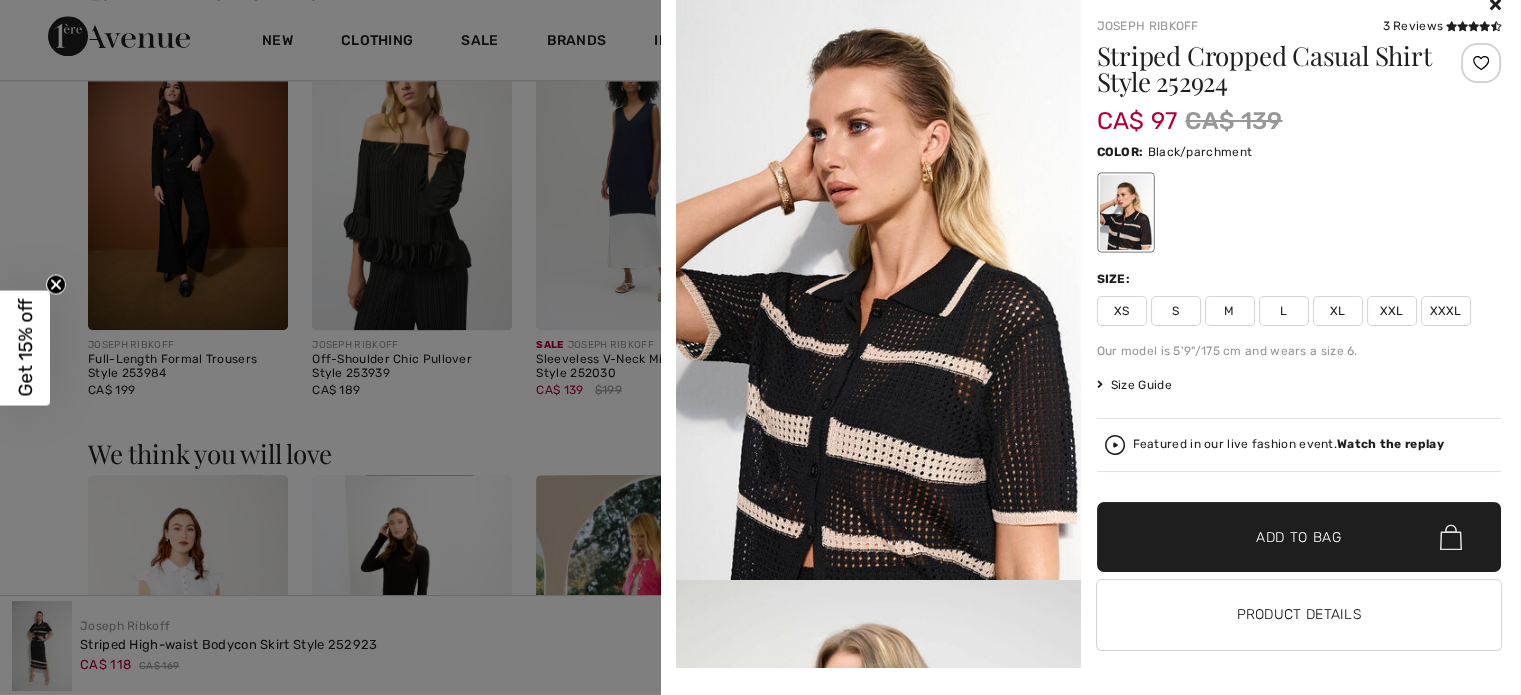 click at bounding box center (878, 276) 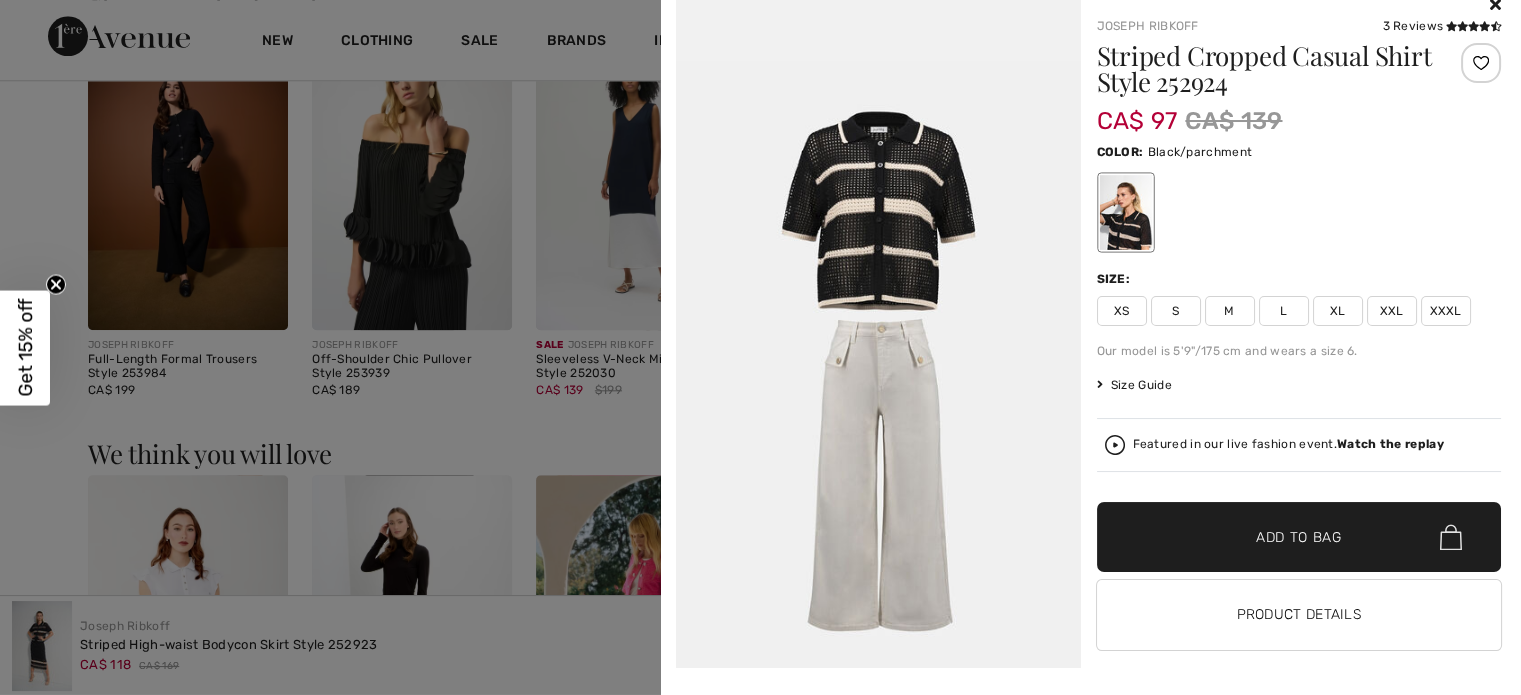 scroll, scrollTop: 5290, scrollLeft: 0, axis: vertical 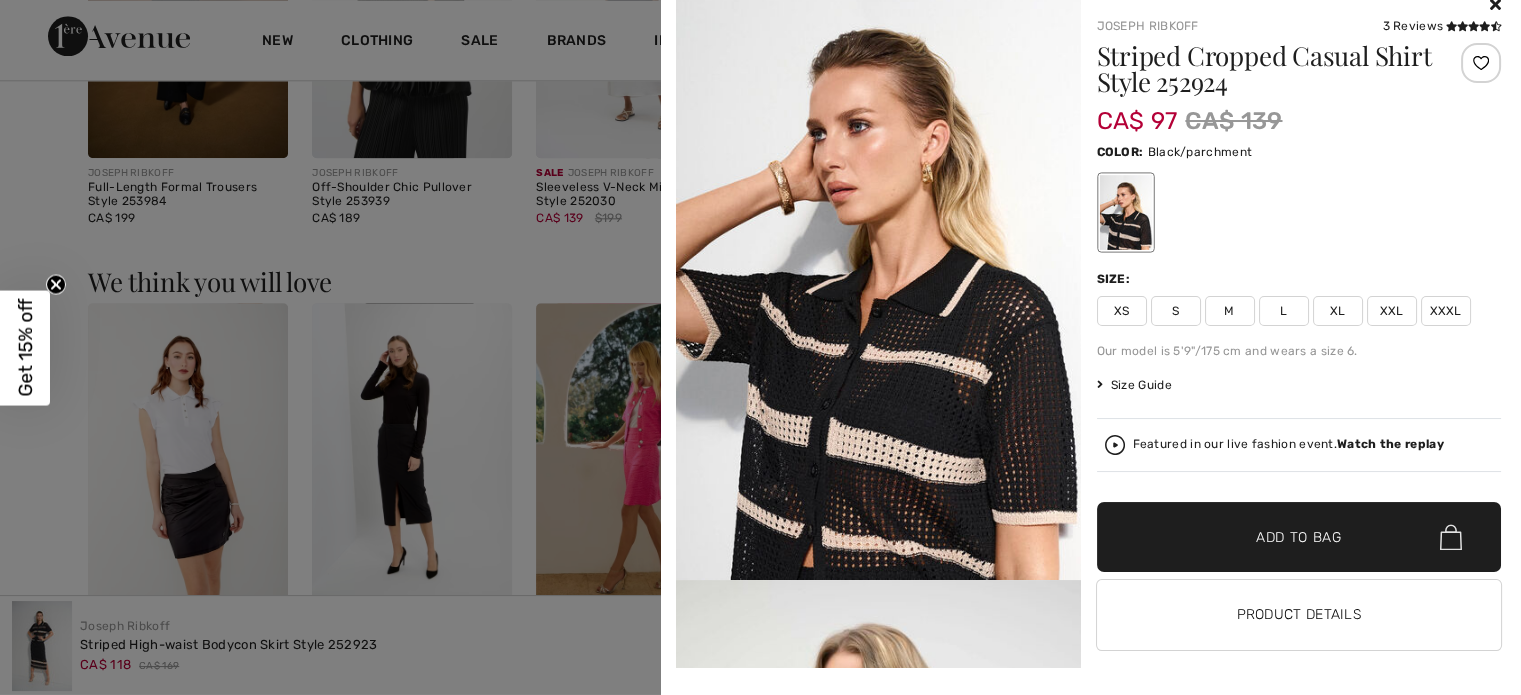 click at bounding box center (878, 276) 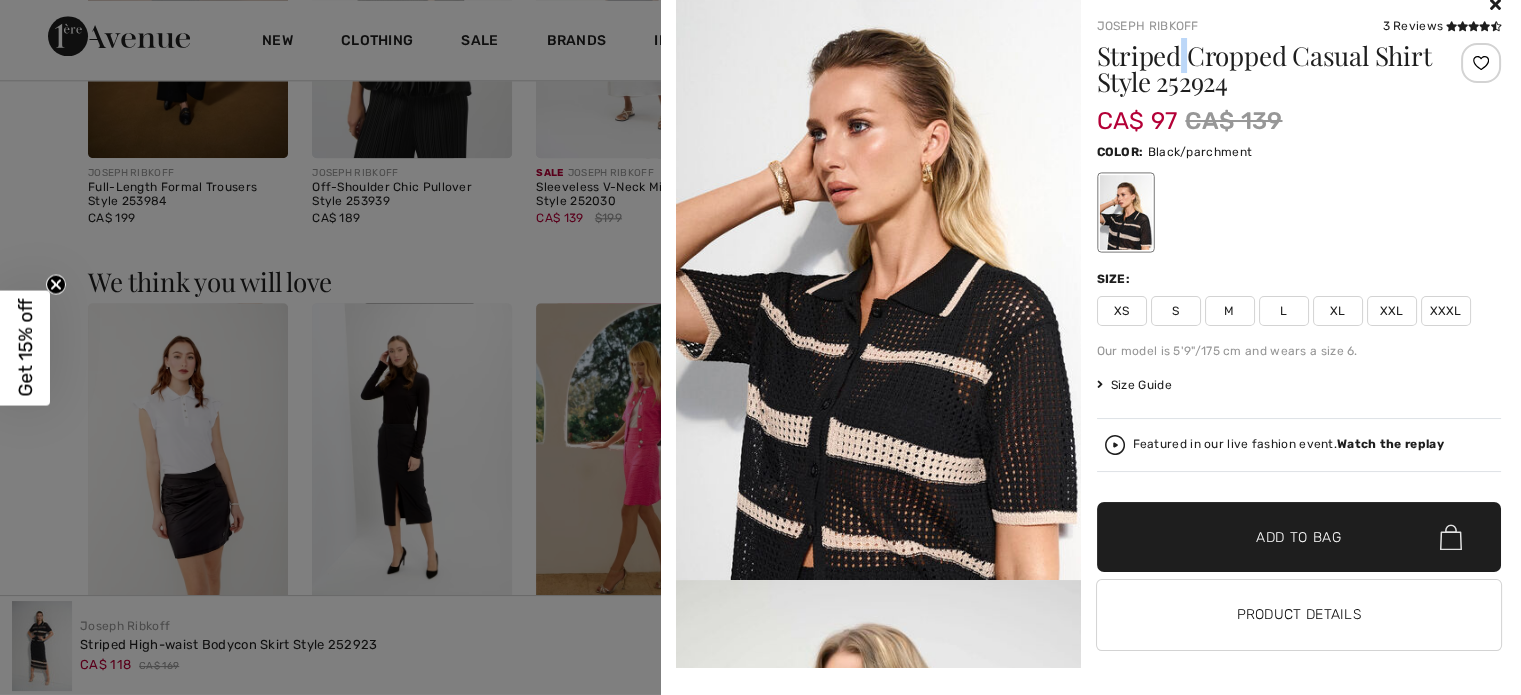 click on "Striped Cropped Casual Shirt  Style 252924" at bounding box center (1265, 69) 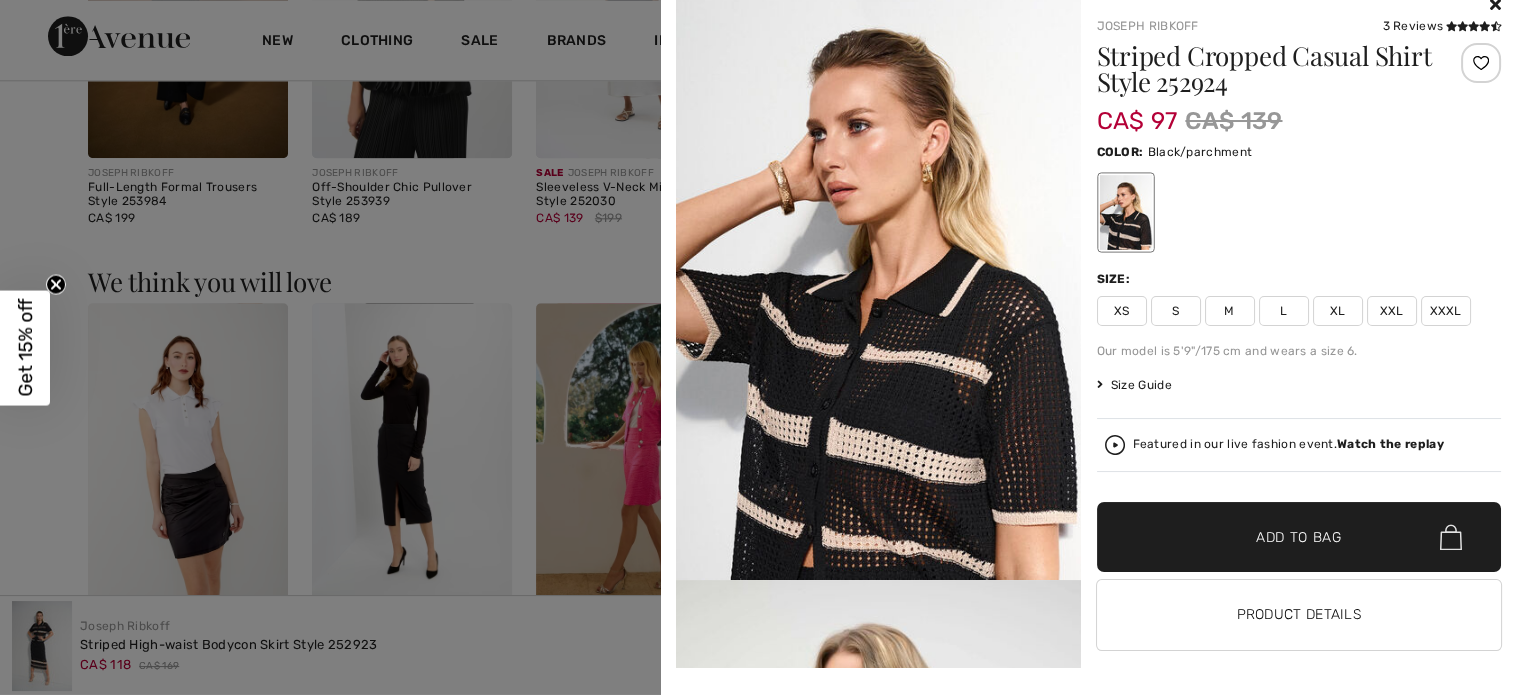 click at bounding box center [1495, 4] 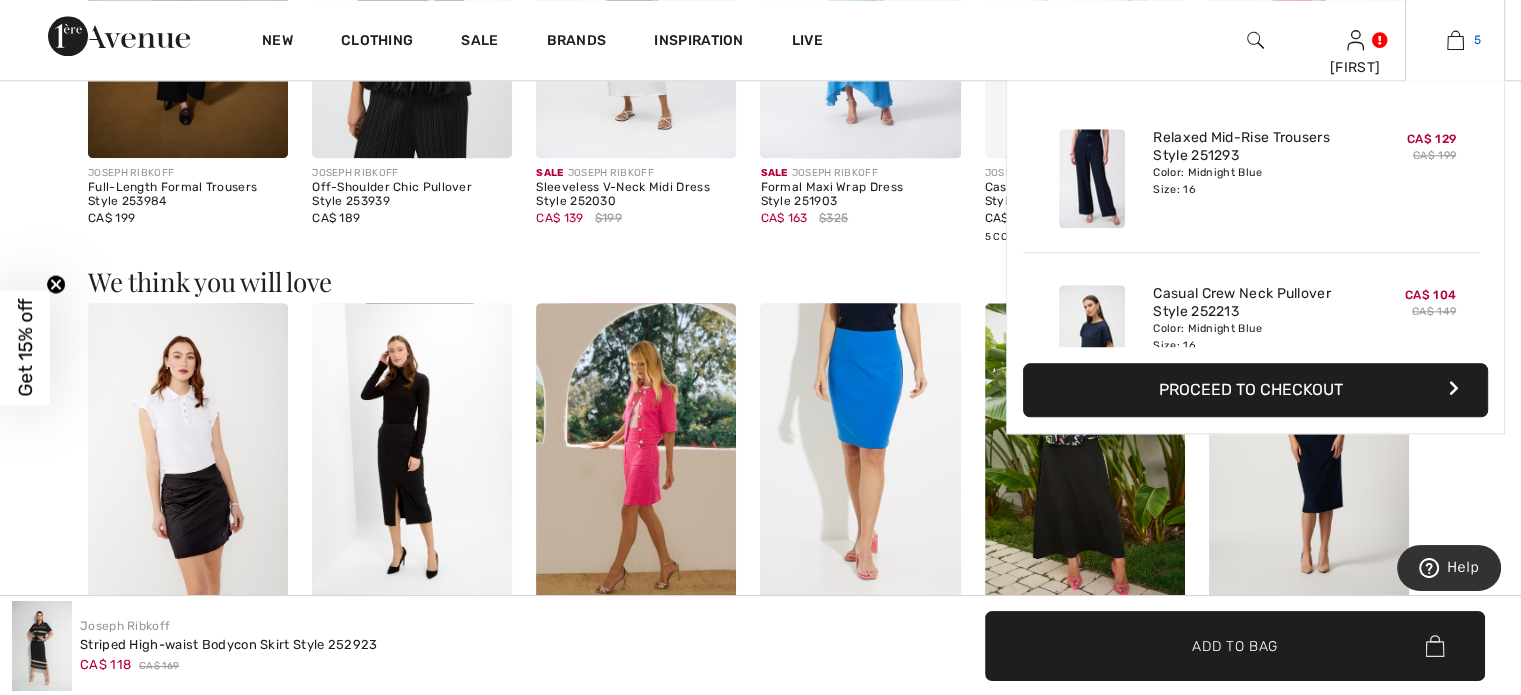 click at bounding box center [1455, 40] 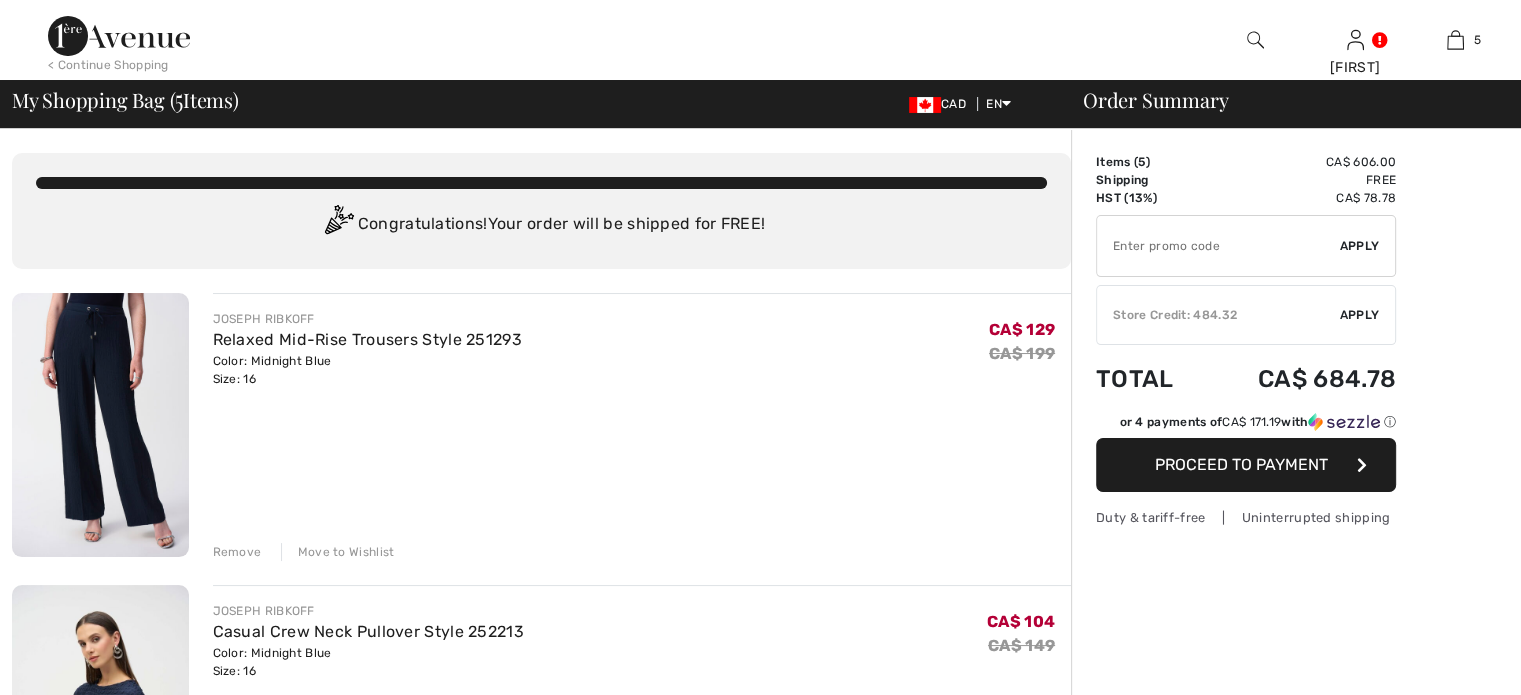 scroll, scrollTop: 238, scrollLeft: 0, axis: vertical 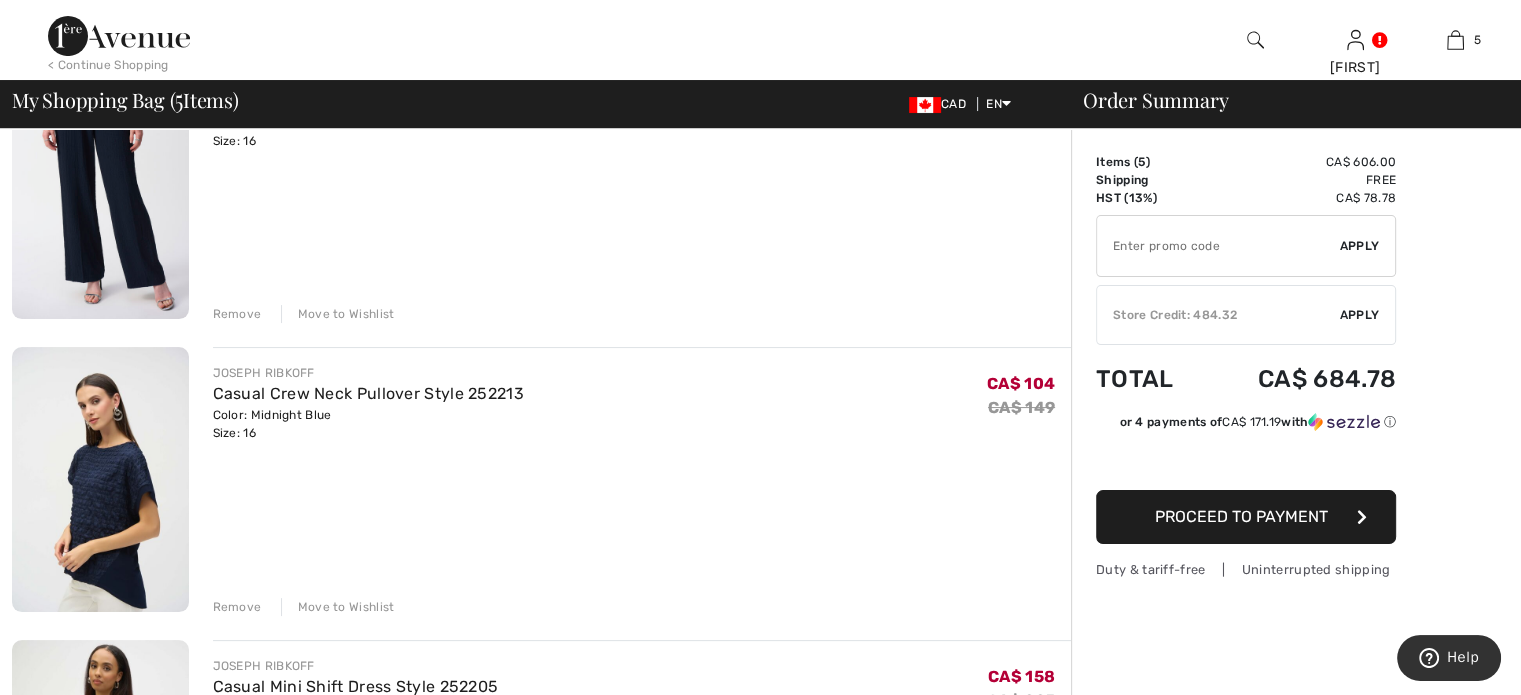 click on "Move to Wishlist" at bounding box center (338, 607) 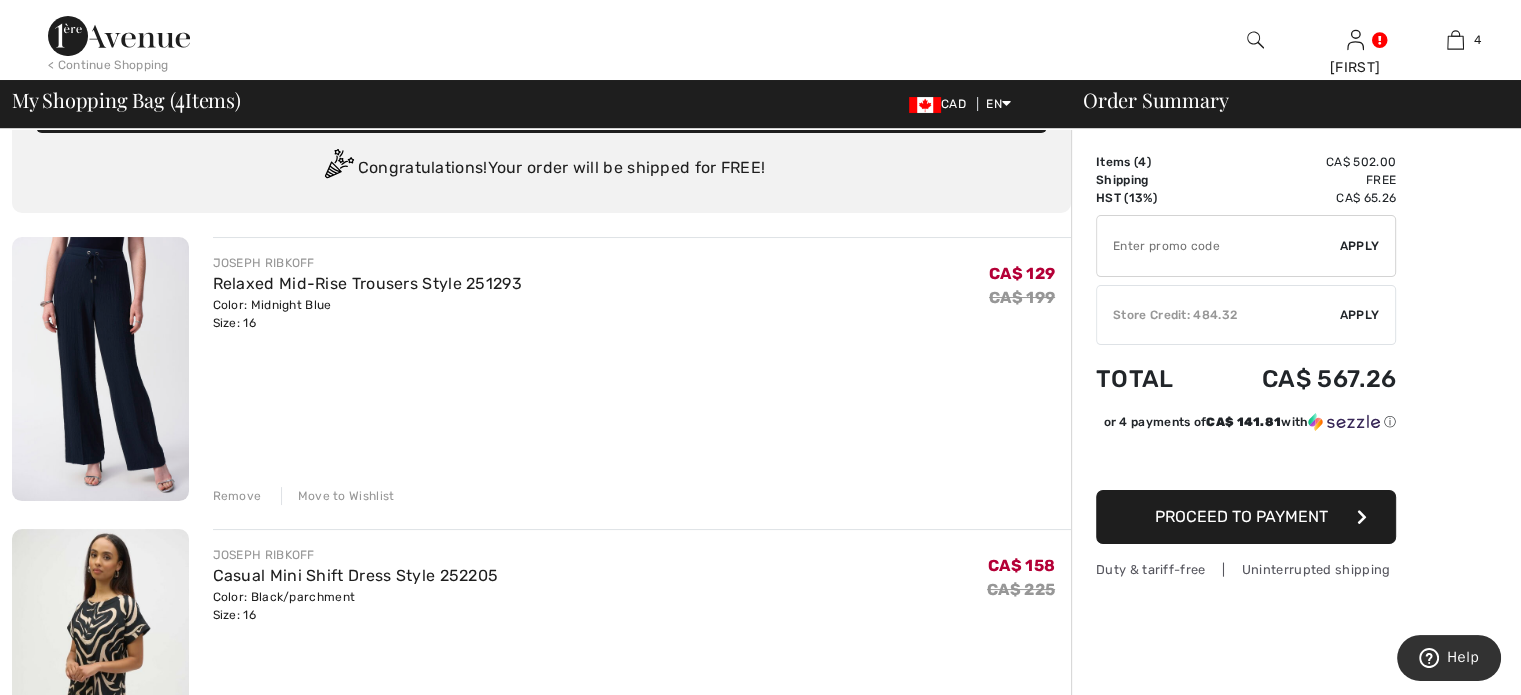 scroll, scrollTop: 31, scrollLeft: 0, axis: vertical 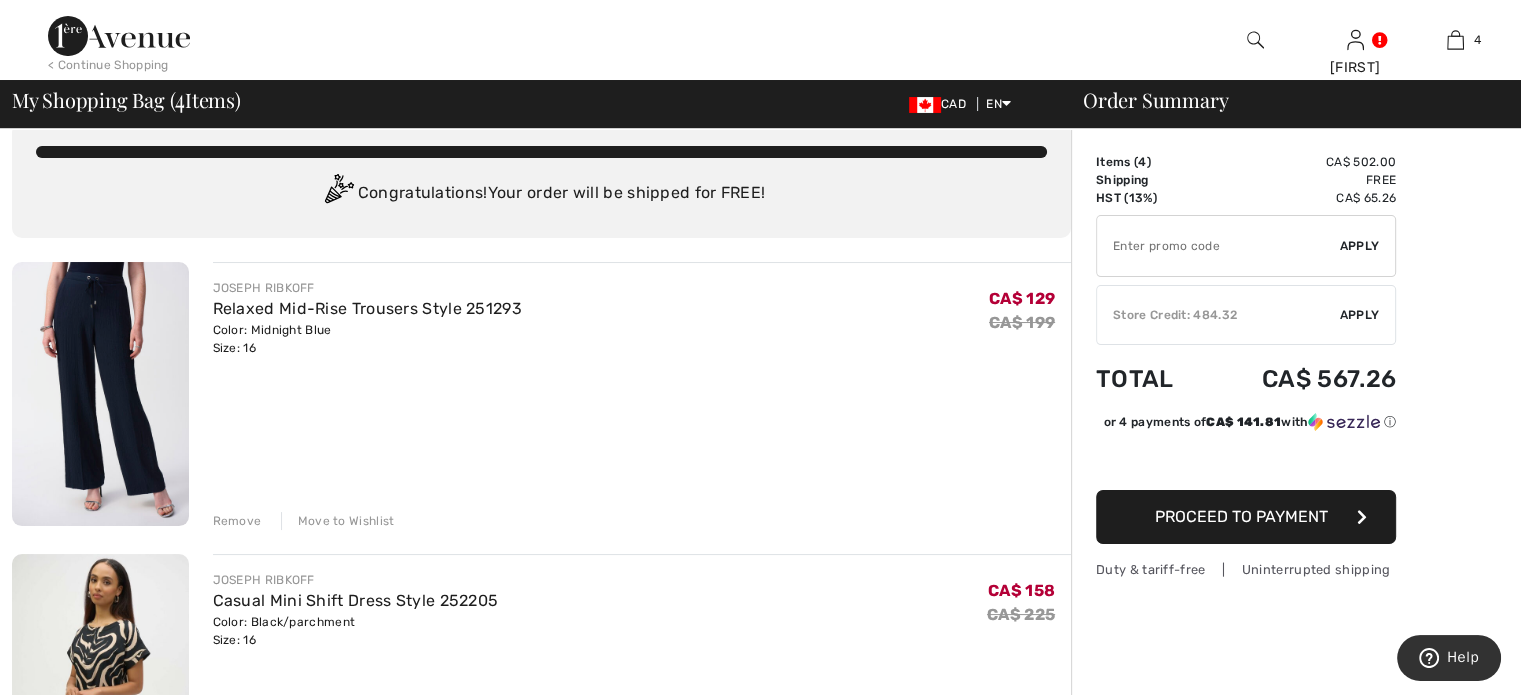 click at bounding box center [100, 394] 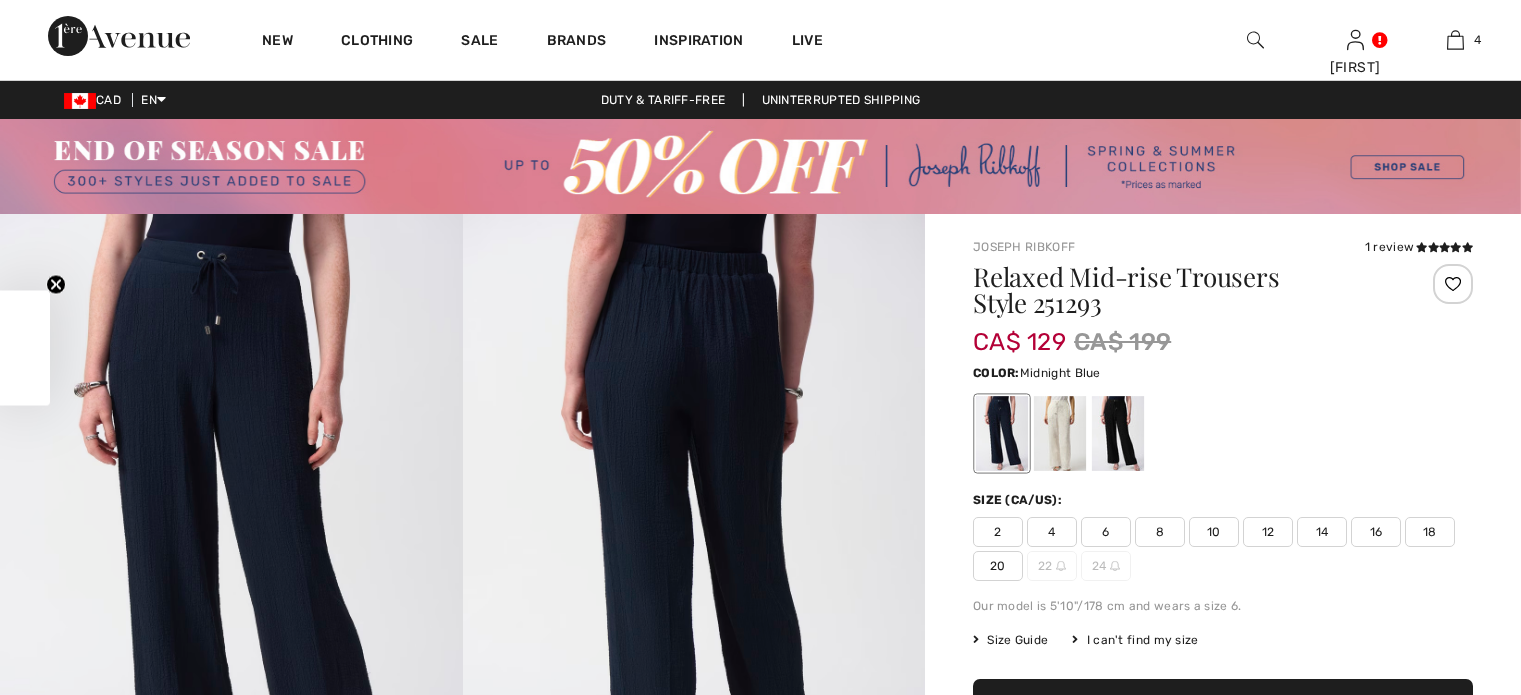 scroll, scrollTop: 0, scrollLeft: 0, axis: both 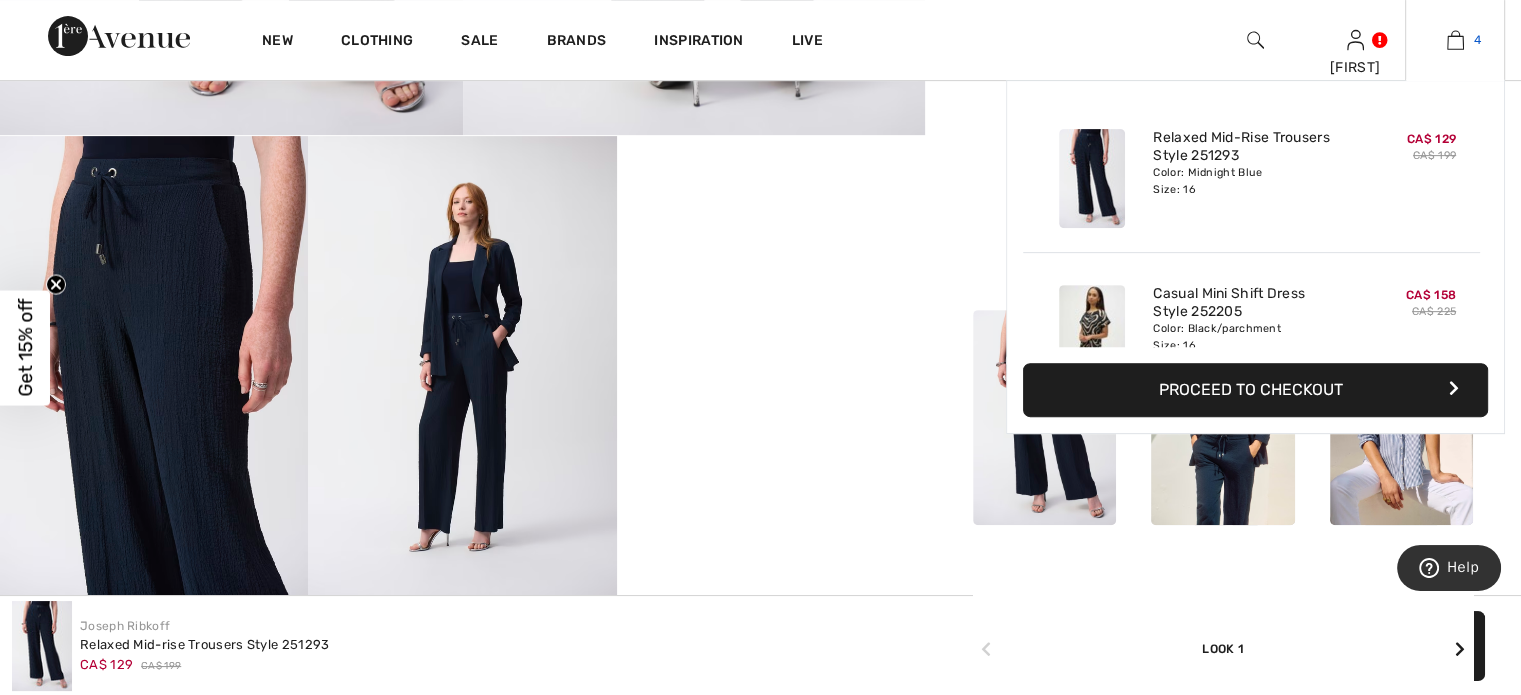 click on "4" at bounding box center [1477, 40] 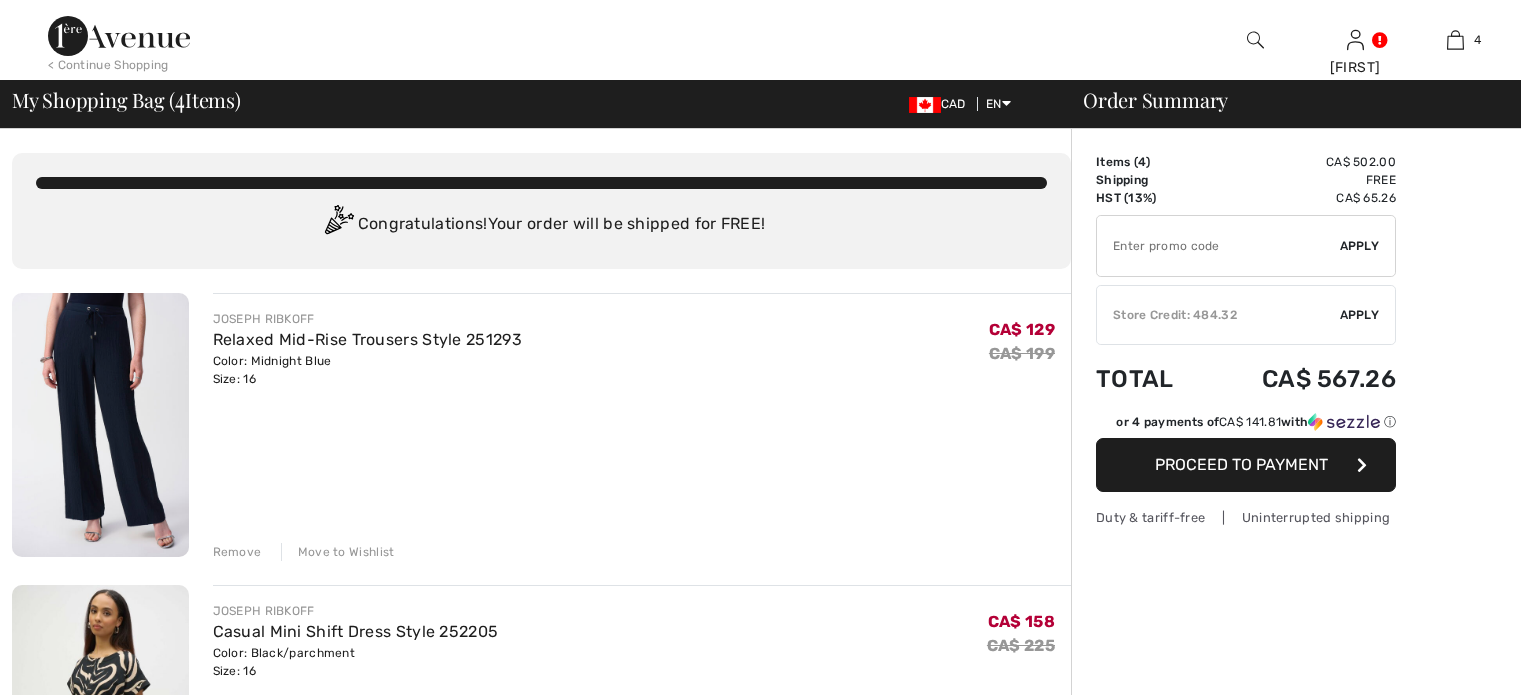 scroll, scrollTop: 0, scrollLeft: 0, axis: both 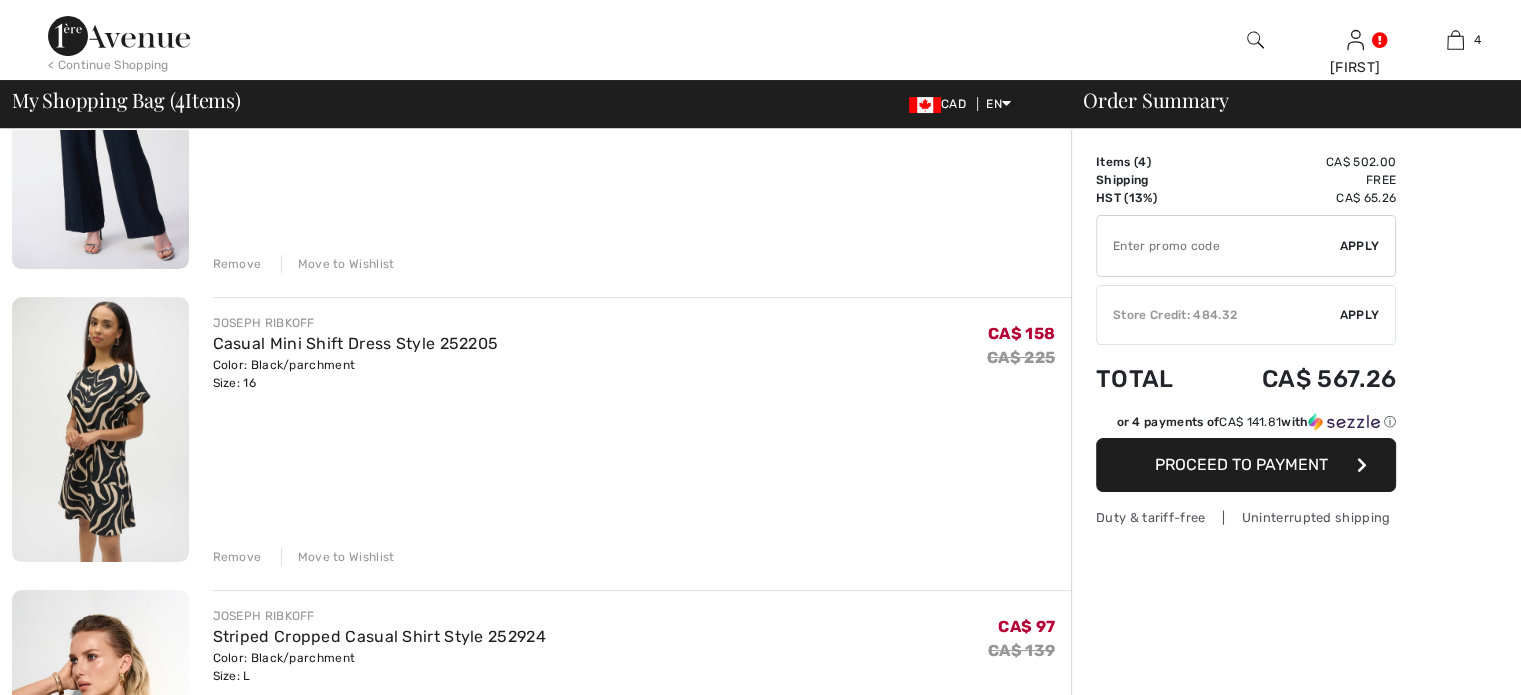 checkbox on "true" 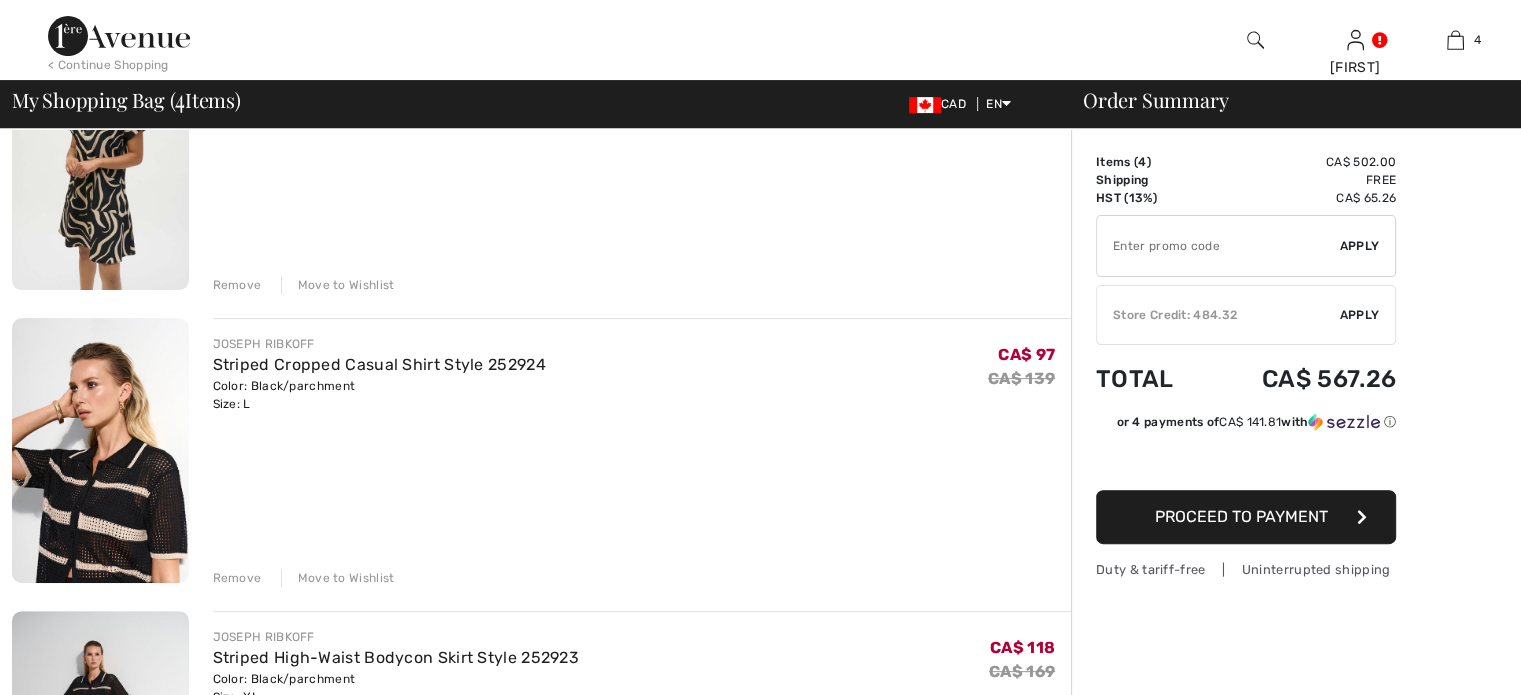 scroll, scrollTop: 0, scrollLeft: 0, axis: both 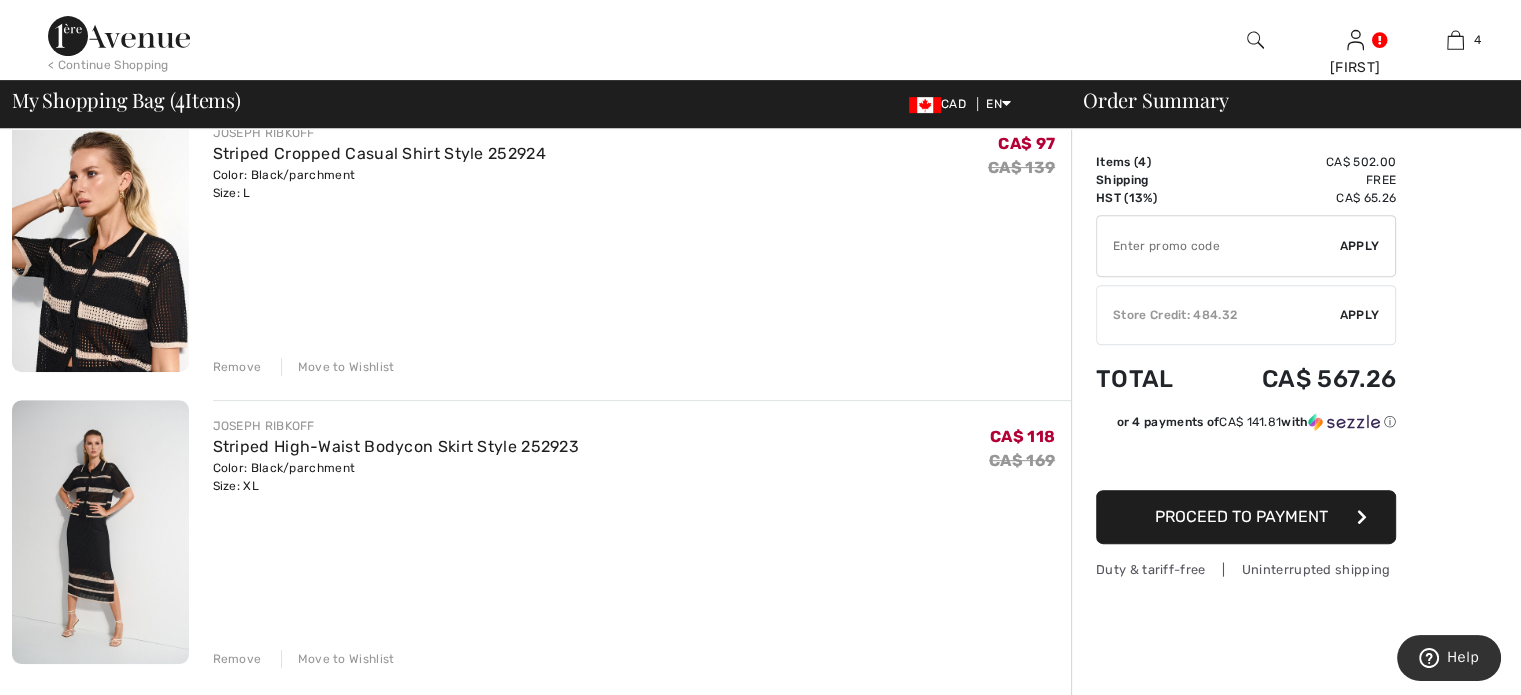 click at bounding box center [100, 239] 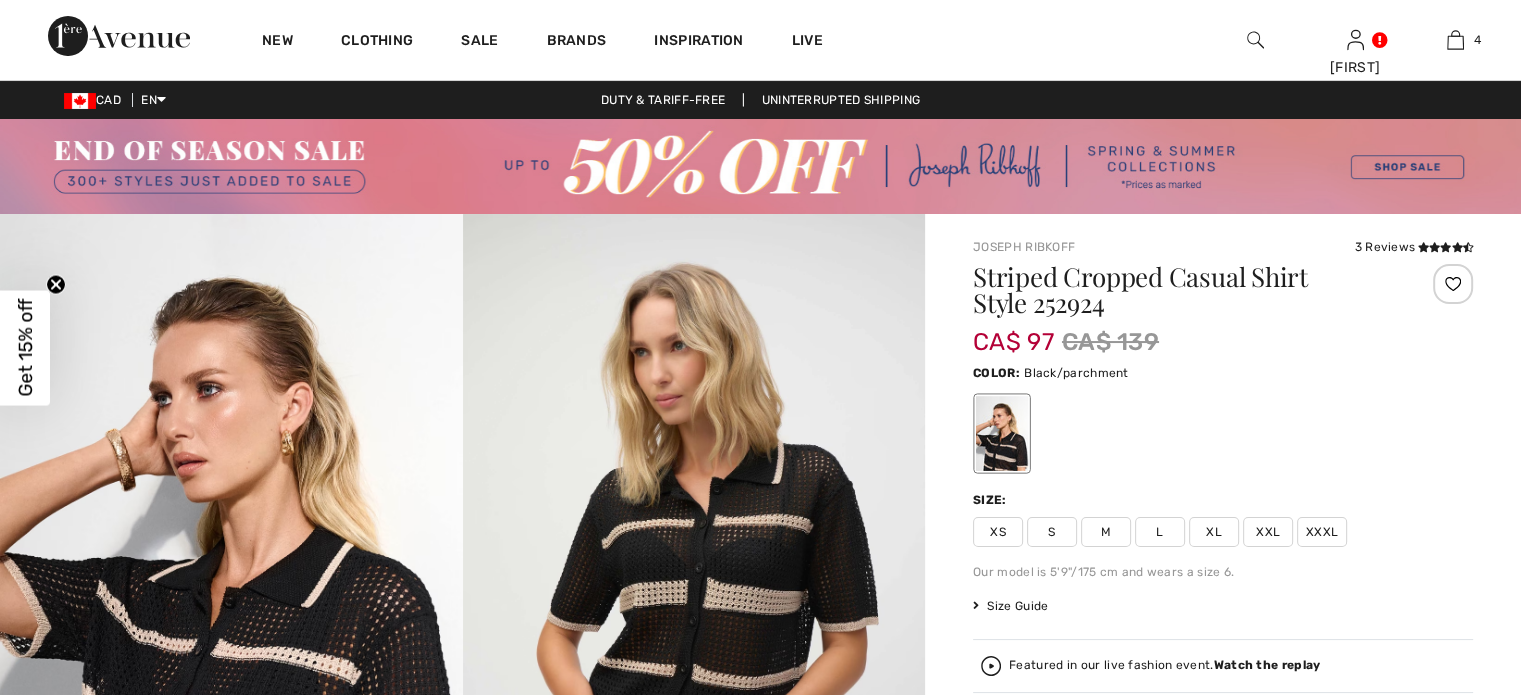 scroll, scrollTop: 320, scrollLeft: 0, axis: vertical 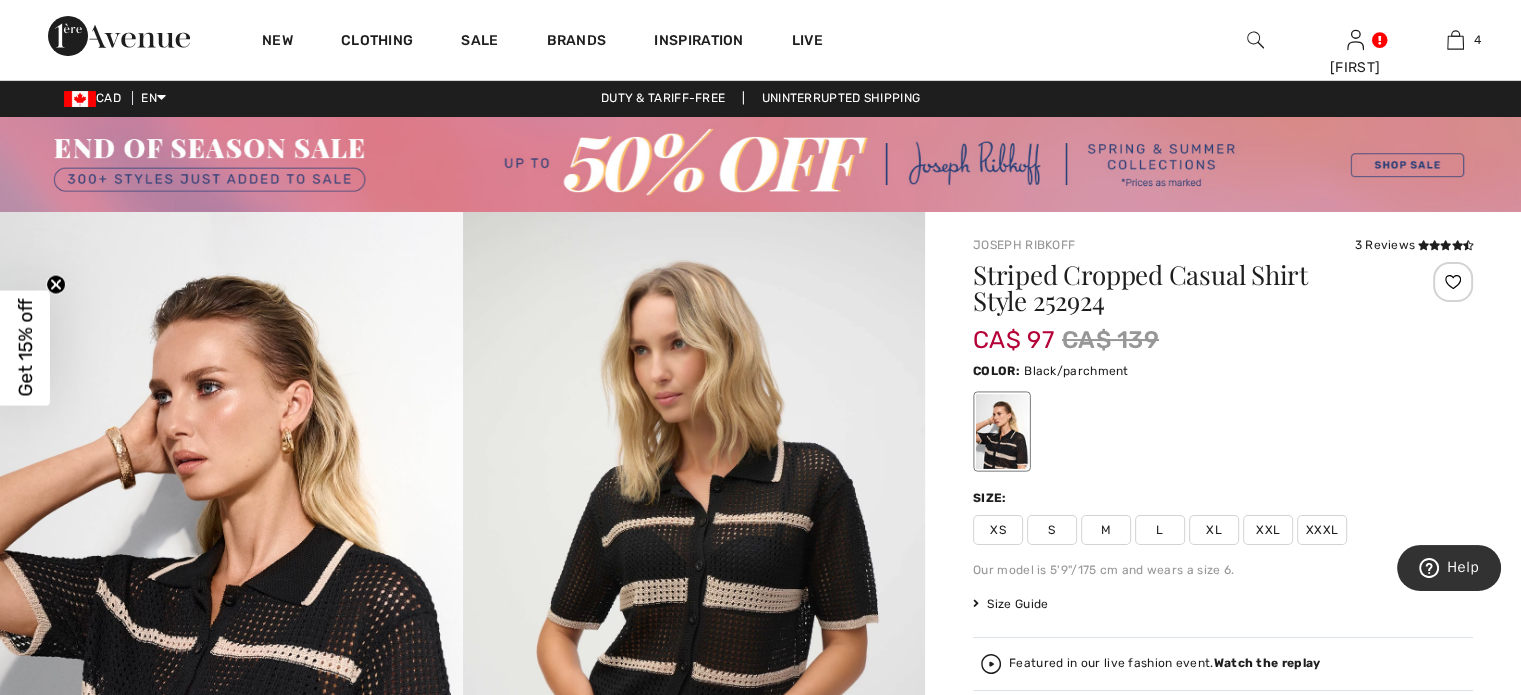 click at bounding box center [231, 559] 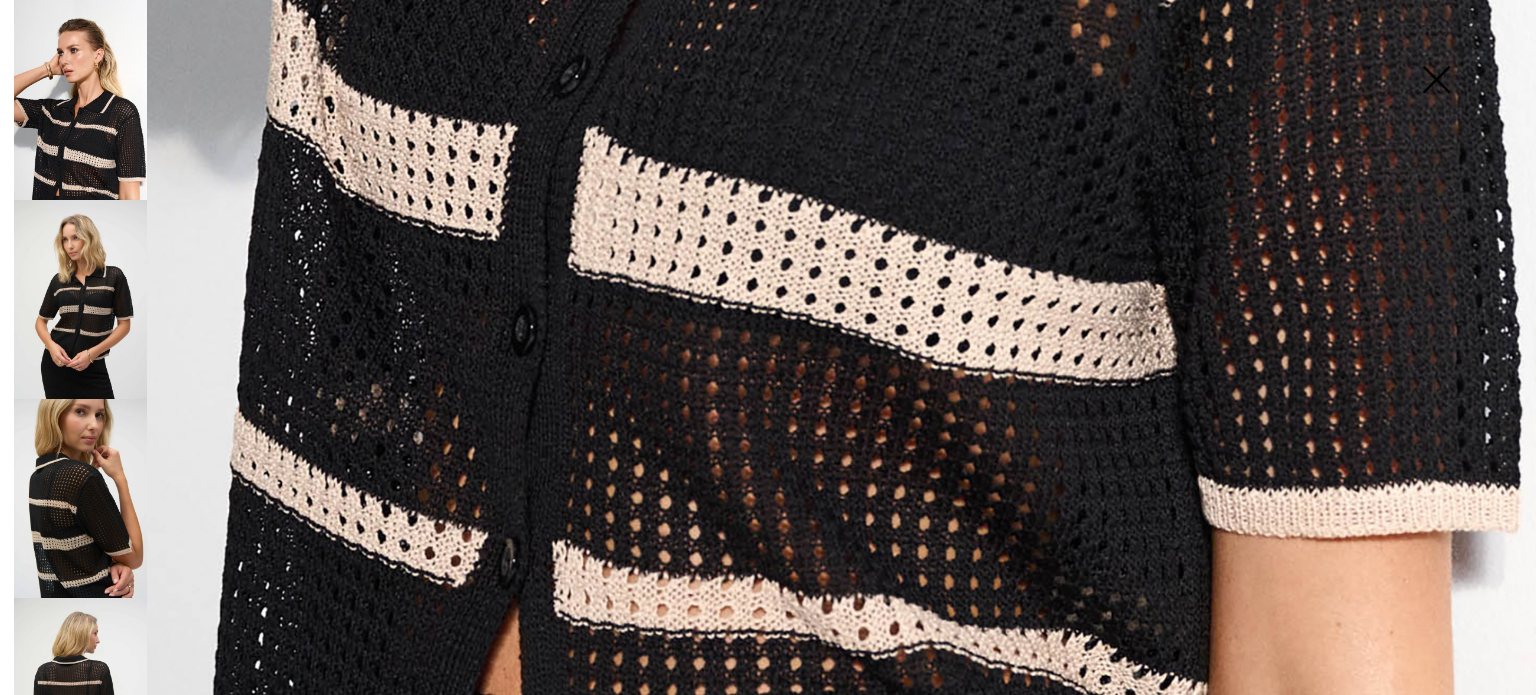 scroll, scrollTop: 1587, scrollLeft: 0, axis: vertical 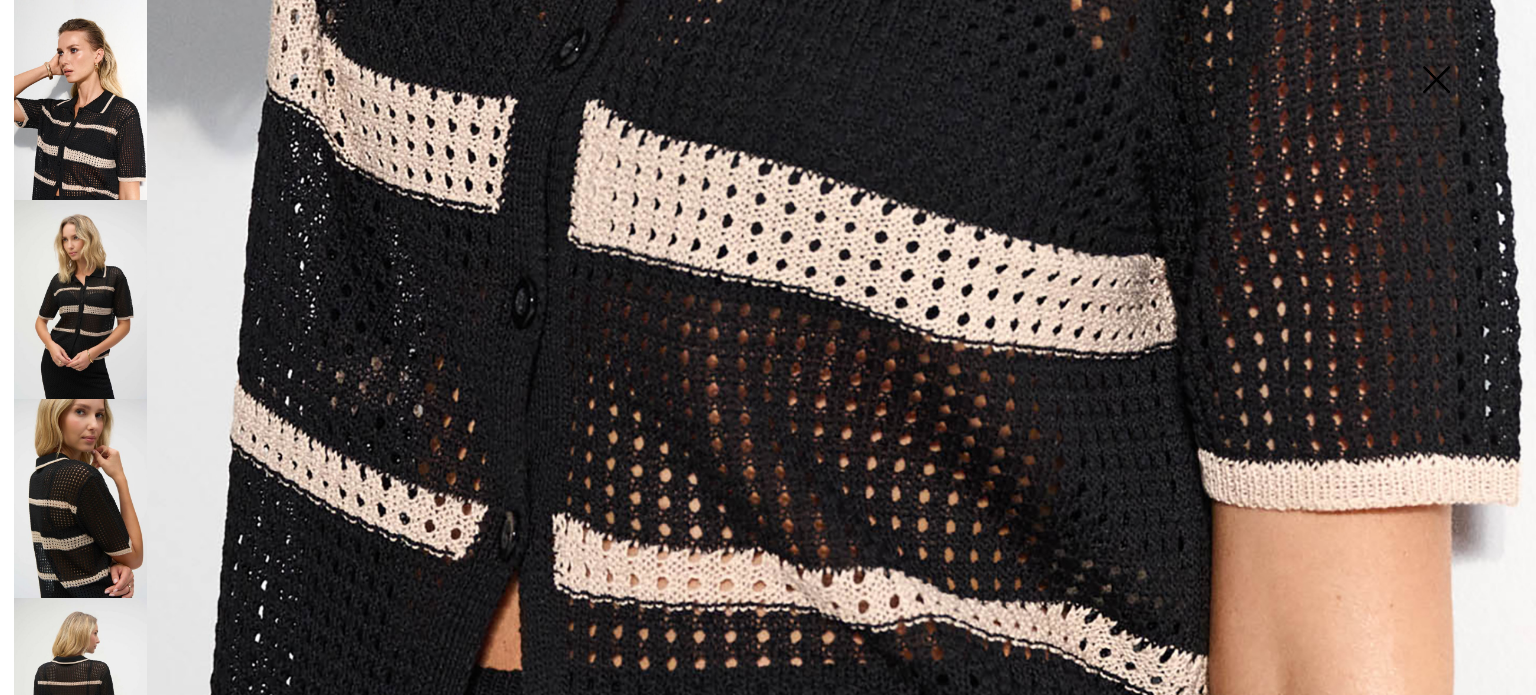 click at bounding box center (80, 299) 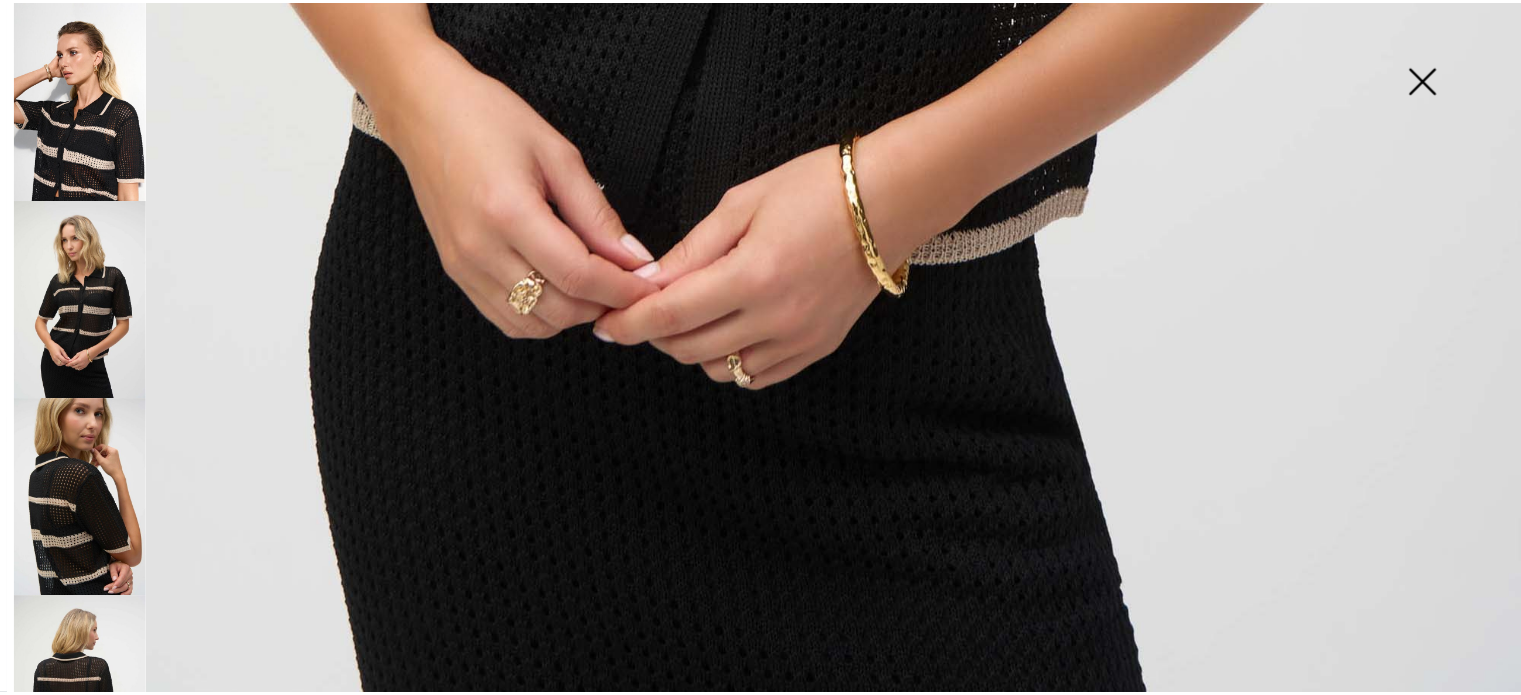 scroll, scrollTop: 1584, scrollLeft: 0, axis: vertical 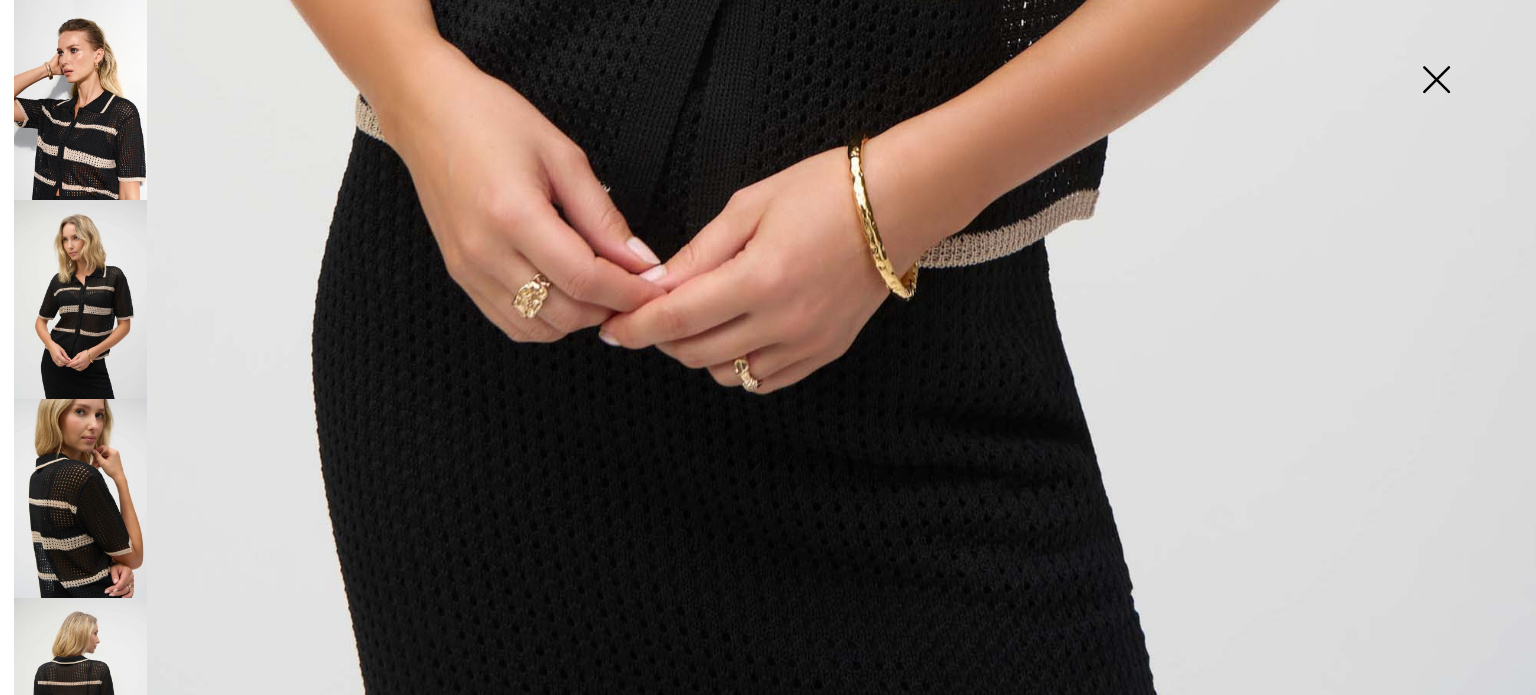 click at bounding box center [1436, 81] 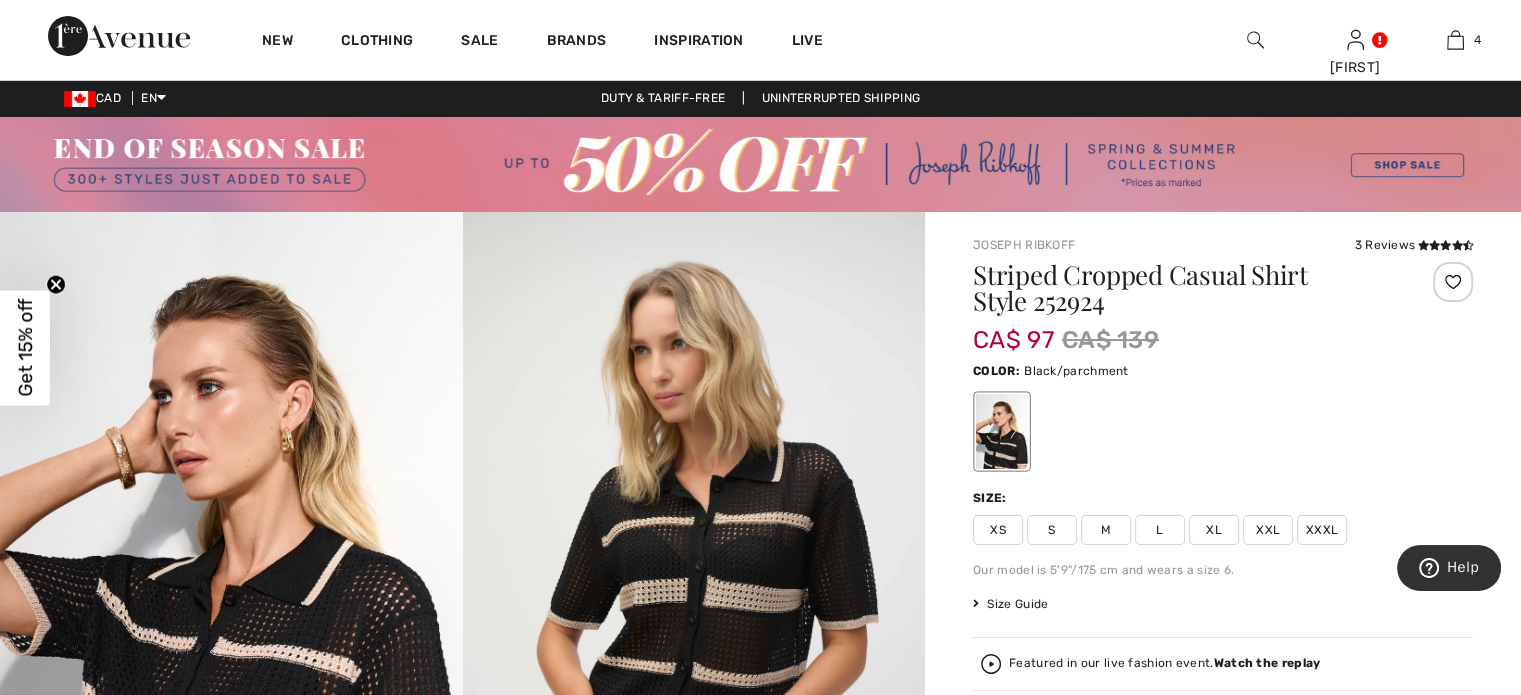 scroll, scrollTop: 1560, scrollLeft: 0, axis: vertical 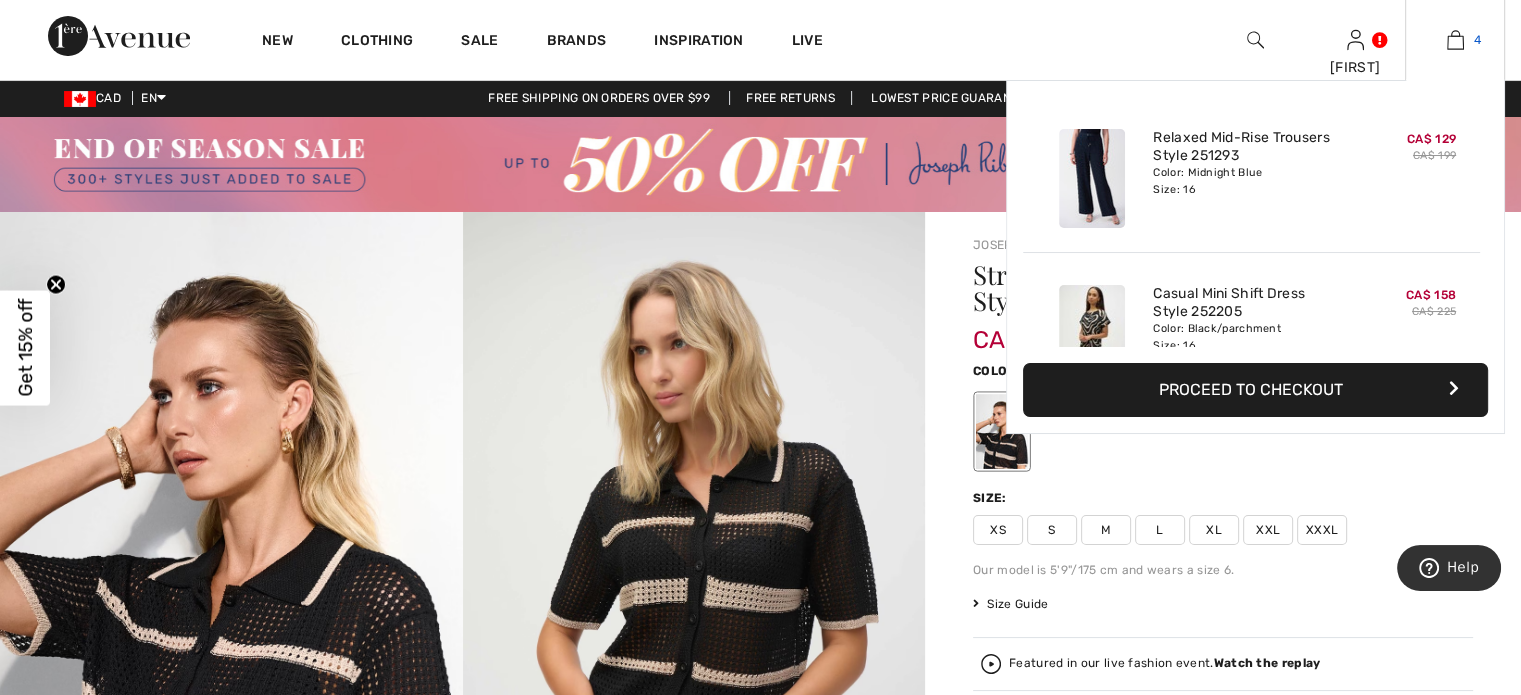 click on "4" at bounding box center [1455, 40] 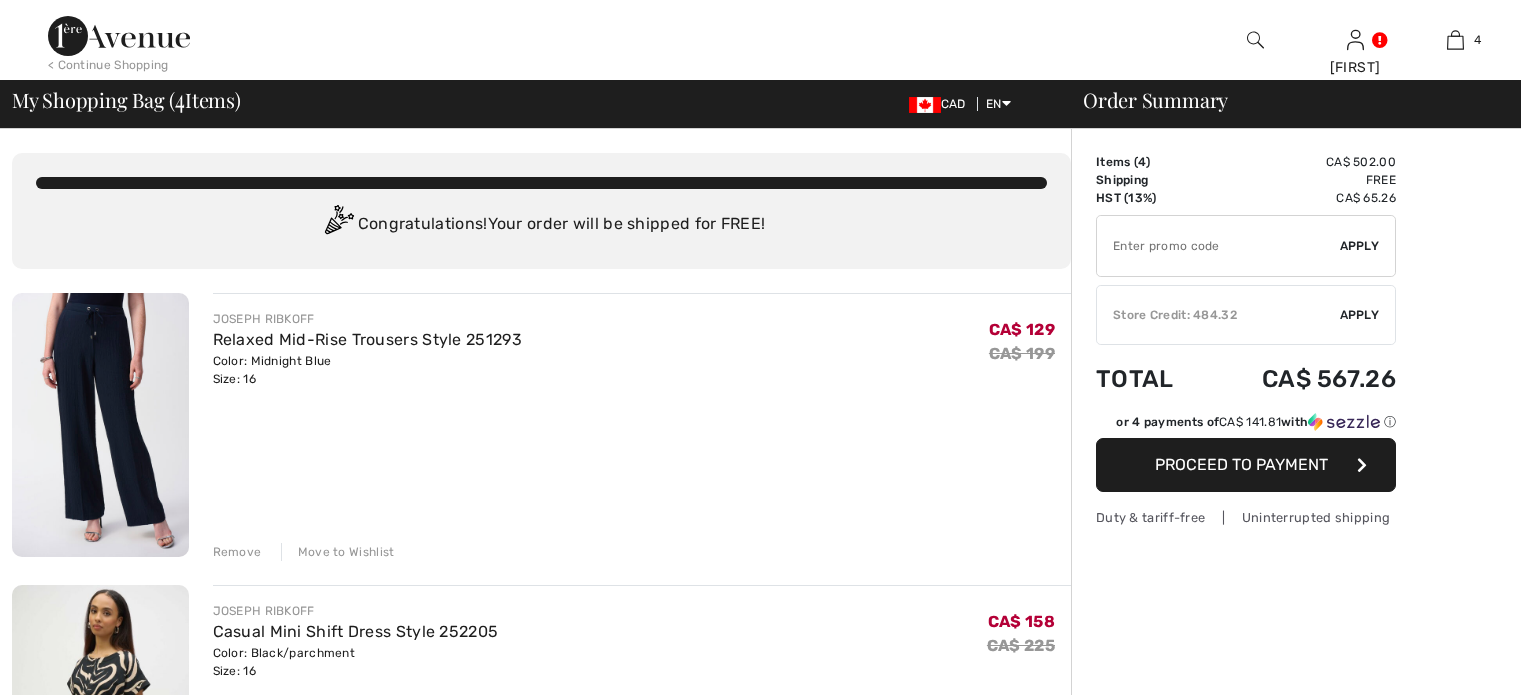 scroll, scrollTop: 0, scrollLeft: 0, axis: both 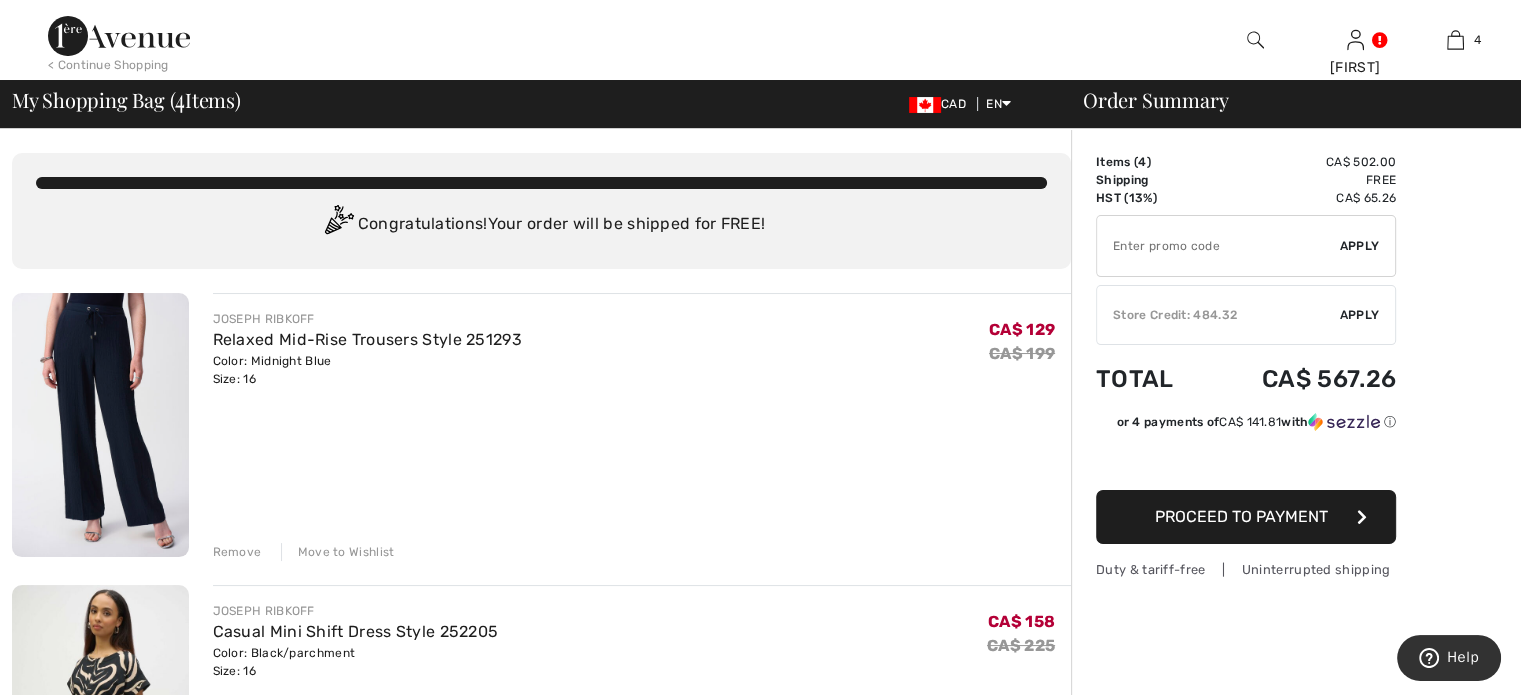 click on "Move to Wishlist" at bounding box center [338, 552] 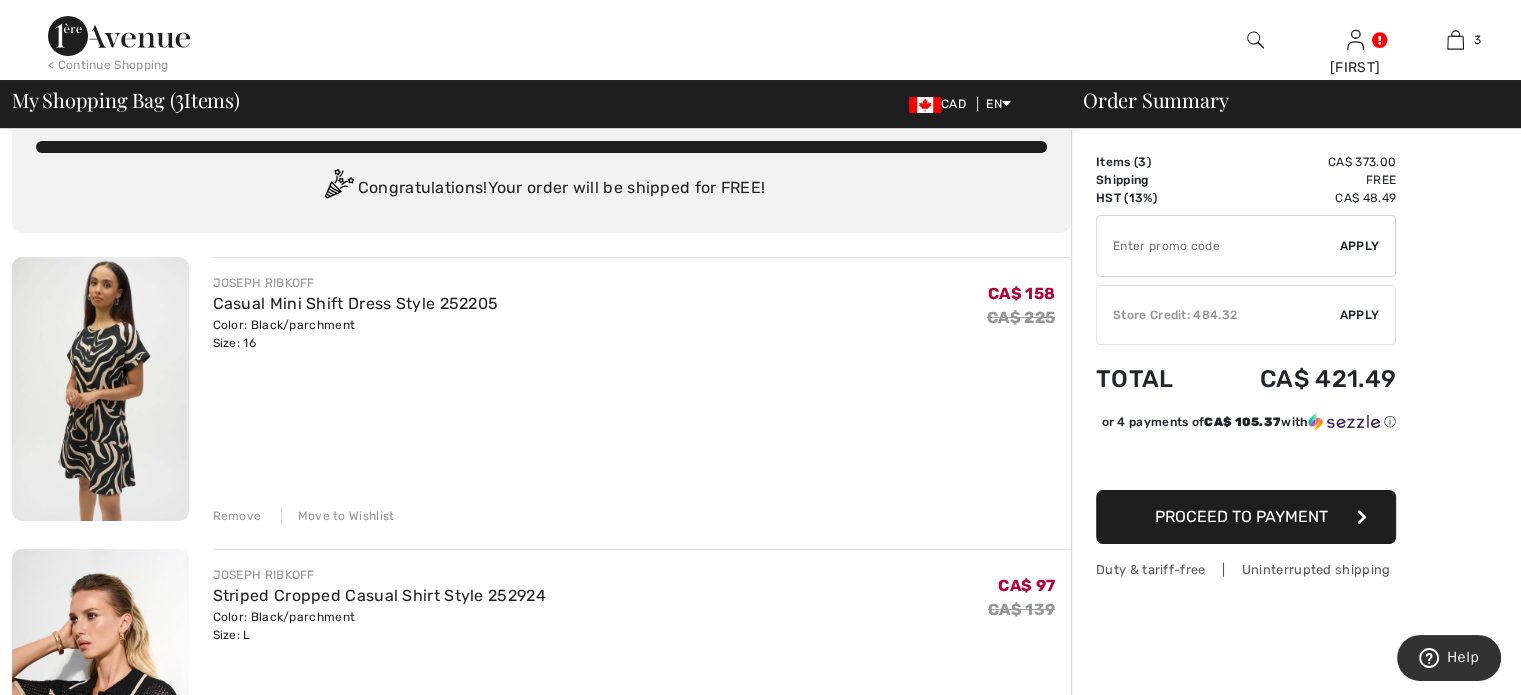 scroll, scrollTop: 35, scrollLeft: 0, axis: vertical 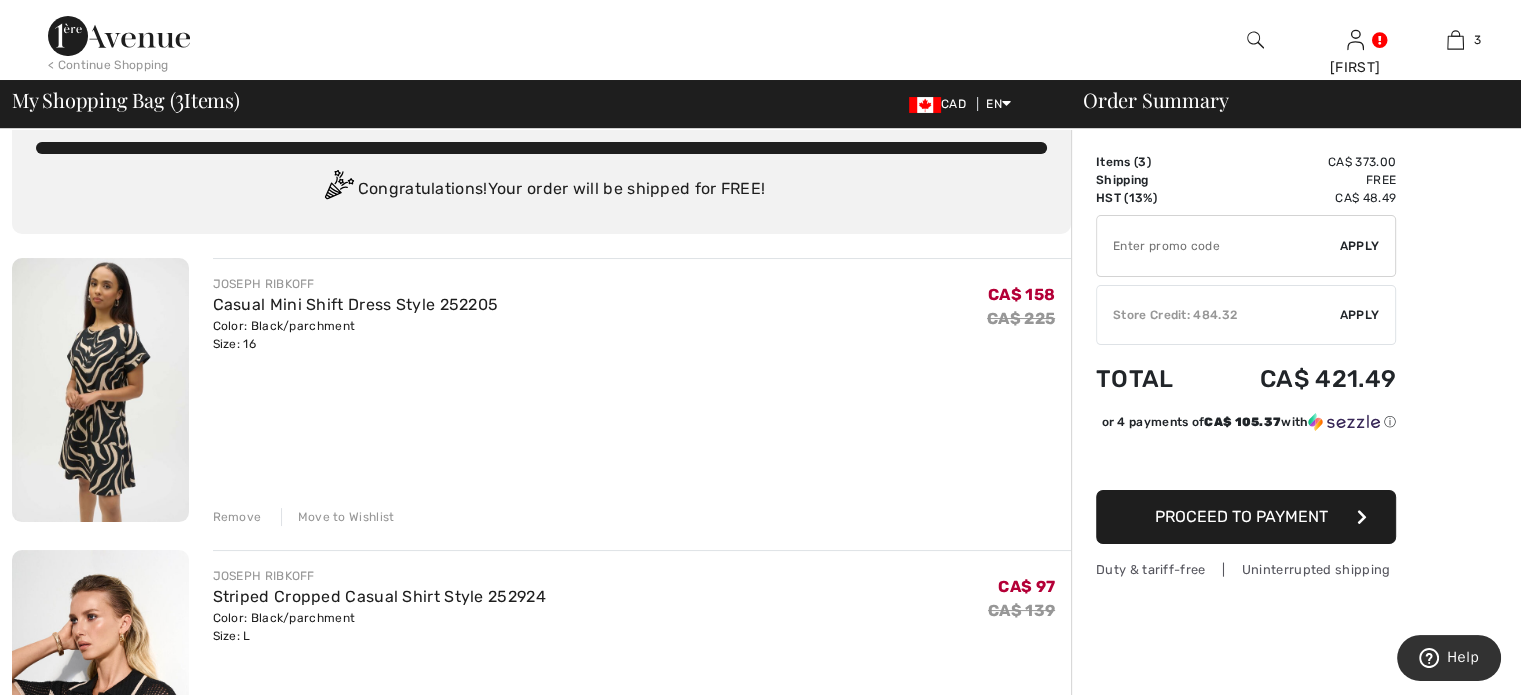 click at bounding box center [100, 390] 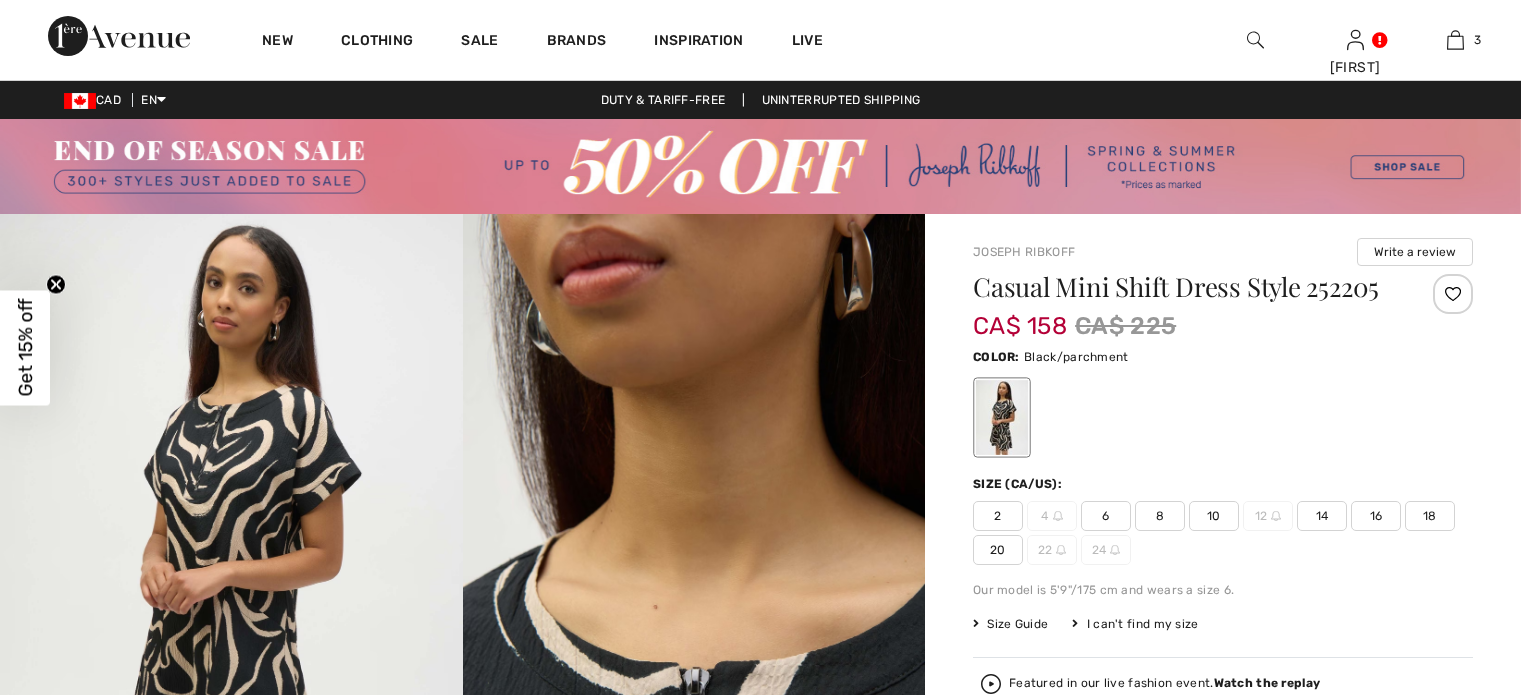 scroll, scrollTop: 0, scrollLeft: 0, axis: both 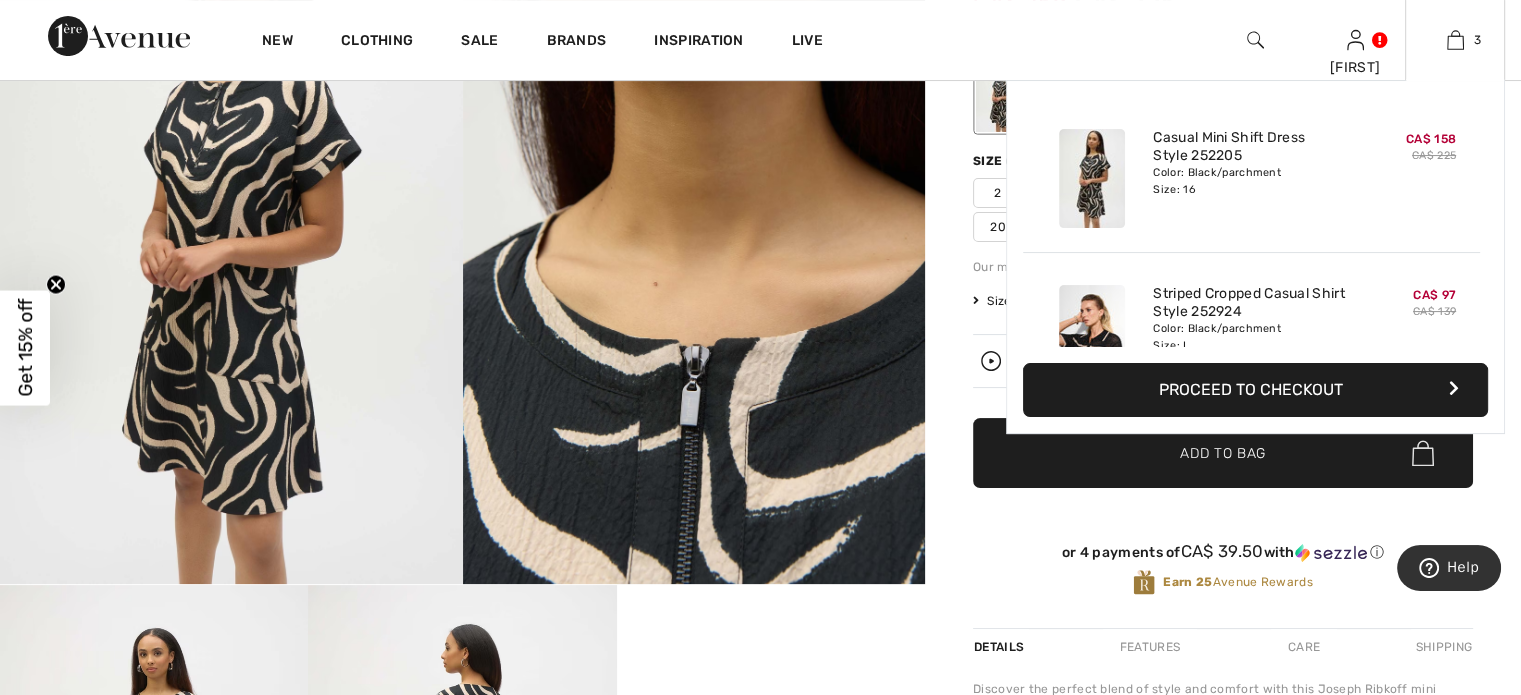 click on "Proceed to Checkout" at bounding box center (1255, 390) 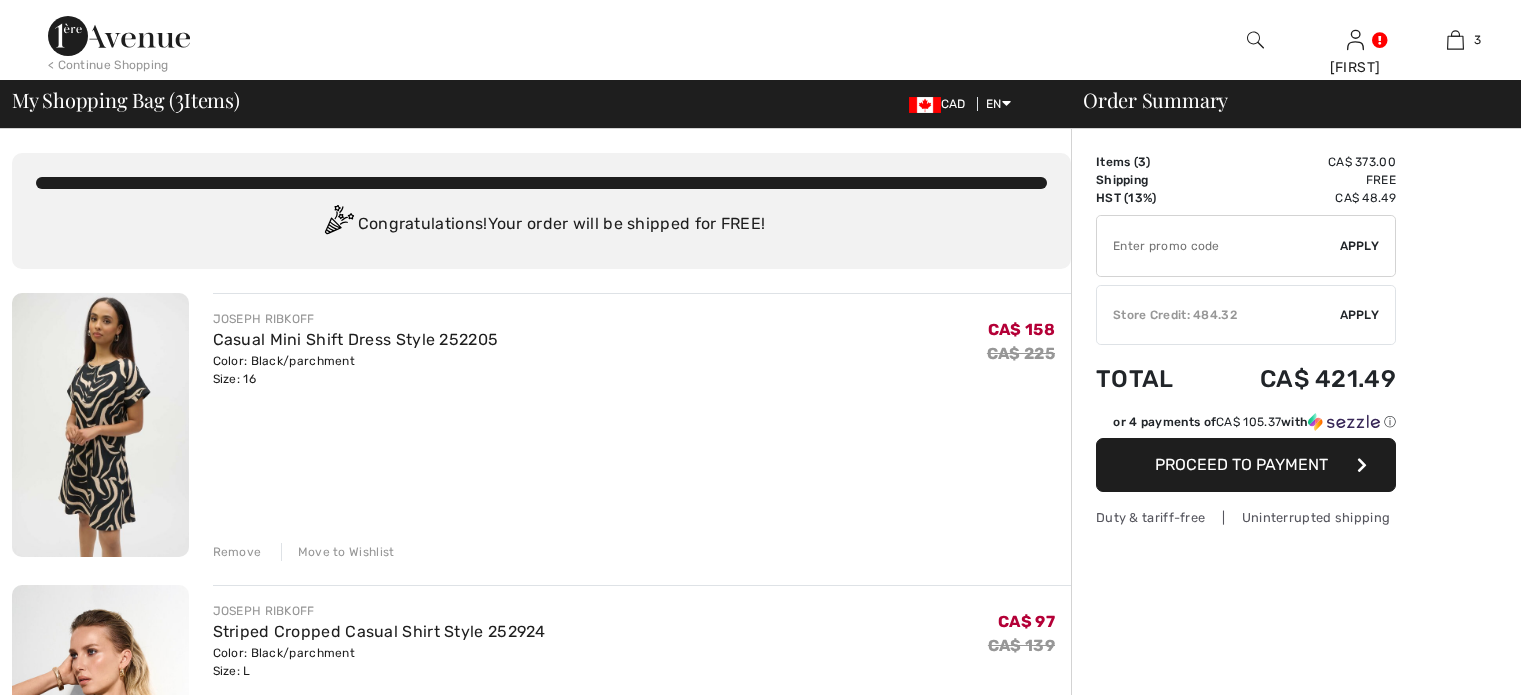 scroll, scrollTop: 0, scrollLeft: 0, axis: both 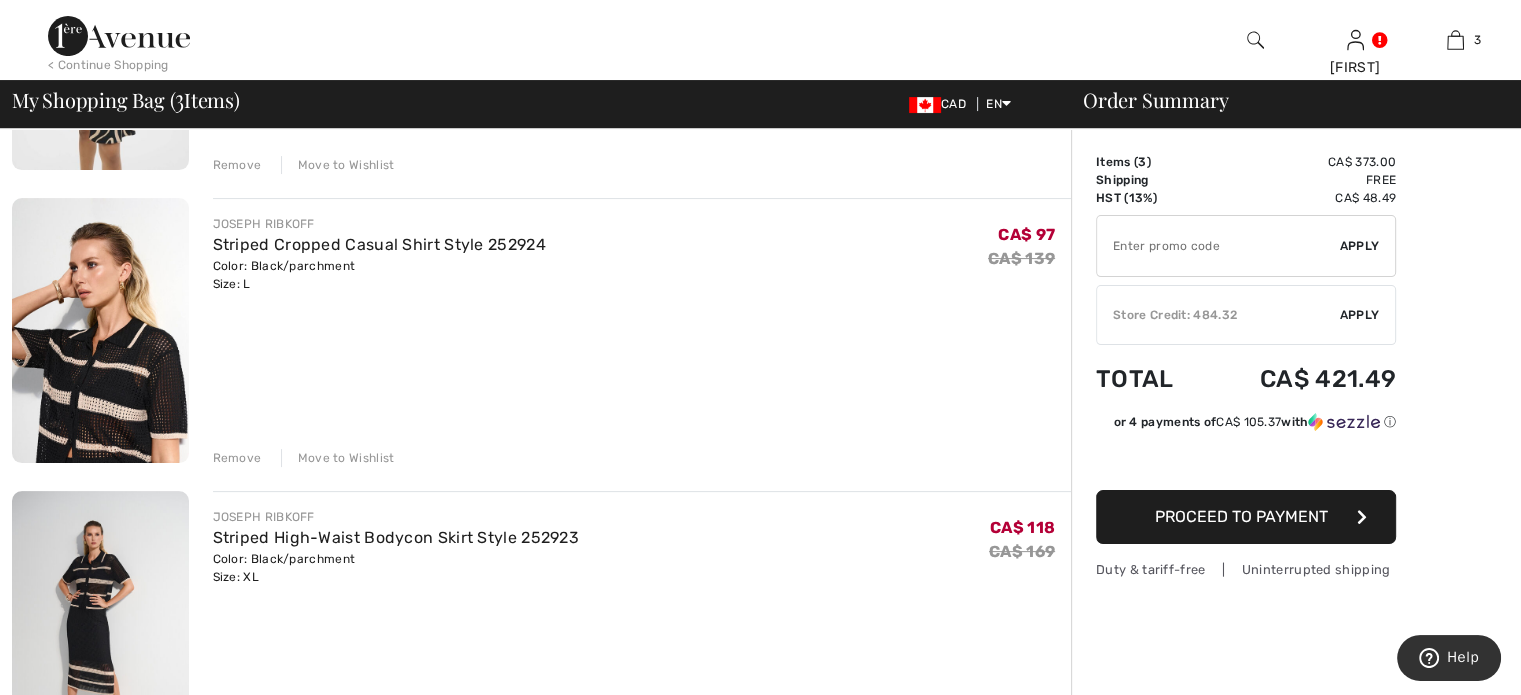 click on "✔
Store Credit: 484.32
Apply
Remove" at bounding box center [1246, 315] 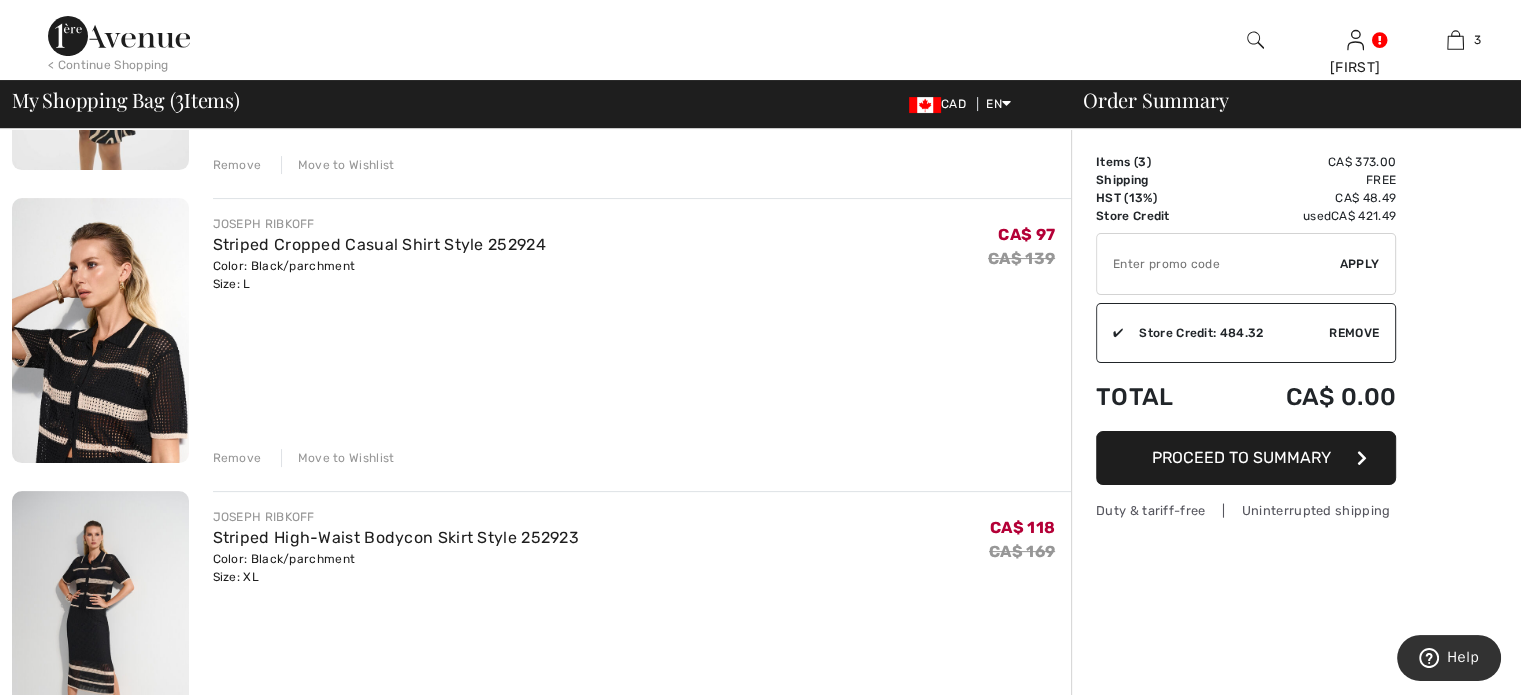 click on "Proceed to Summary" at bounding box center (1246, 458) 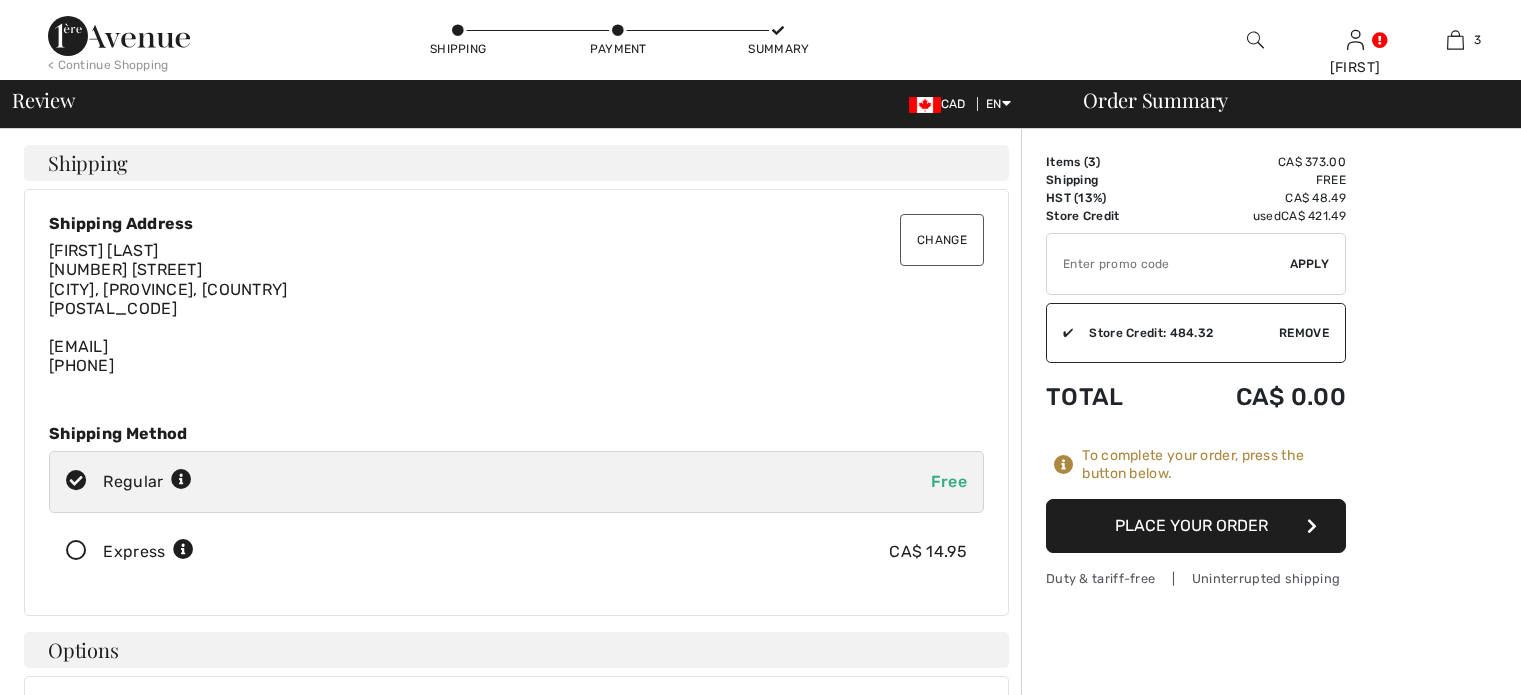 scroll, scrollTop: 0, scrollLeft: 0, axis: both 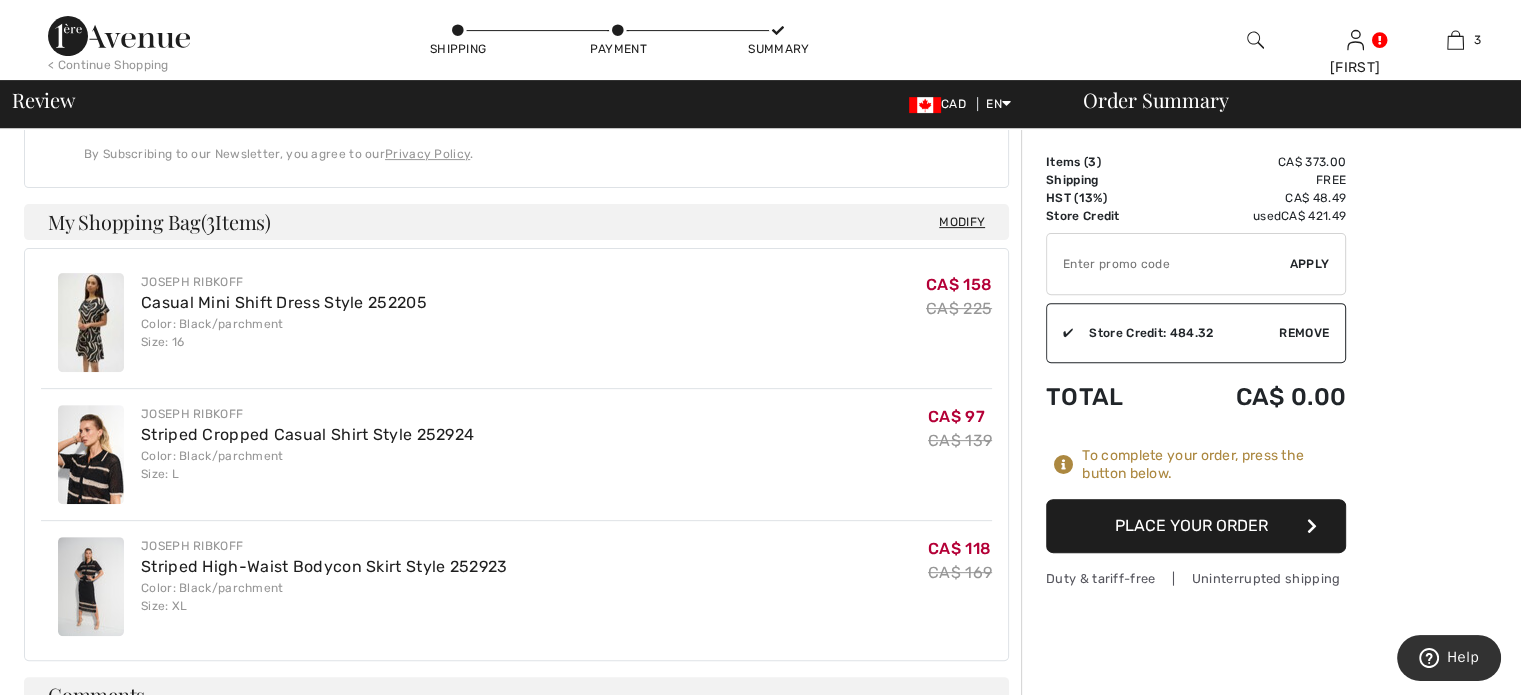 click on "Place Your Order" at bounding box center (1196, 526) 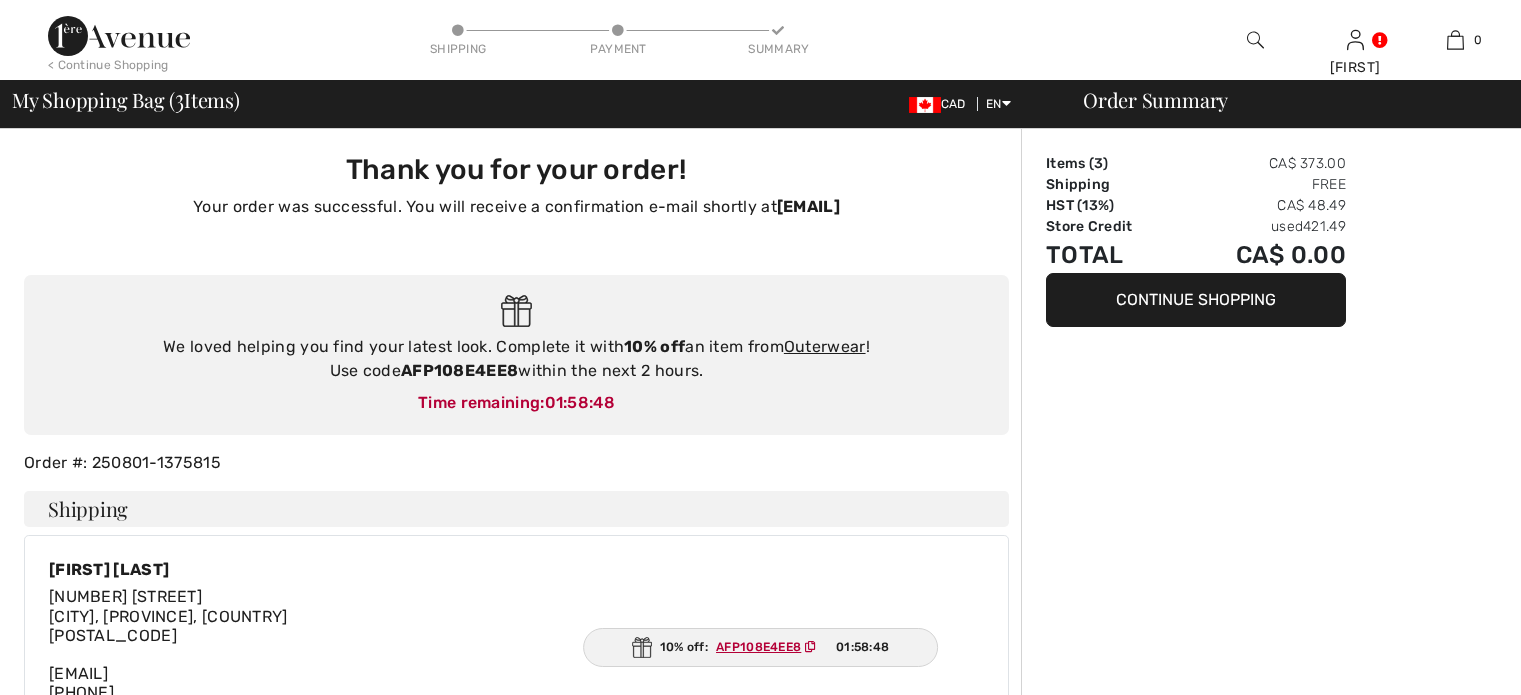 scroll, scrollTop: 0, scrollLeft: 0, axis: both 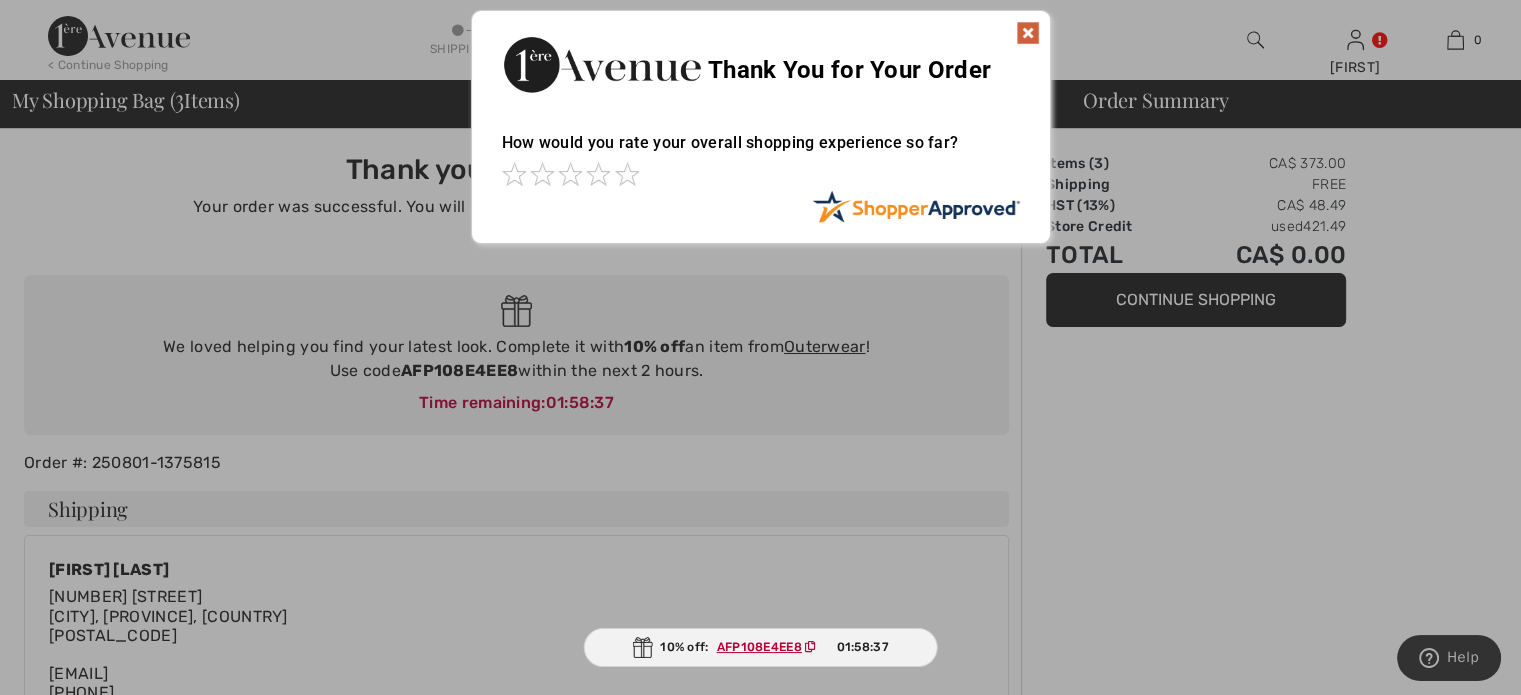 click at bounding box center (1028, 33) 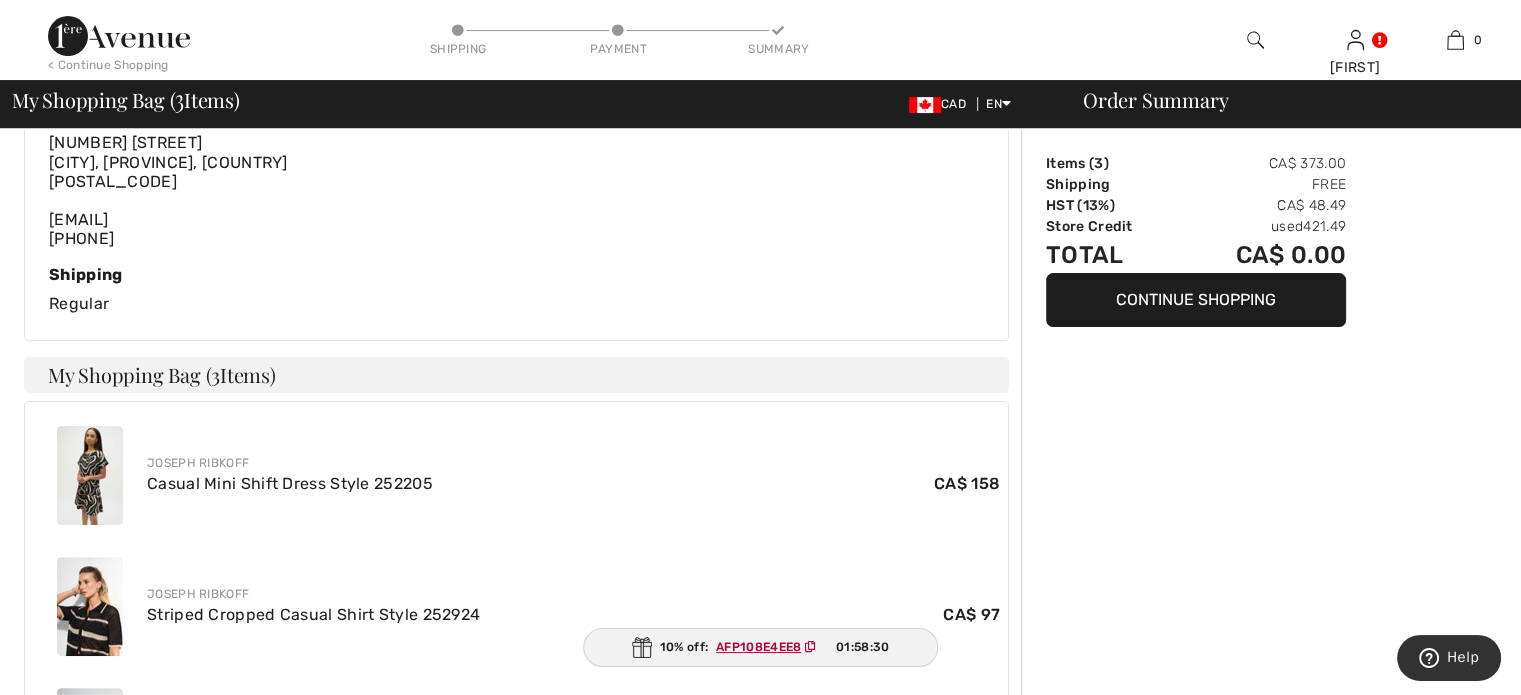 scroll, scrollTop: 0, scrollLeft: 0, axis: both 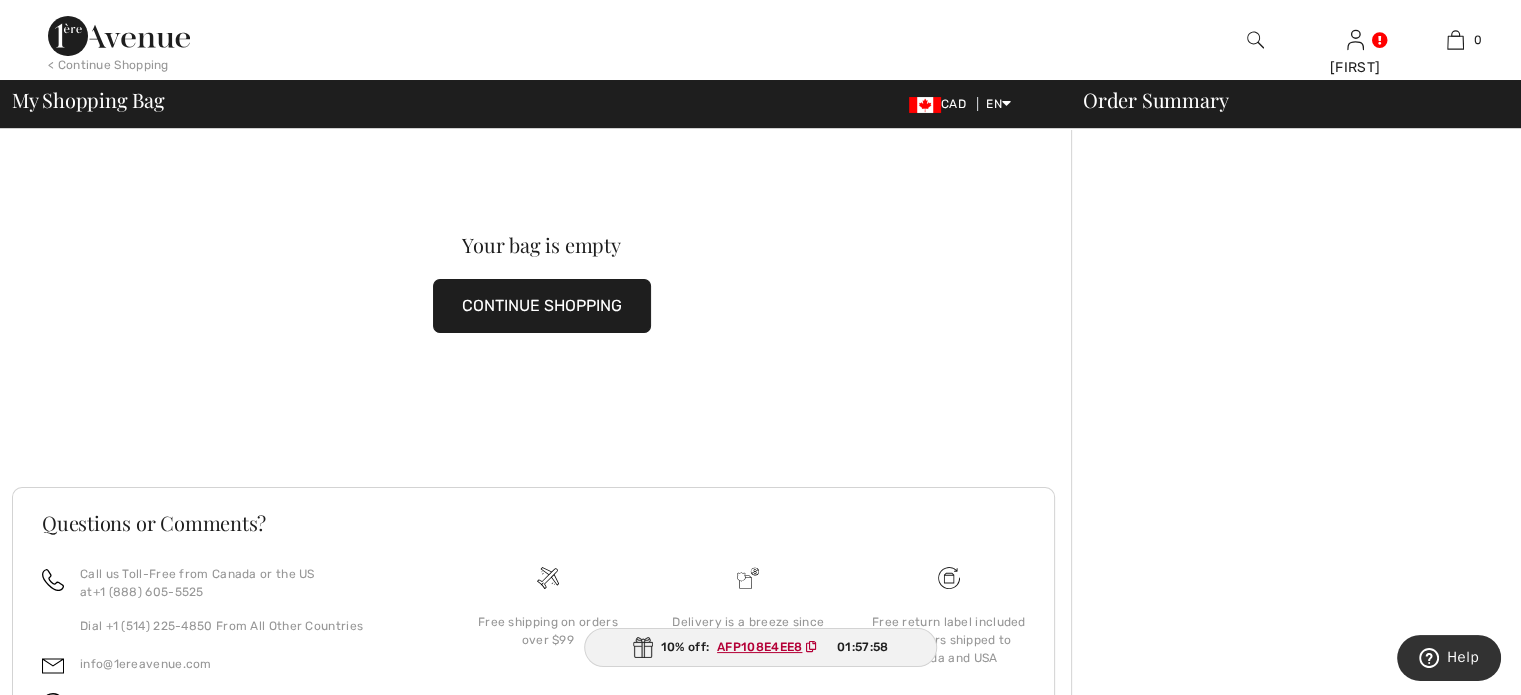 click on "CONTINUE SHOPPING" at bounding box center (542, 306) 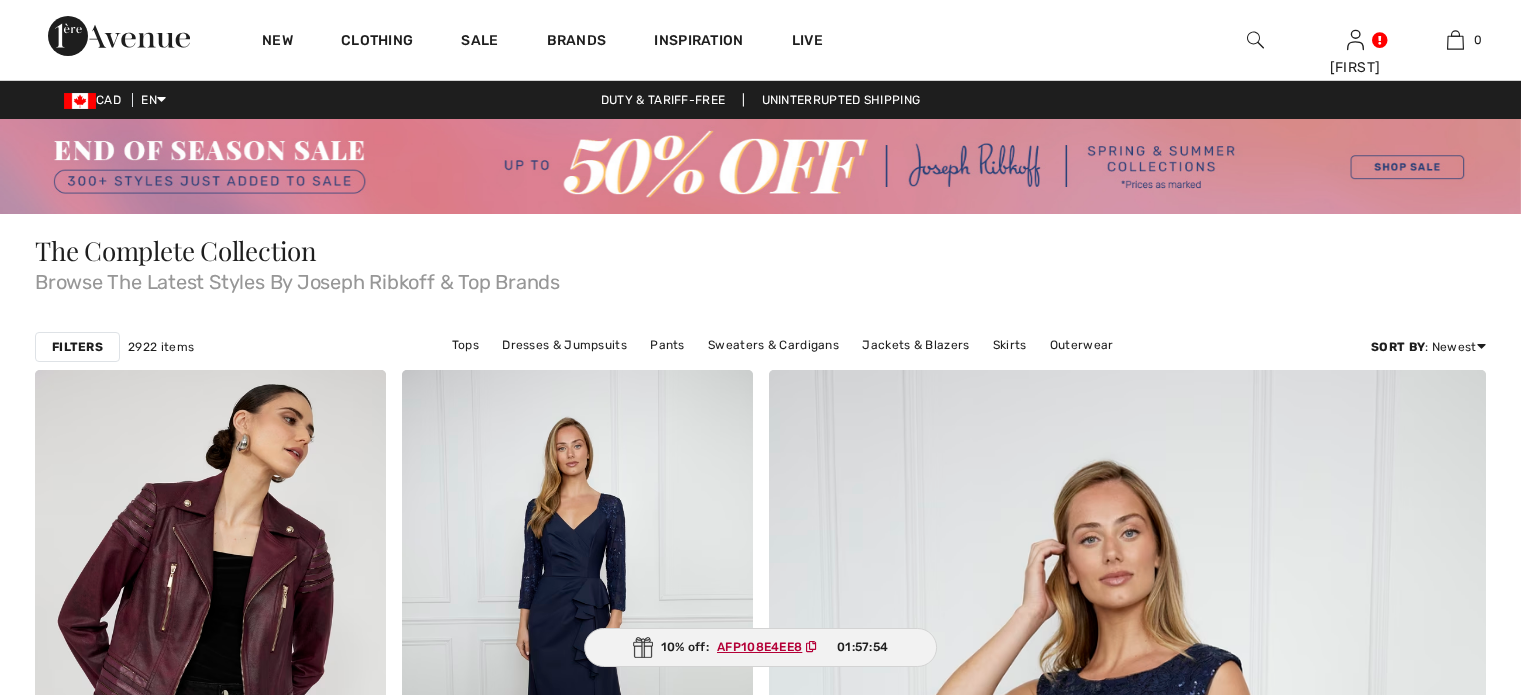 scroll, scrollTop: 0, scrollLeft: 0, axis: both 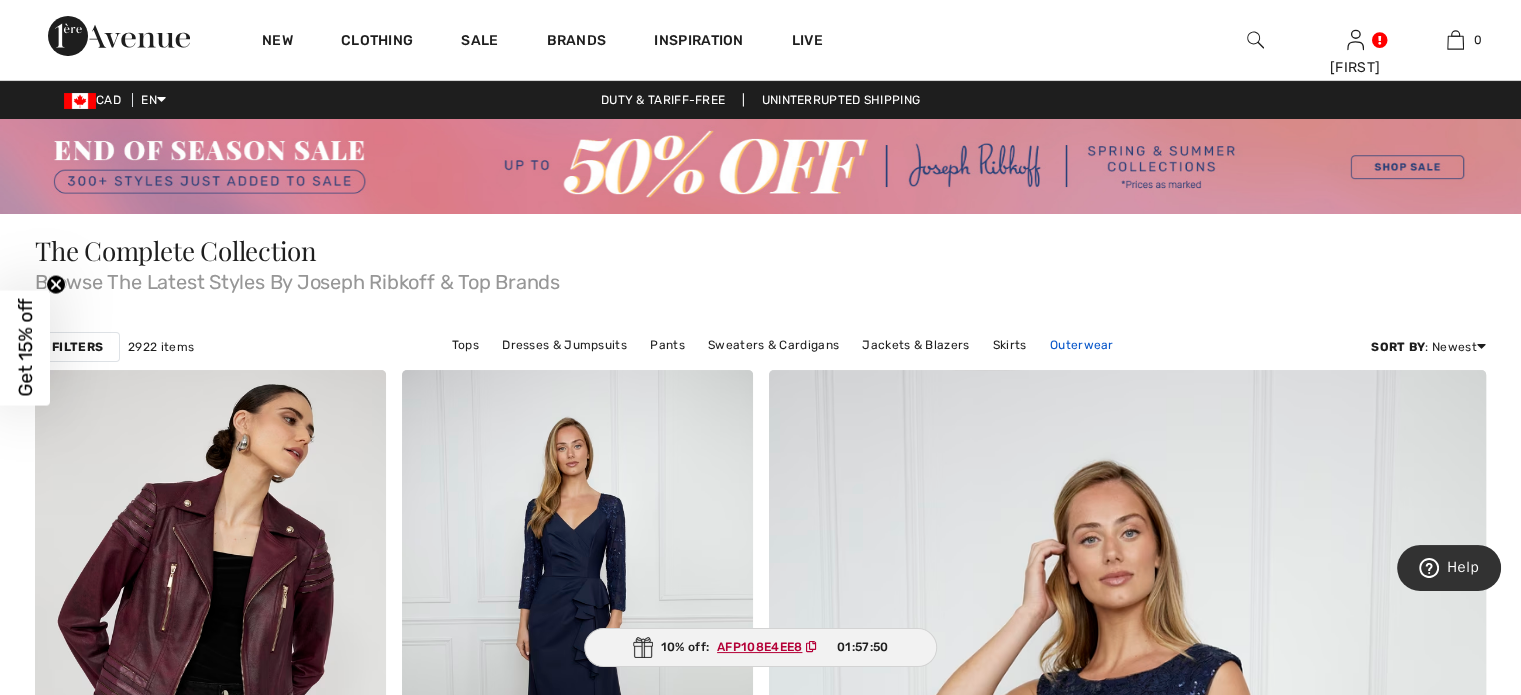 click on "Outerwear" at bounding box center [1082, 345] 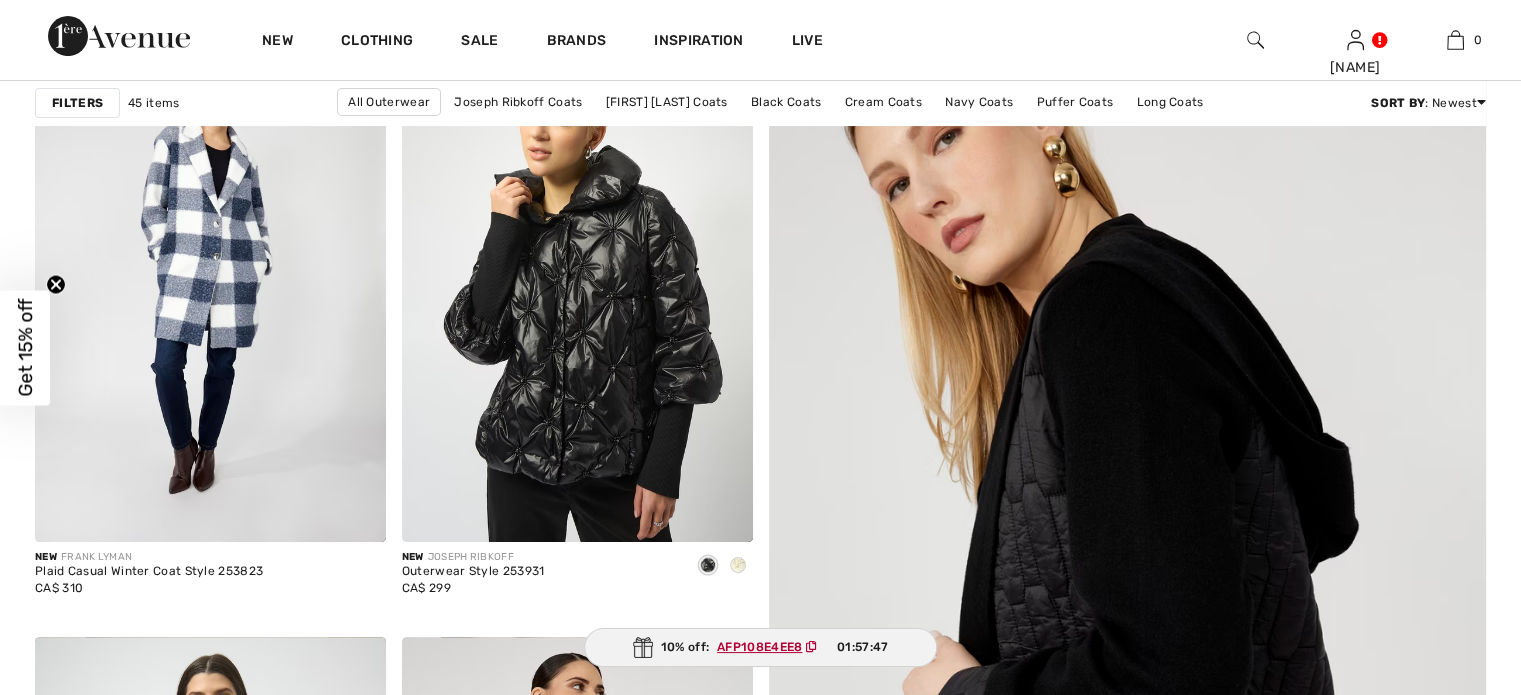scroll, scrollTop: 384, scrollLeft: 0, axis: vertical 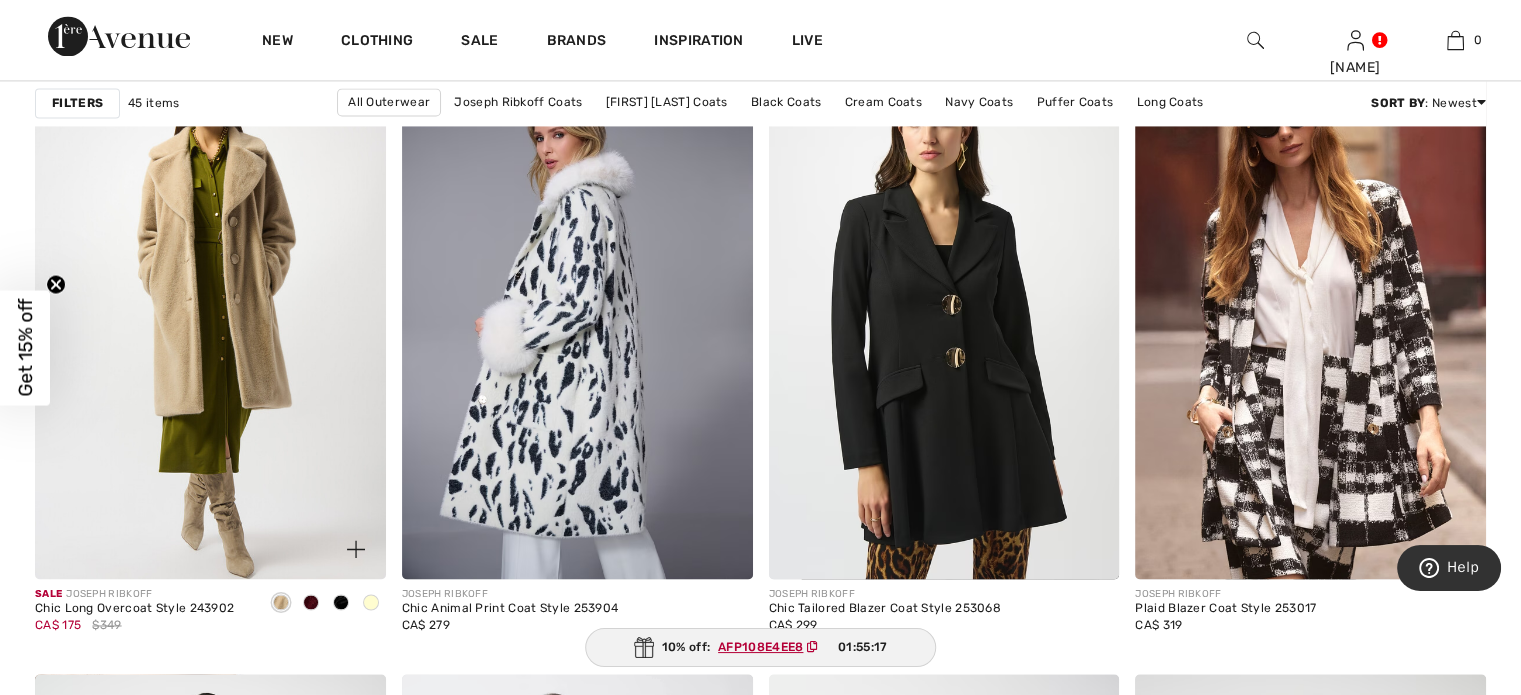 click at bounding box center (210, 316) 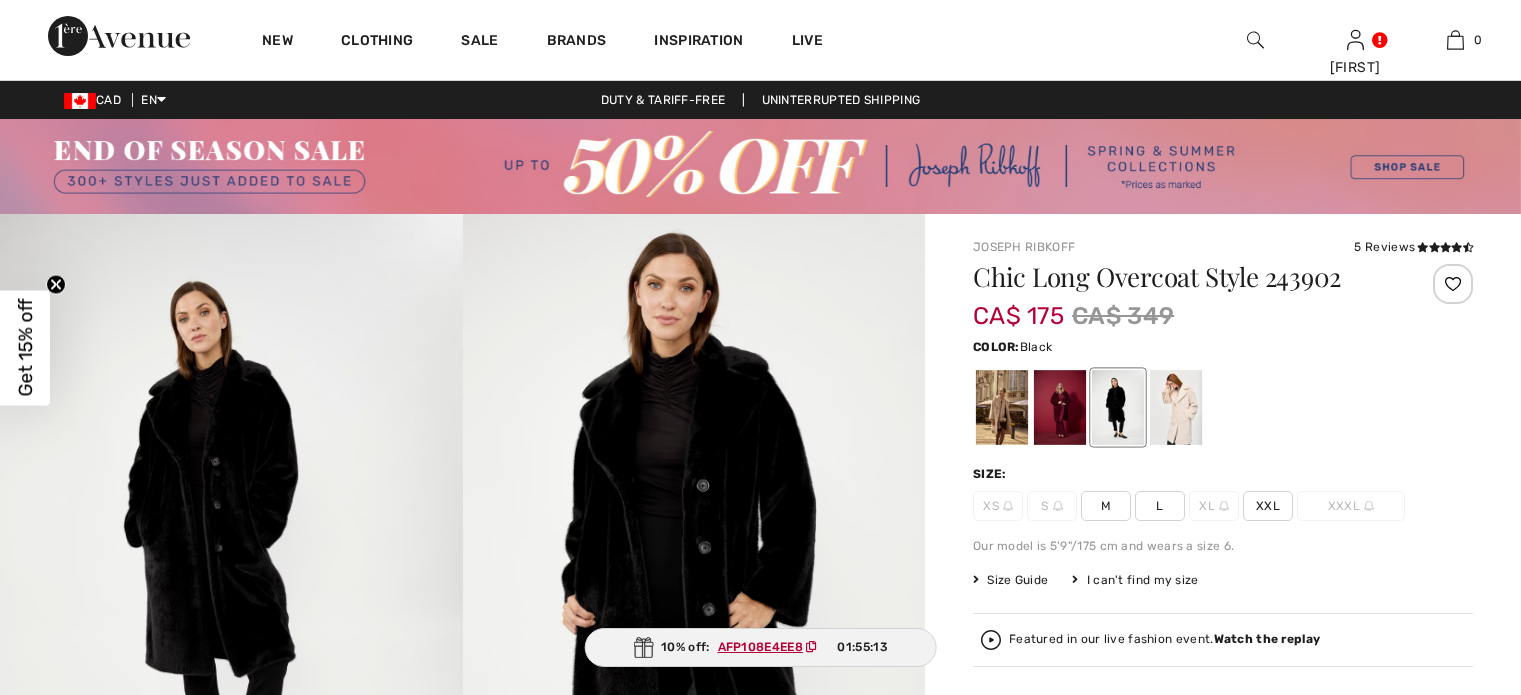 scroll, scrollTop: 0, scrollLeft: 0, axis: both 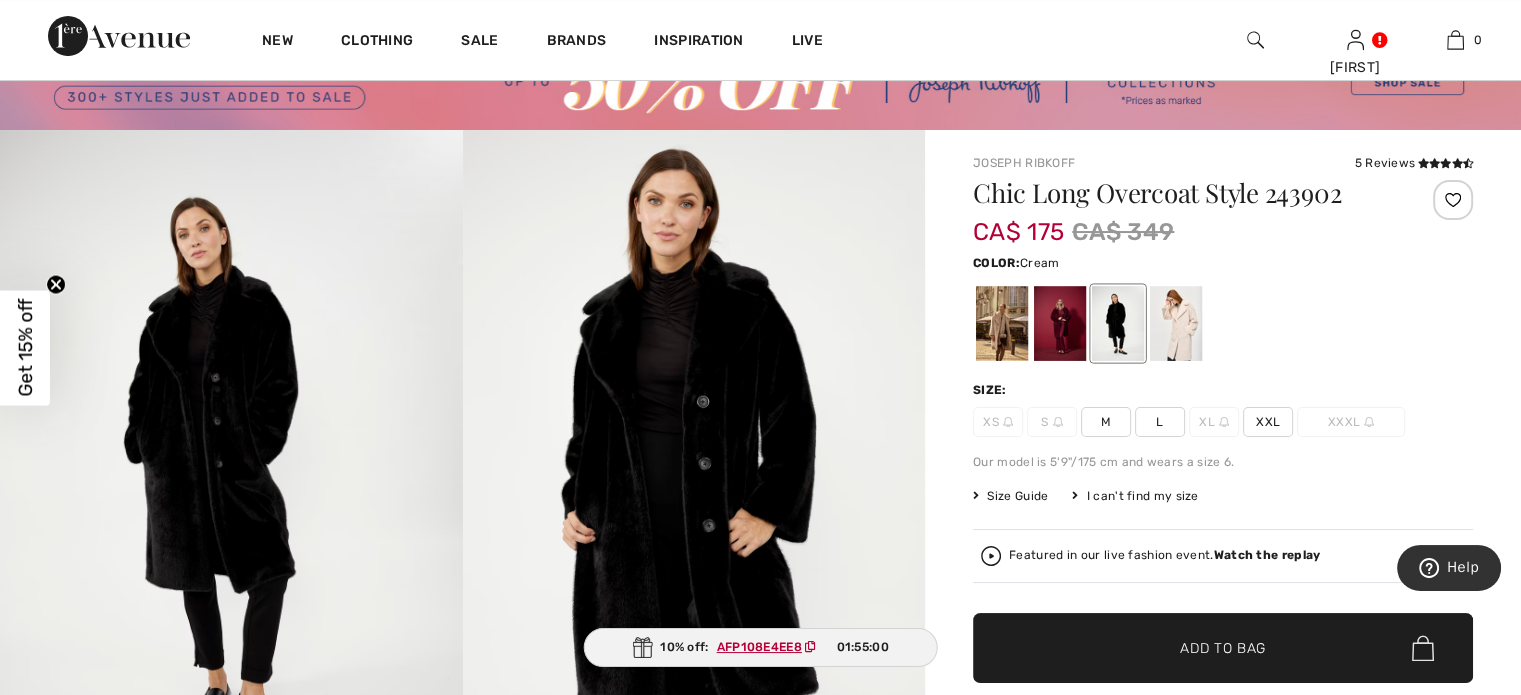 click at bounding box center (1176, 323) 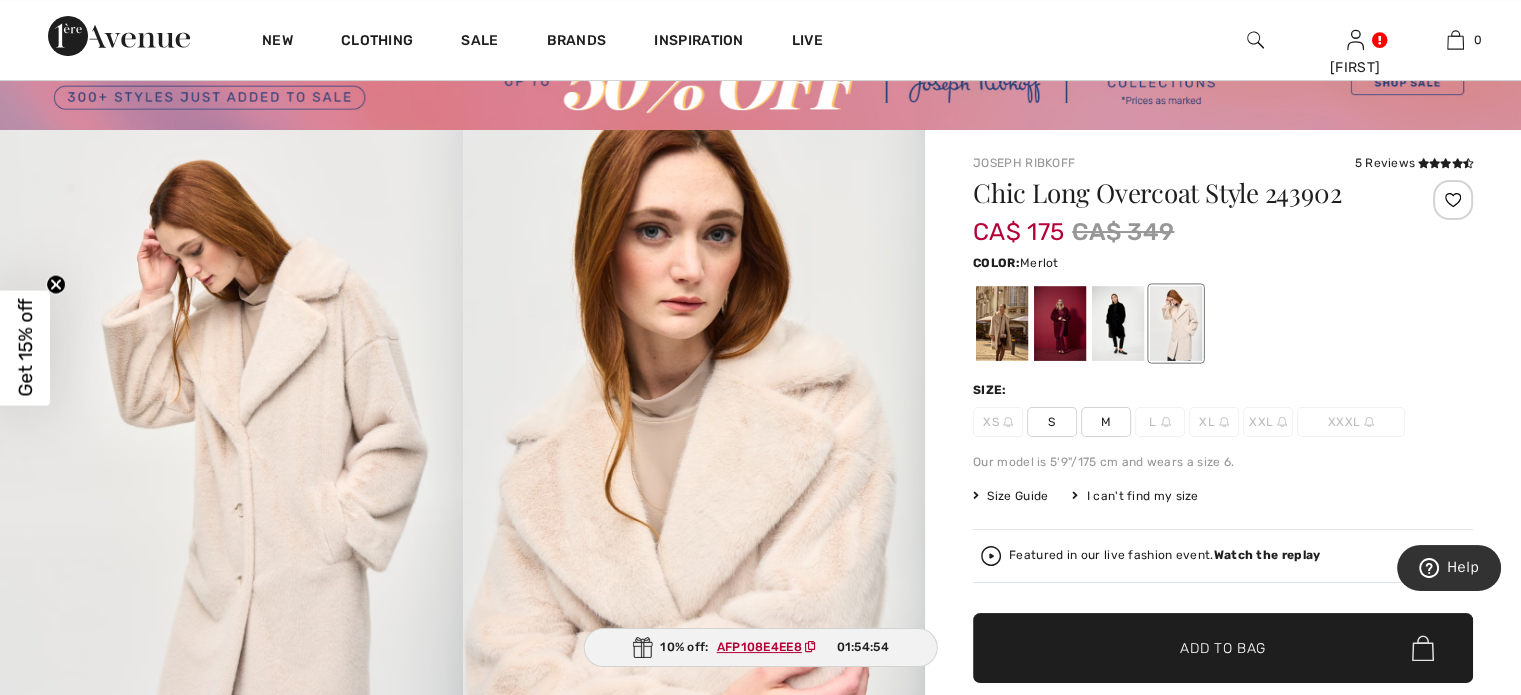 click at bounding box center [1060, 323] 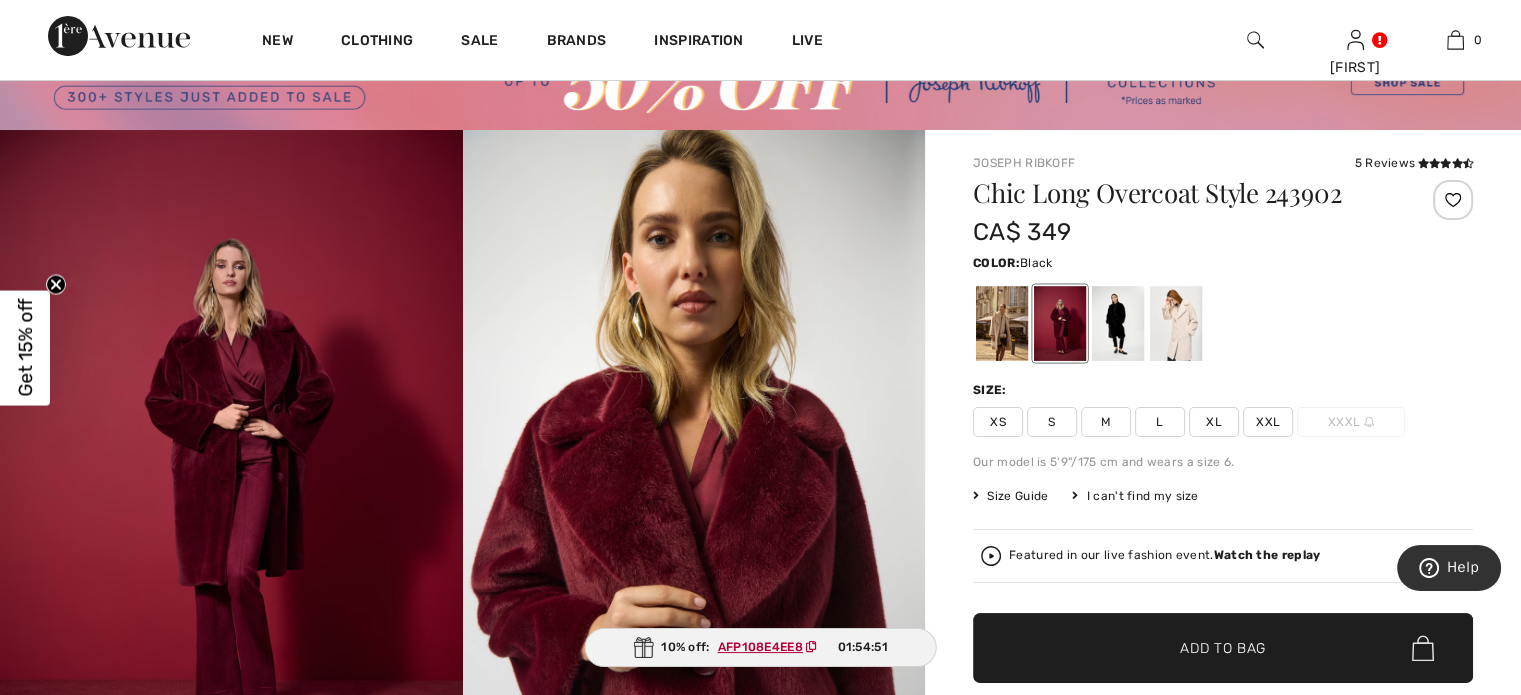 click at bounding box center (1118, 323) 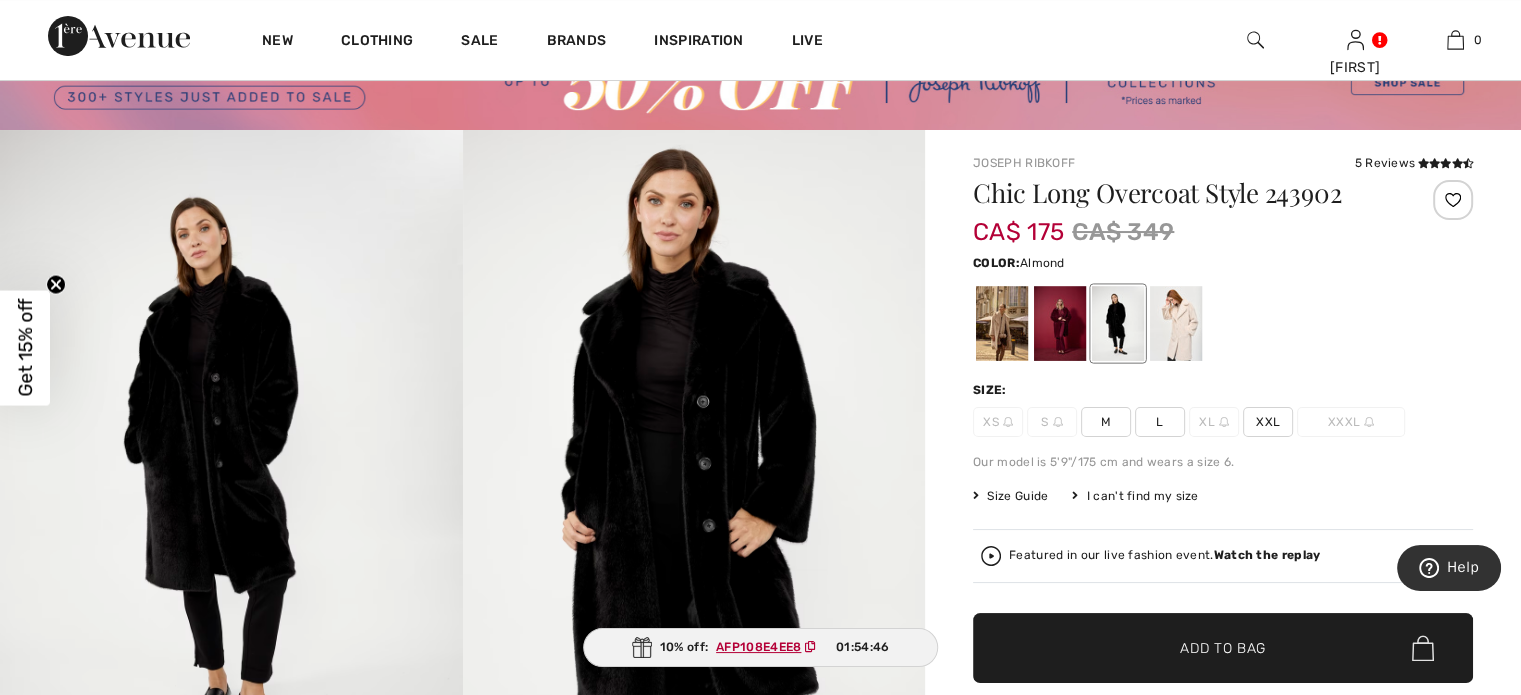 click at bounding box center [1002, 323] 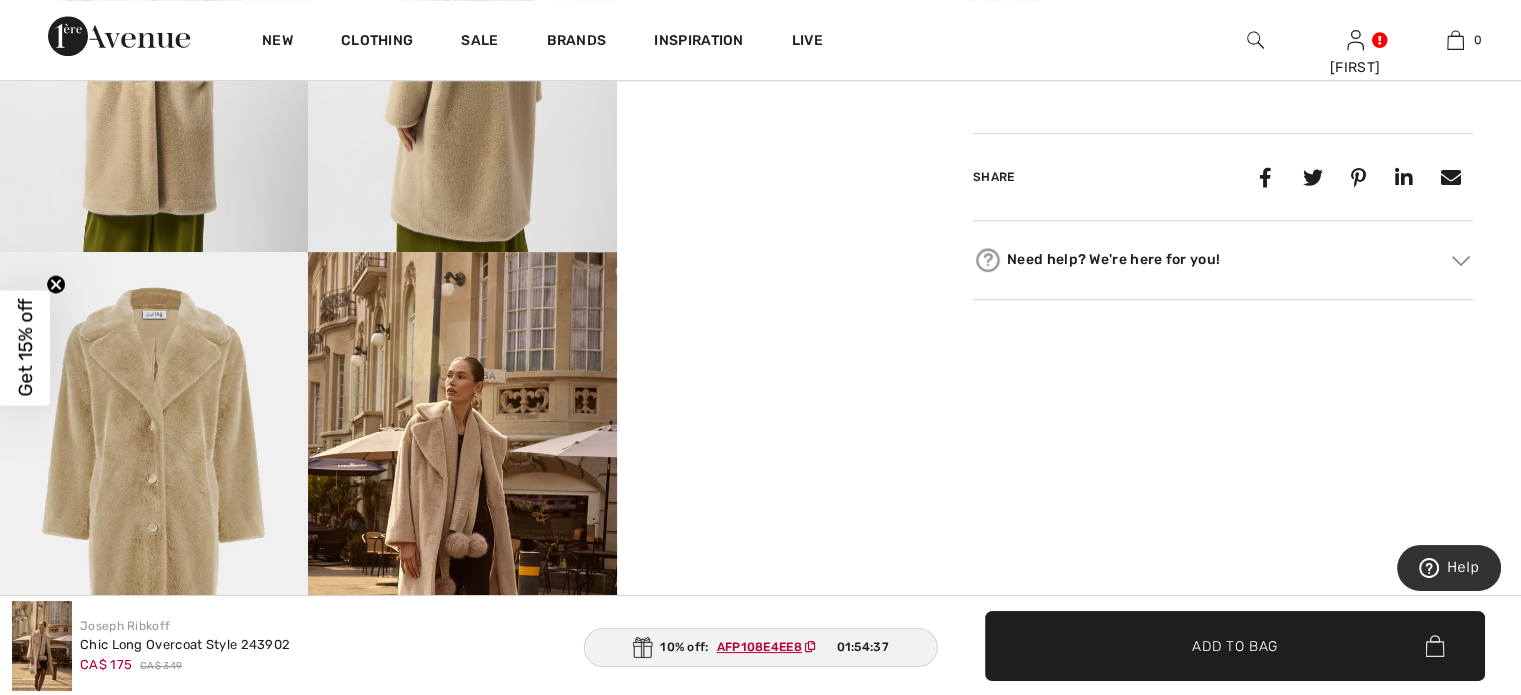 scroll, scrollTop: 1190, scrollLeft: 0, axis: vertical 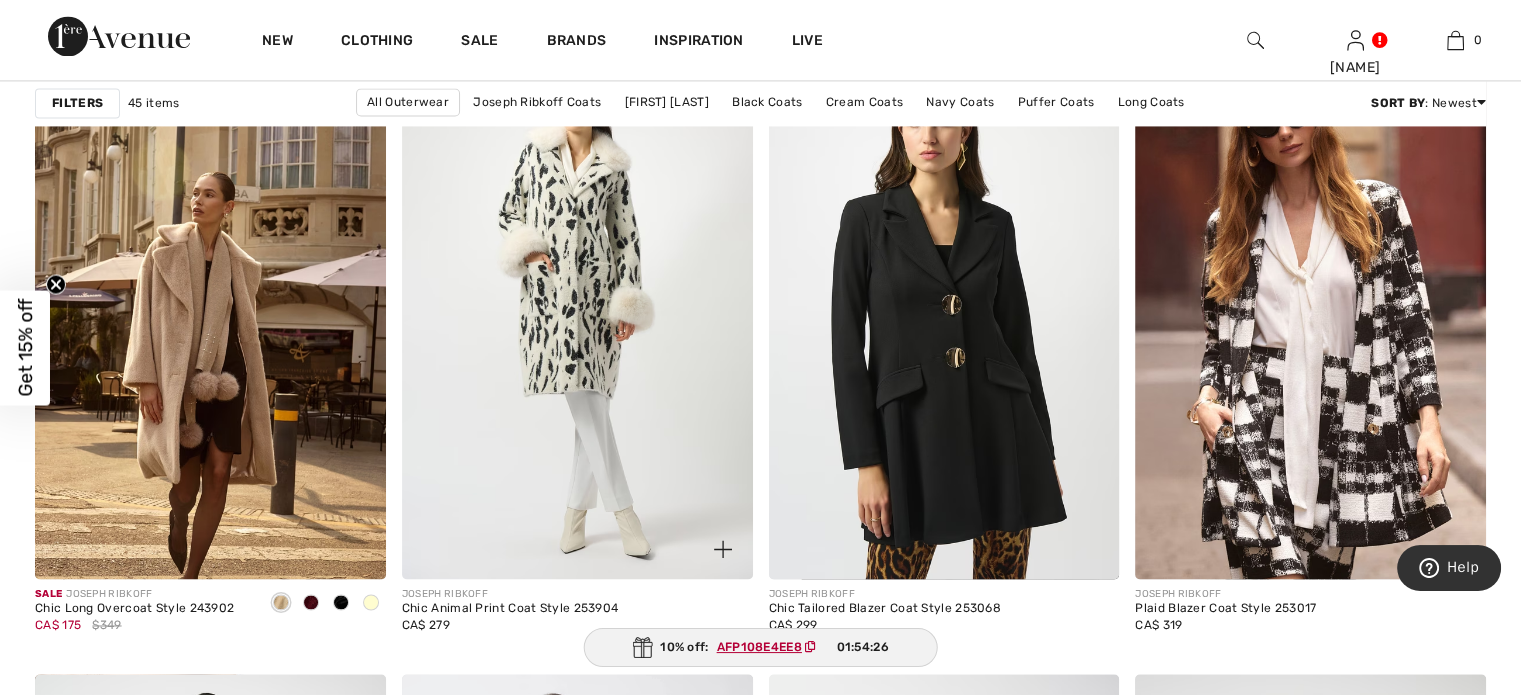 drag, startPoint x: 0, startPoint y: 0, endPoint x: 445, endPoint y: 279, distance: 525.2295 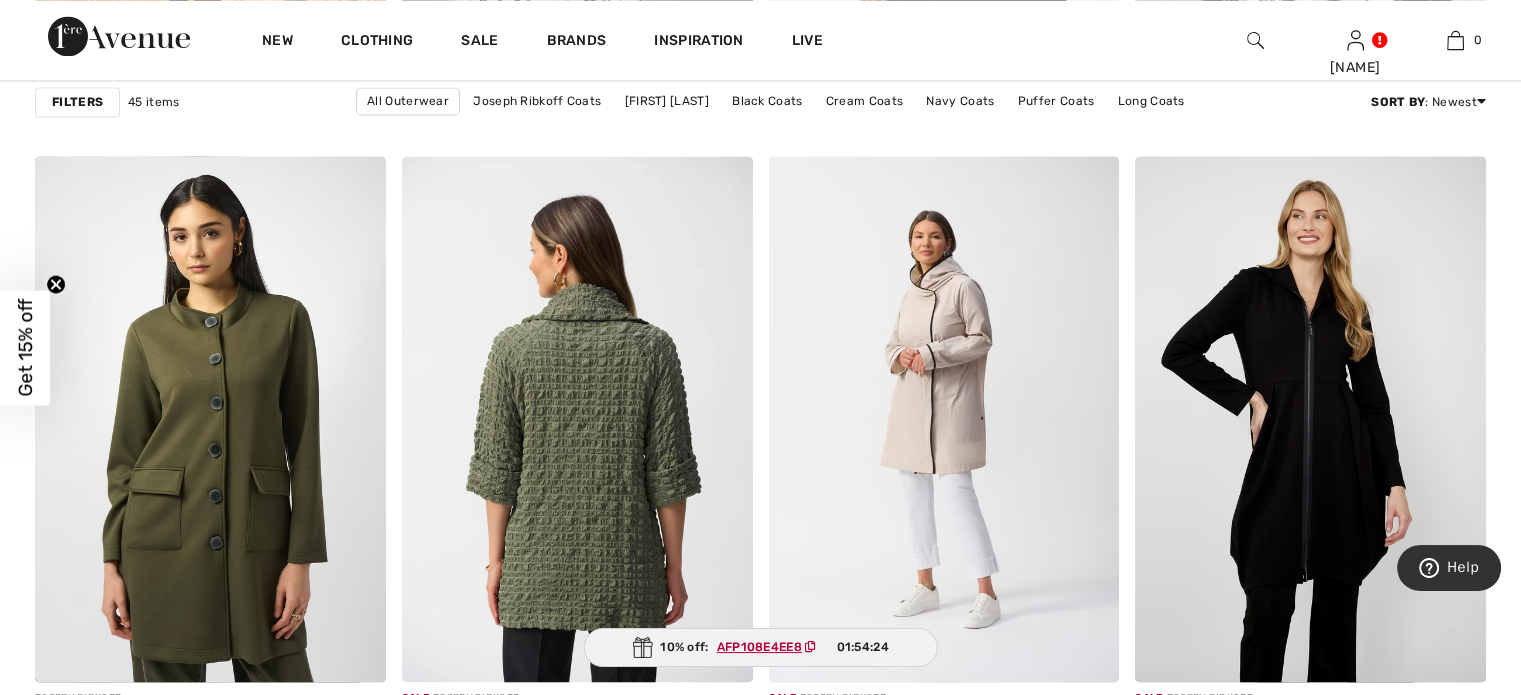 scroll, scrollTop: 3696, scrollLeft: 0, axis: vertical 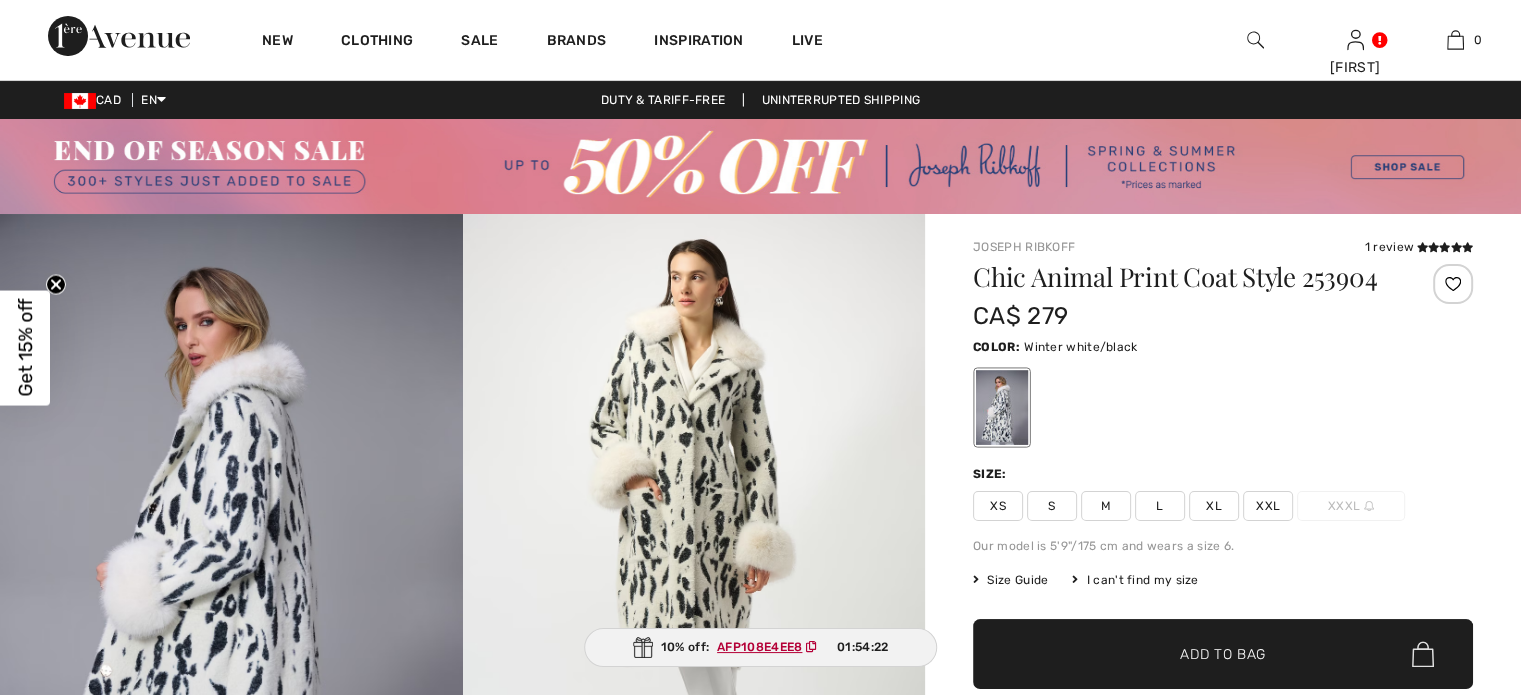 checkbox on "true" 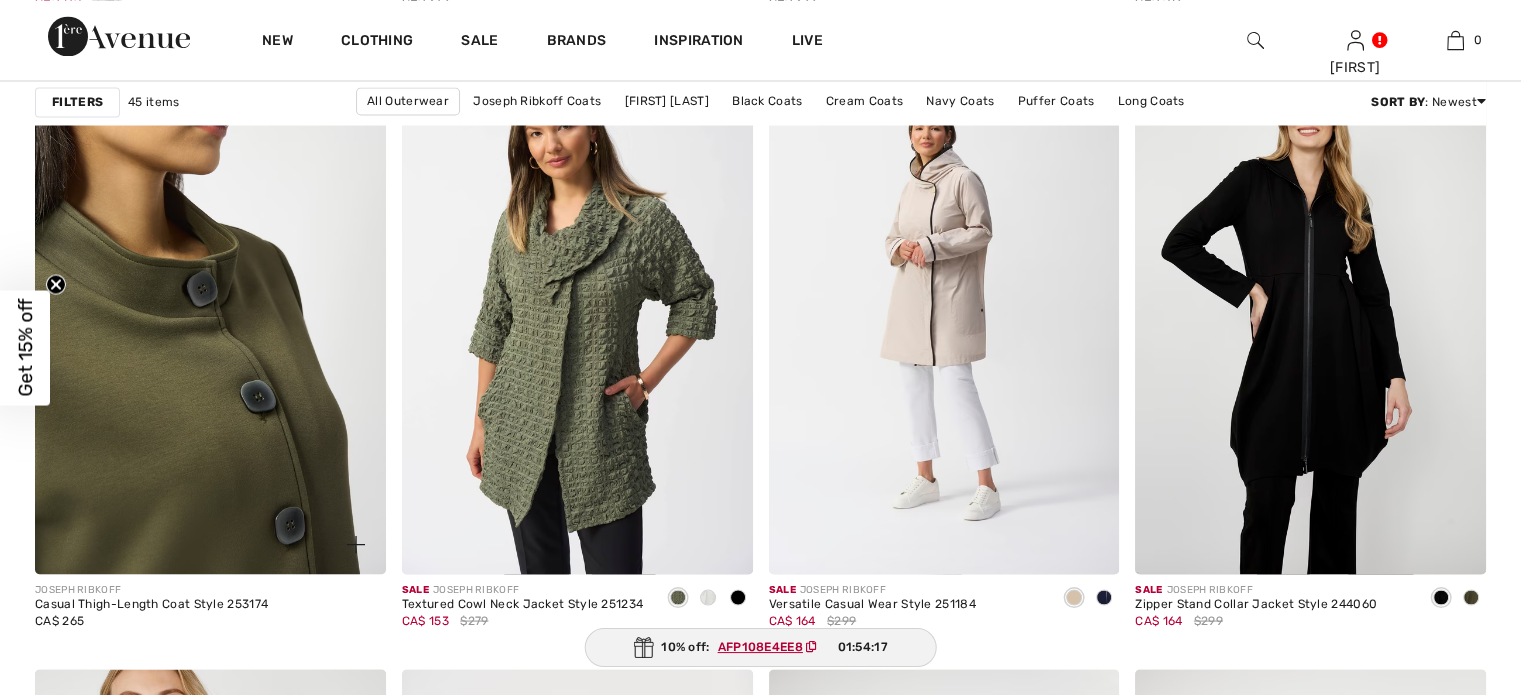 scroll, scrollTop: 3696, scrollLeft: 0, axis: vertical 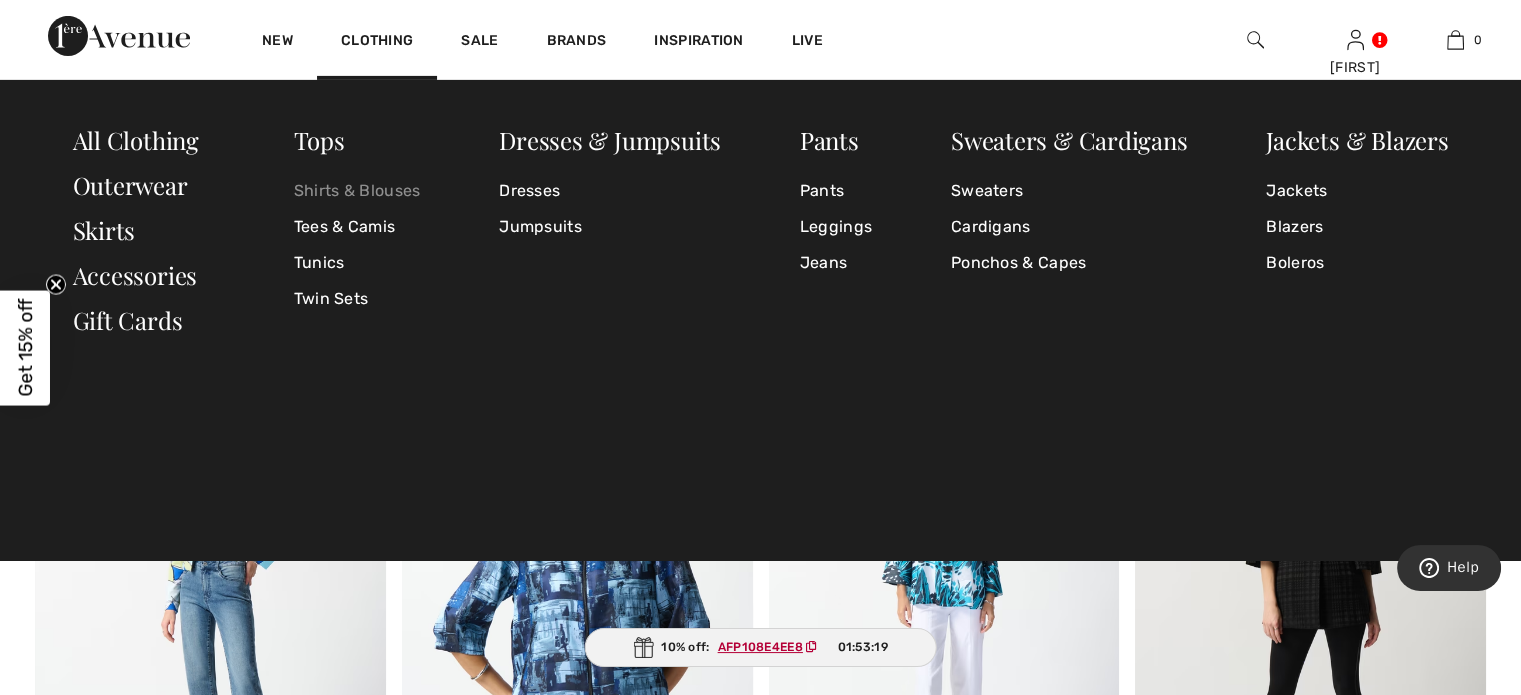 click on "Shirts & Blouses" at bounding box center [357, 191] 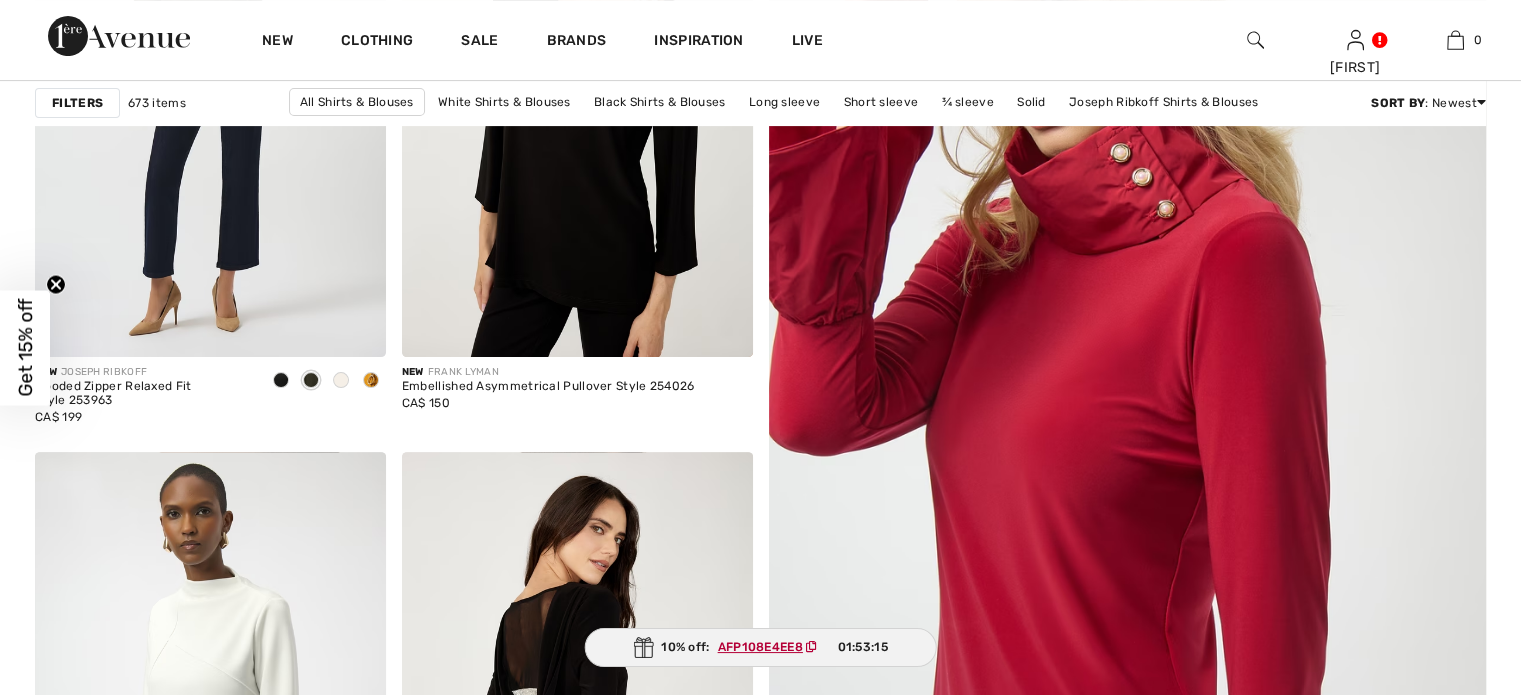 scroll, scrollTop: 588, scrollLeft: 0, axis: vertical 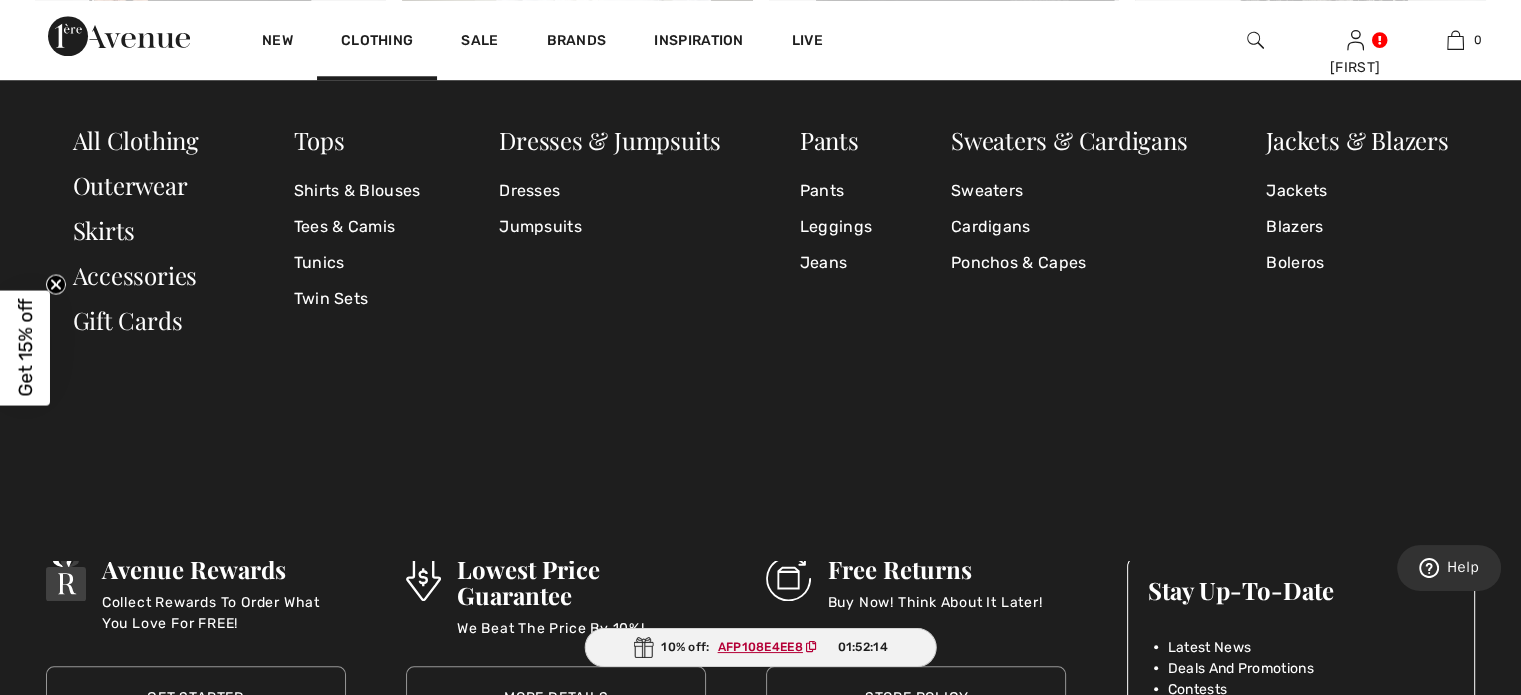 click on "Tops
Shirts & Blouses
Tees & Camis
Tunics
Twin Sets
Dresses & Jumpsuits
Dresses
Jumpsuits
Pants
Pants
Leggings
Jeans
Sweaters & Cardigans
Sweaters
Cardigans
Ponchos & Capes
Jackets & Blazers
Jackets
Blazers
Boleros
All Clothing
Outerwear
Skirts
Accessories
Gift Cards" at bounding box center [760, 320] 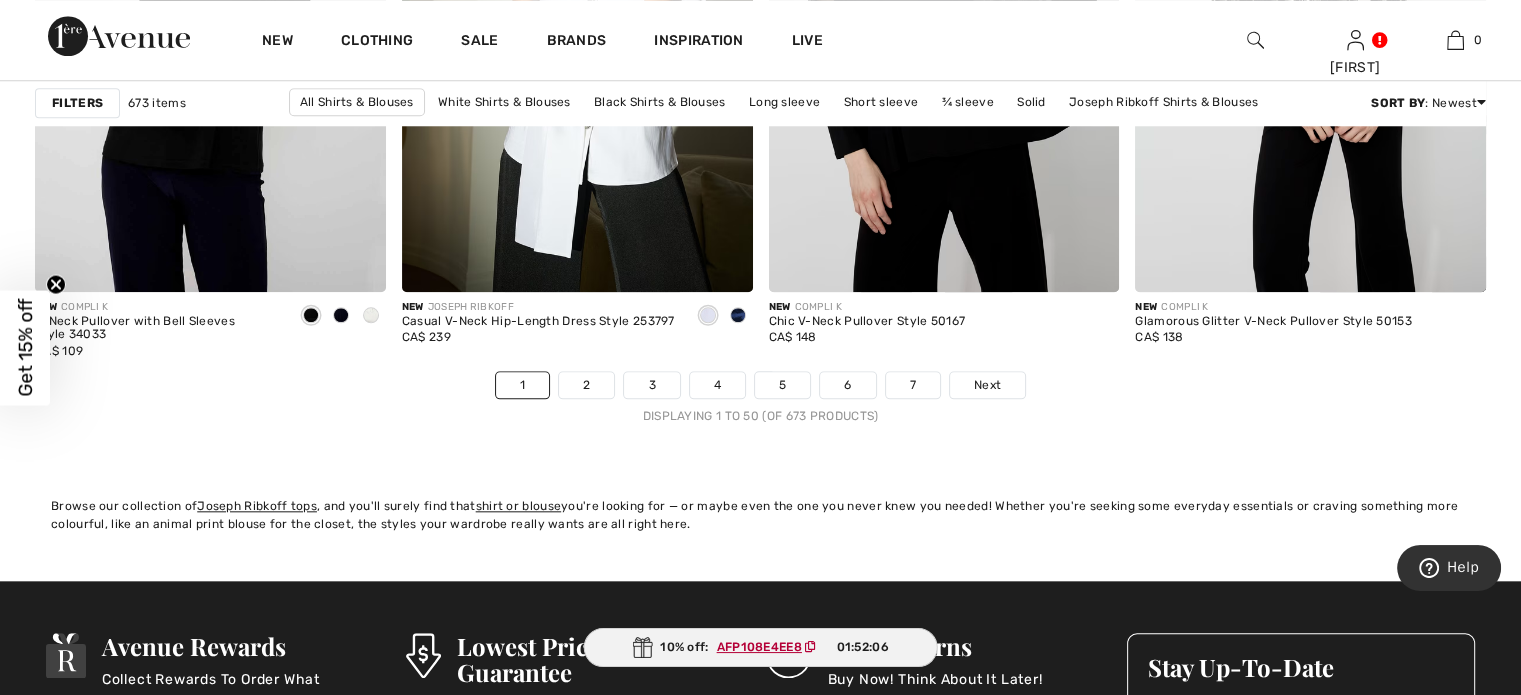 scroll, scrollTop: 9520, scrollLeft: 0, axis: vertical 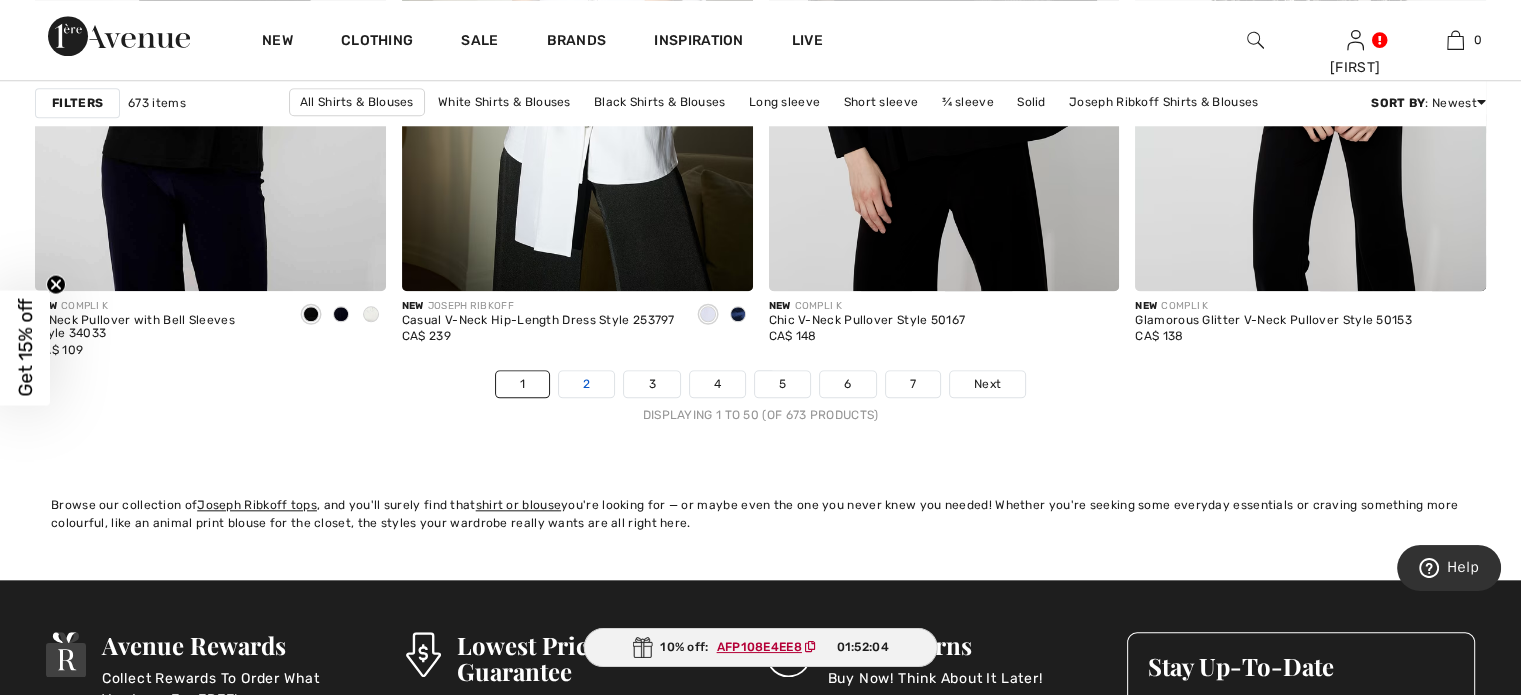 click on "2" at bounding box center (586, 384) 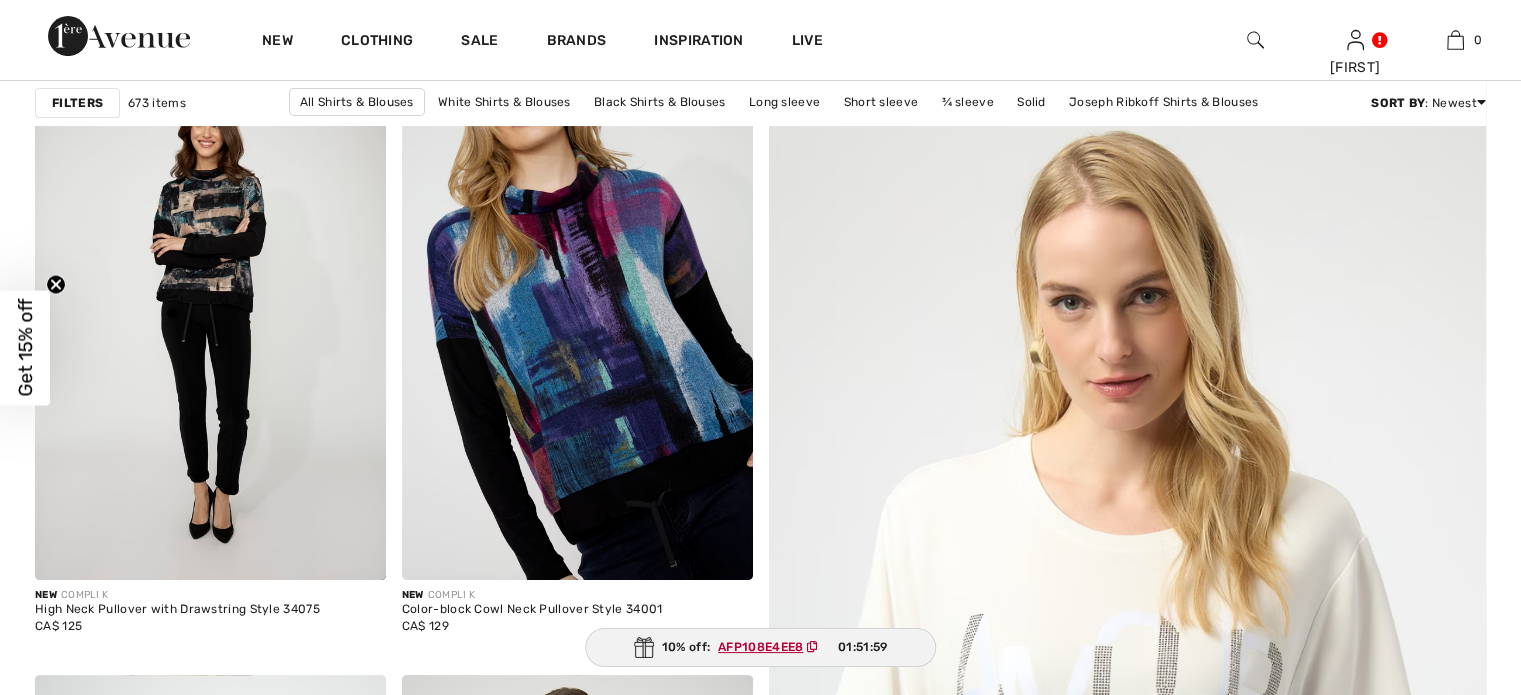 scroll, scrollTop: 0, scrollLeft: 0, axis: both 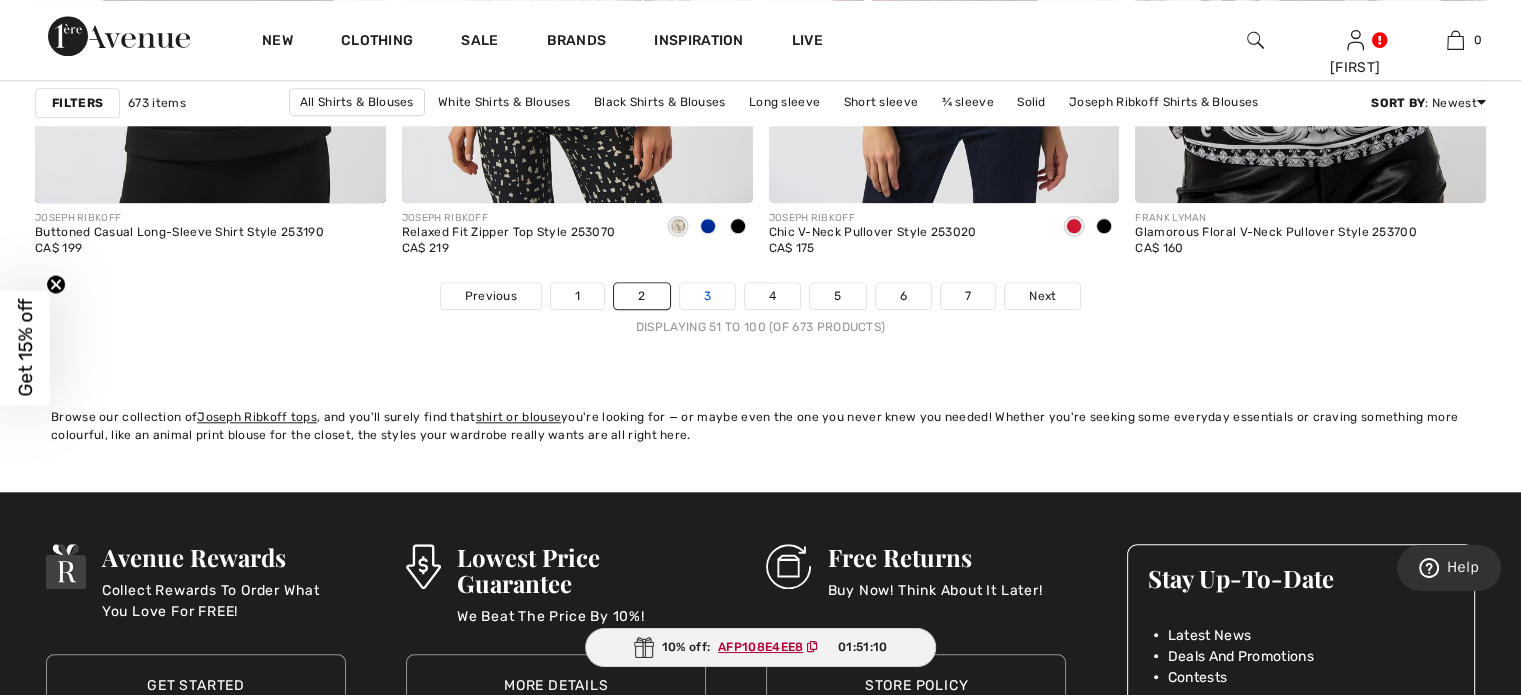 click on "3" at bounding box center [707, 296] 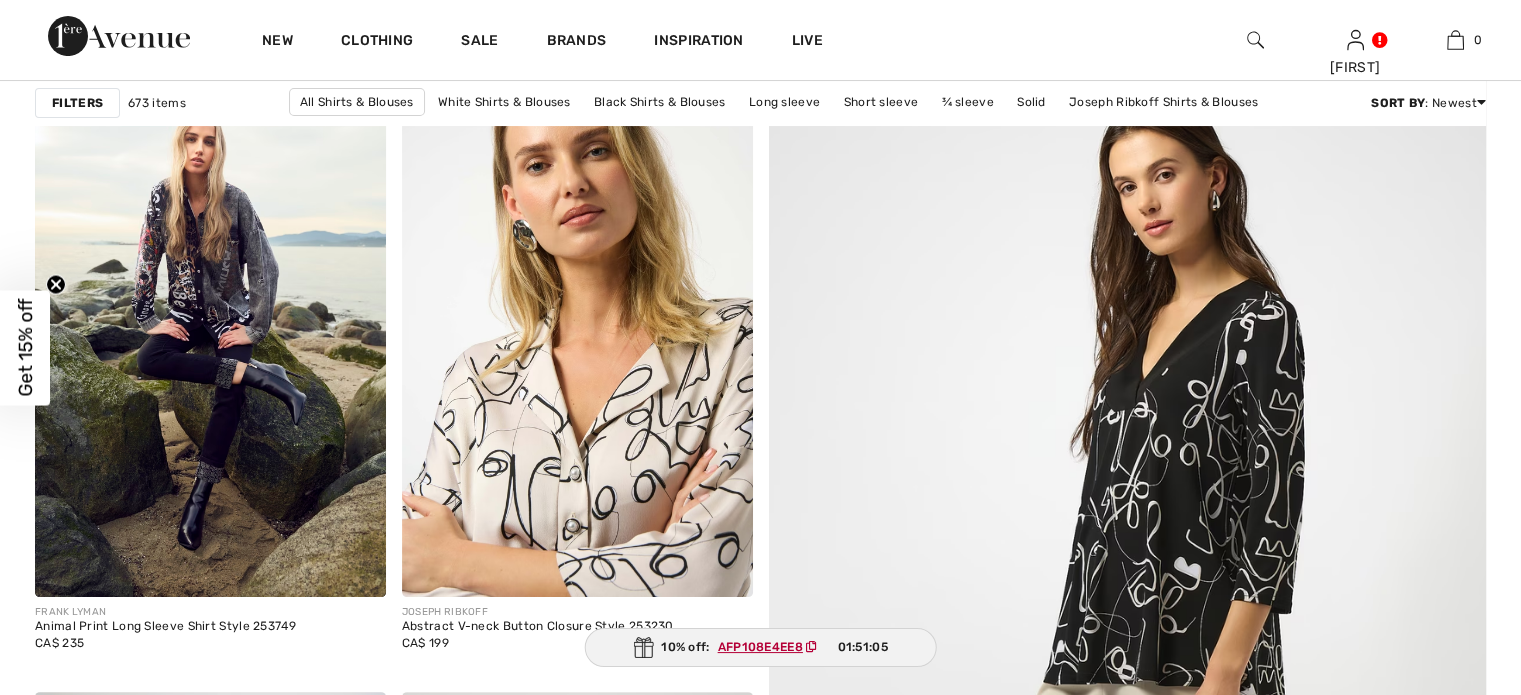 scroll, scrollTop: 319, scrollLeft: 0, axis: vertical 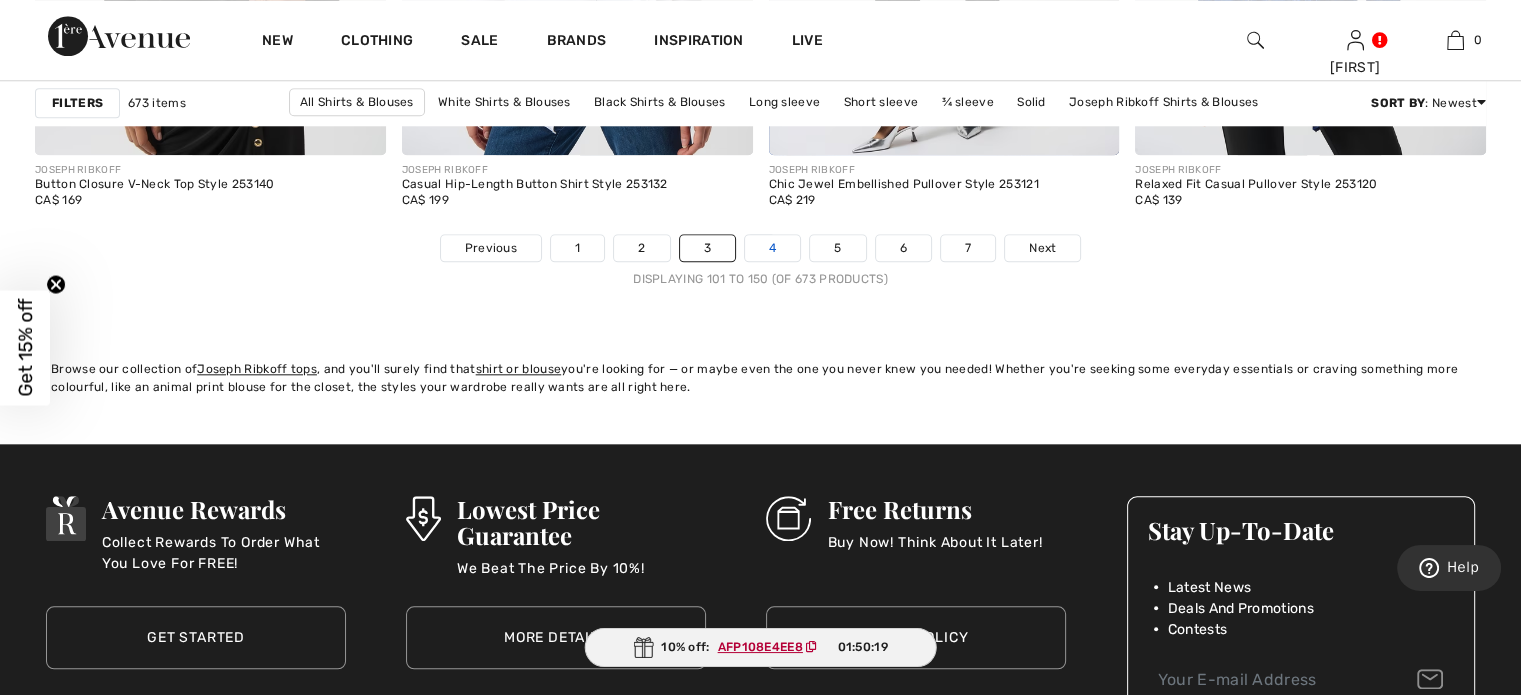 click on "4" at bounding box center (772, 248) 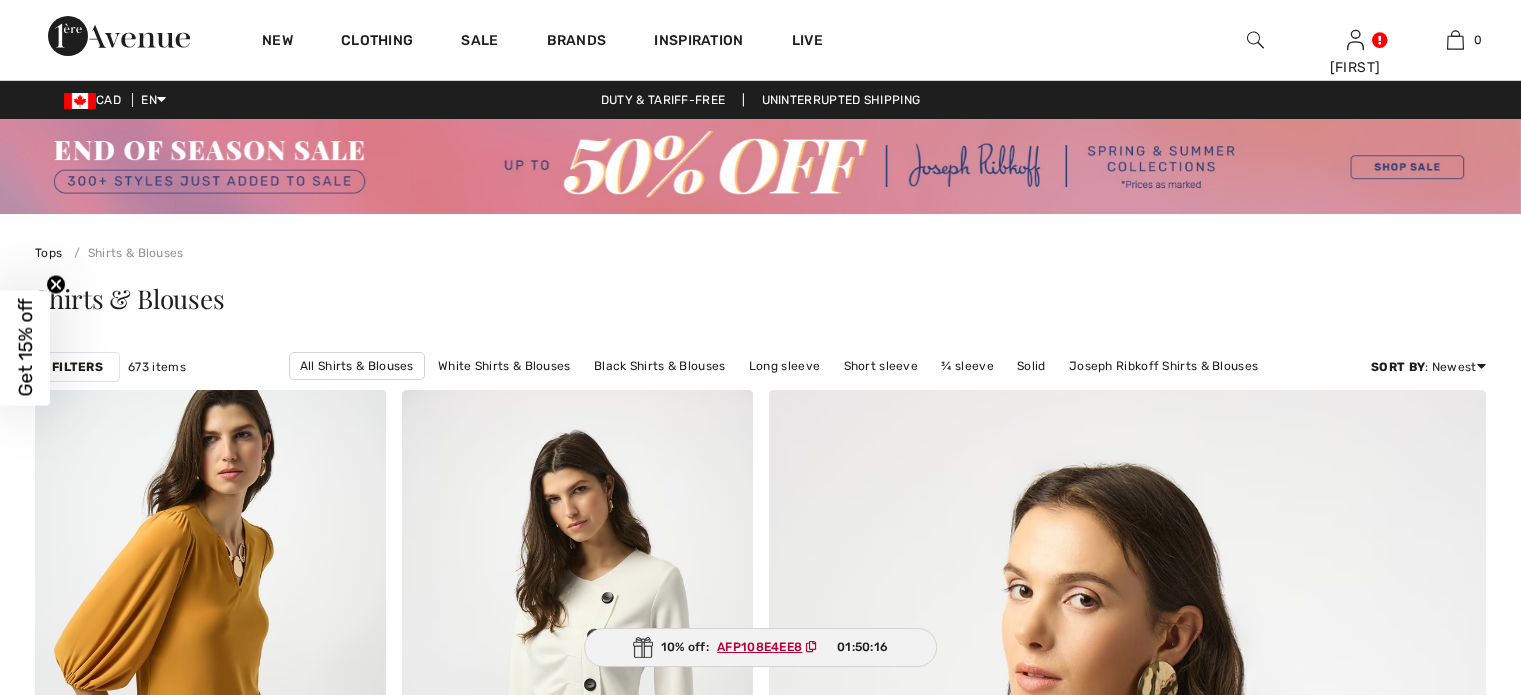 scroll, scrollTop: 0, scrollLeft: 0, axis: both 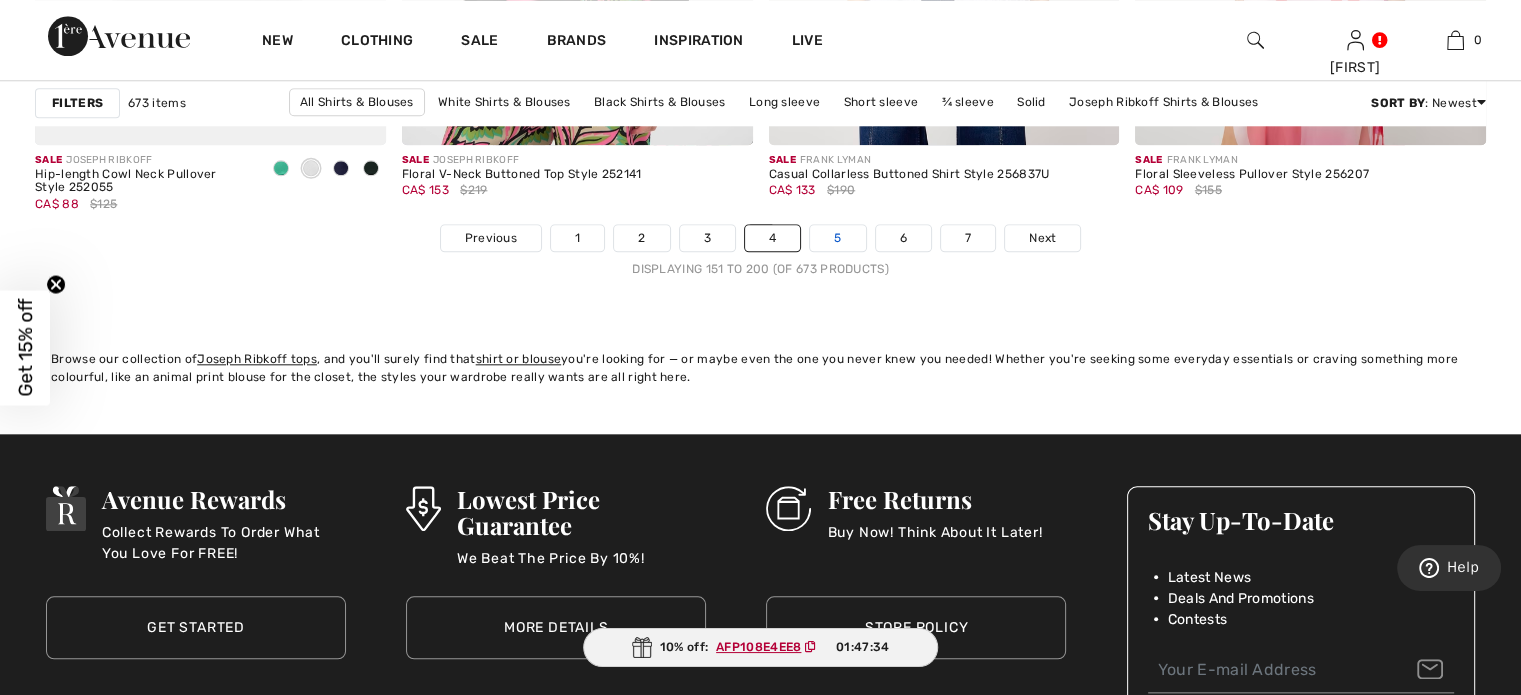 click on "5" at bounding box center [837, 238] 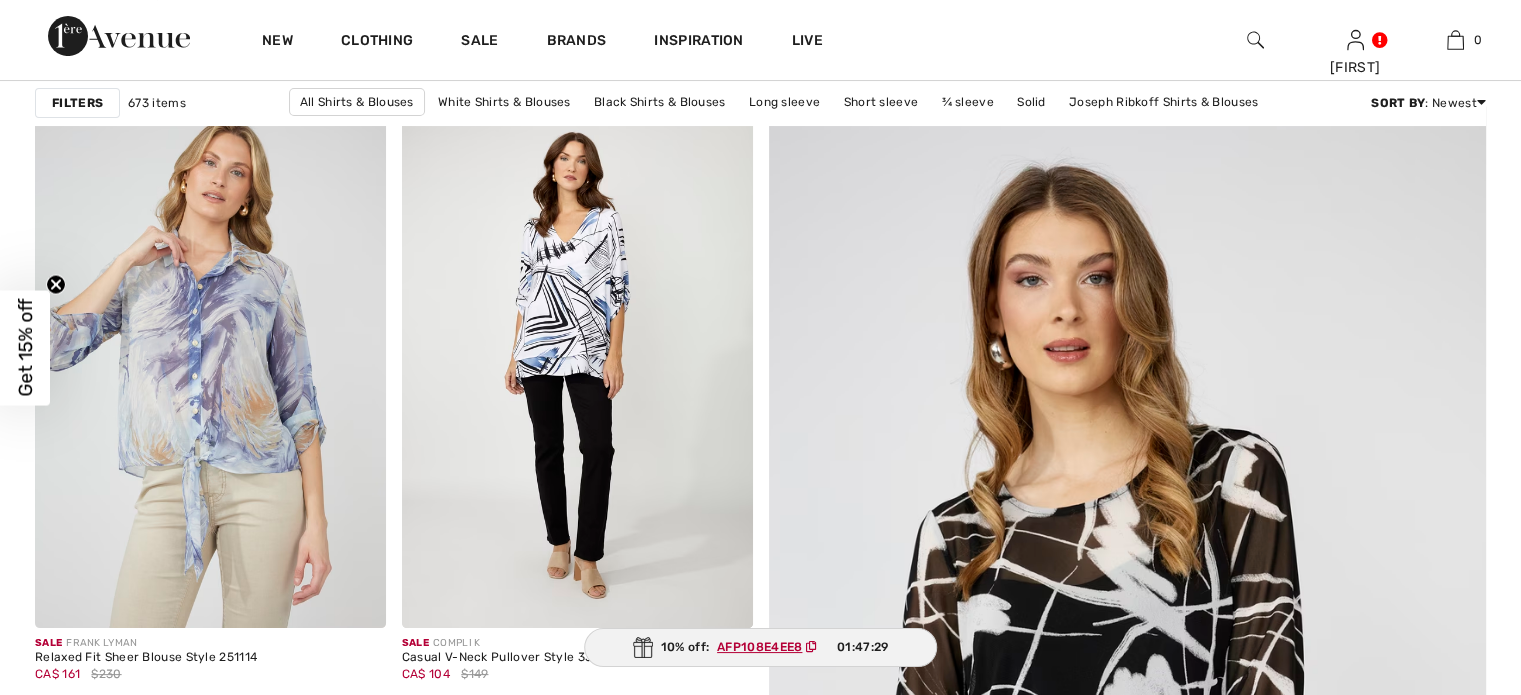 scroll, scrollTop: 0, scrollLeft: 0, axis: both 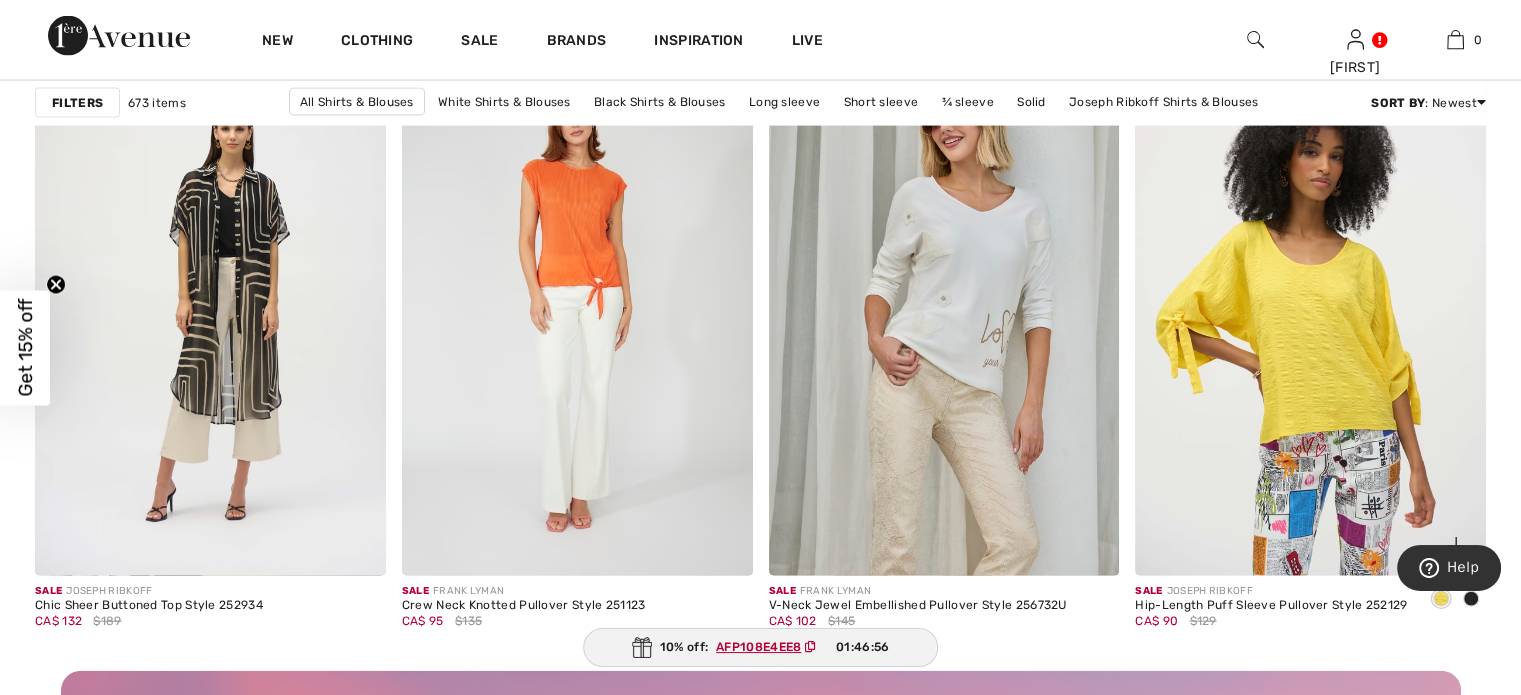 click at bounding box center [1471, 599] 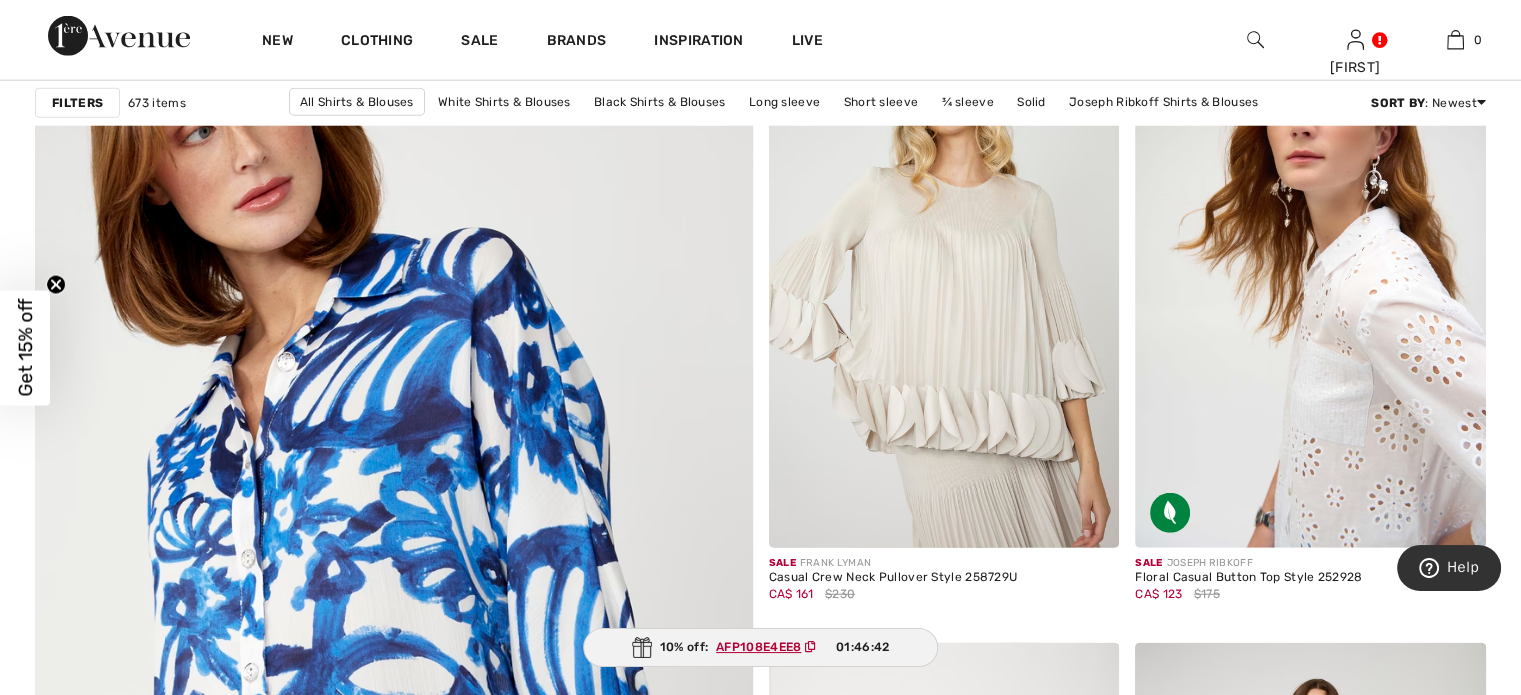 scroll, scrollTop: 5246, scrollLeft: 0, axis: vertical 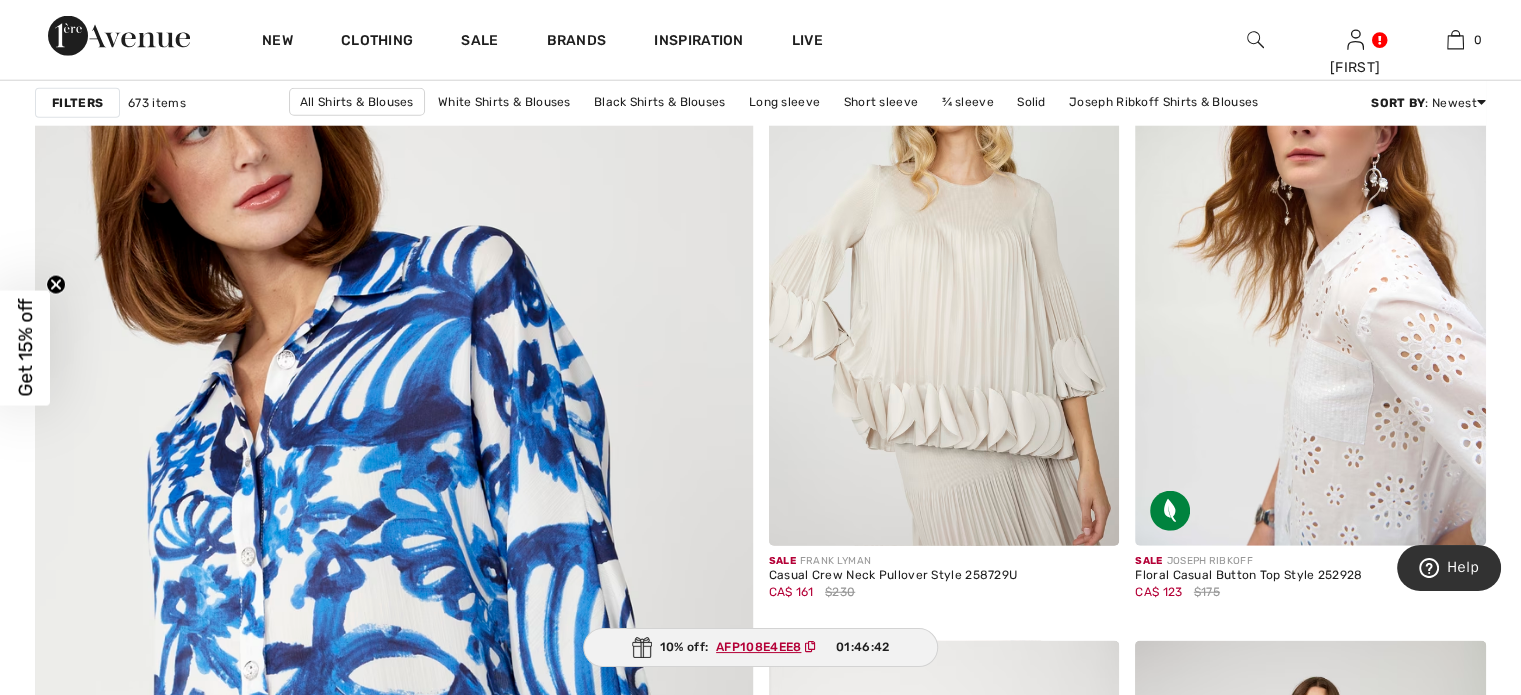 click at bounding box center (1310, 283) 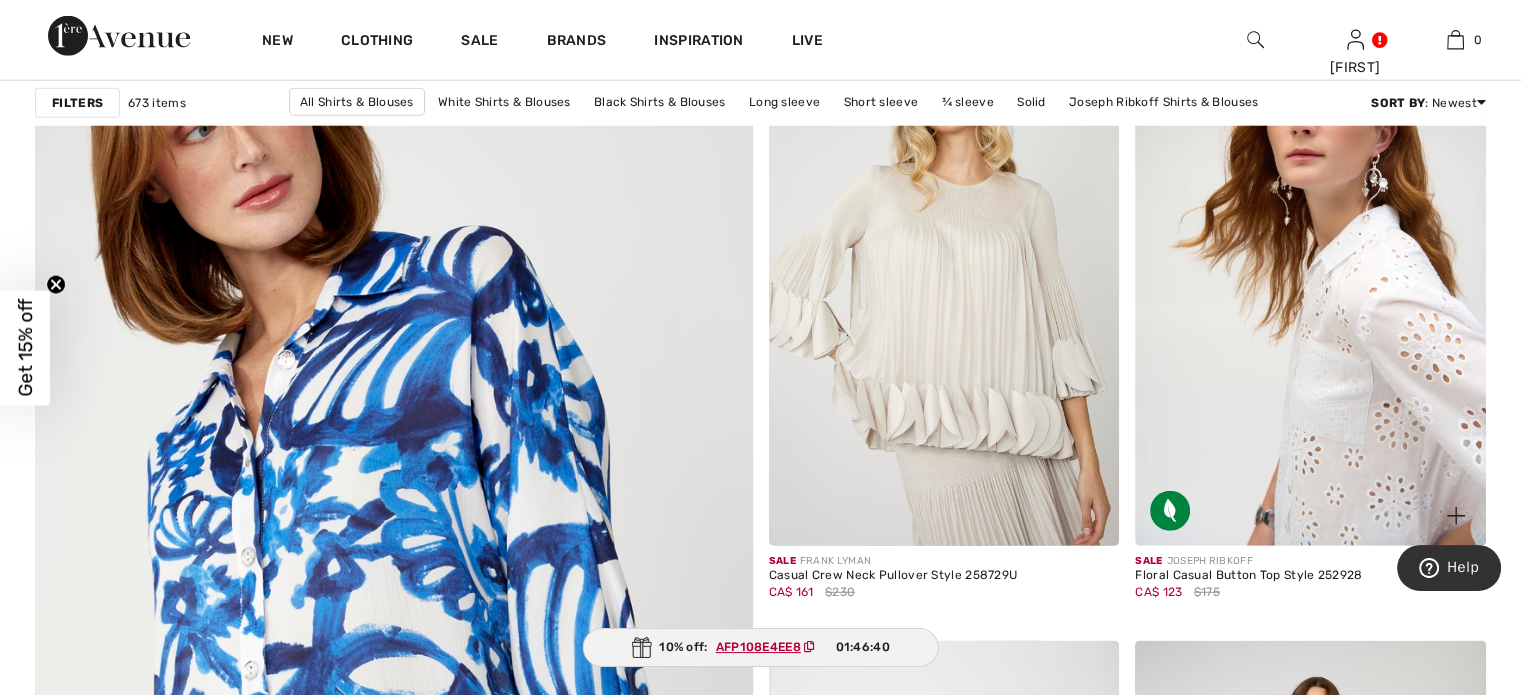 click at bounding box center [1310, 283] 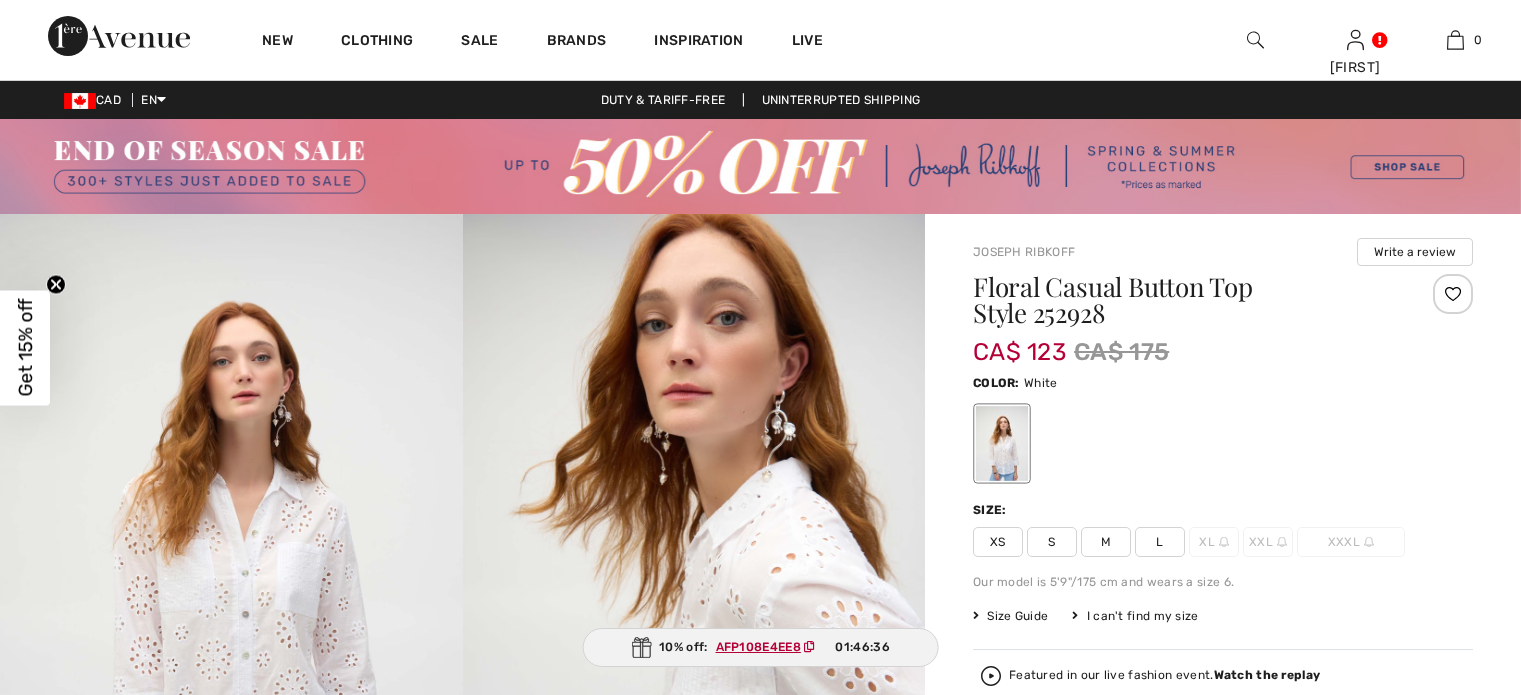 scroll, scrollTop: 0, scrollLeft: 0, axis: both 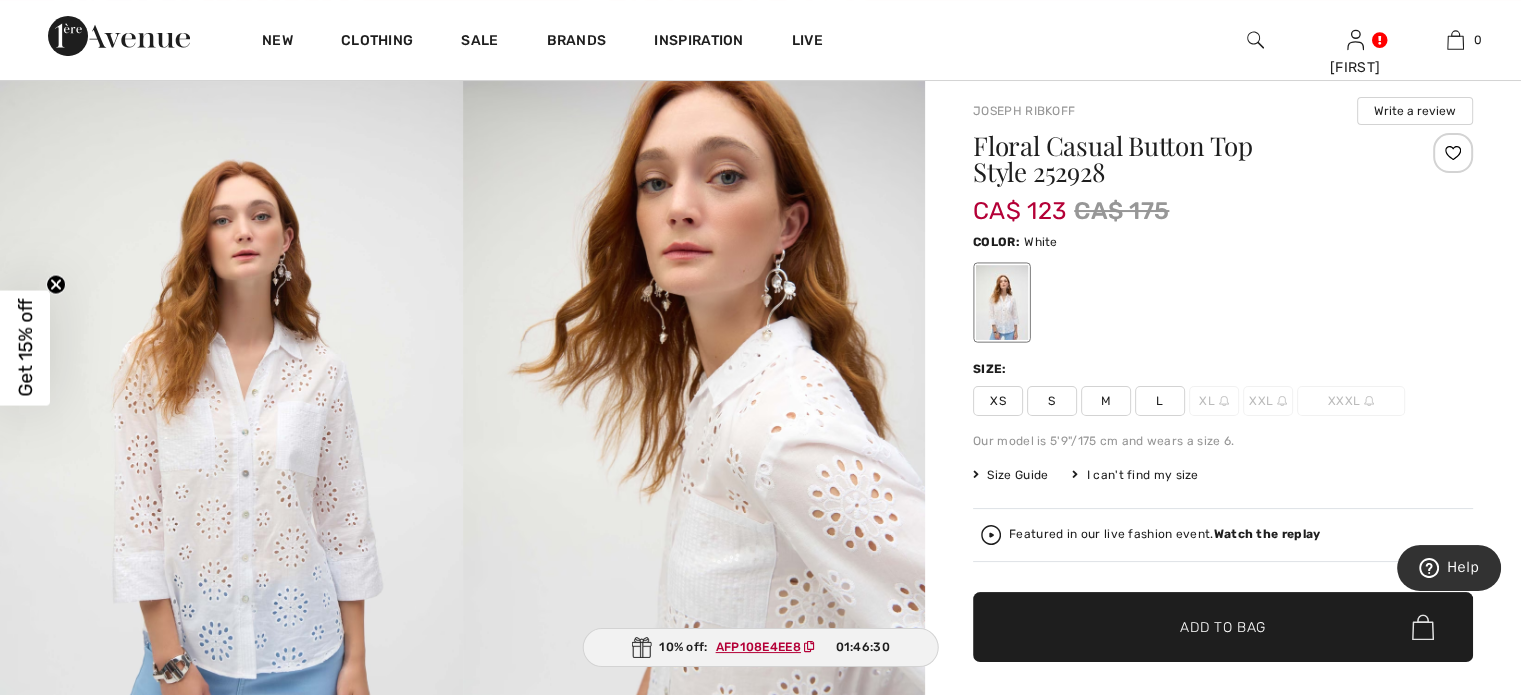 click at bounding box center [231, 419] 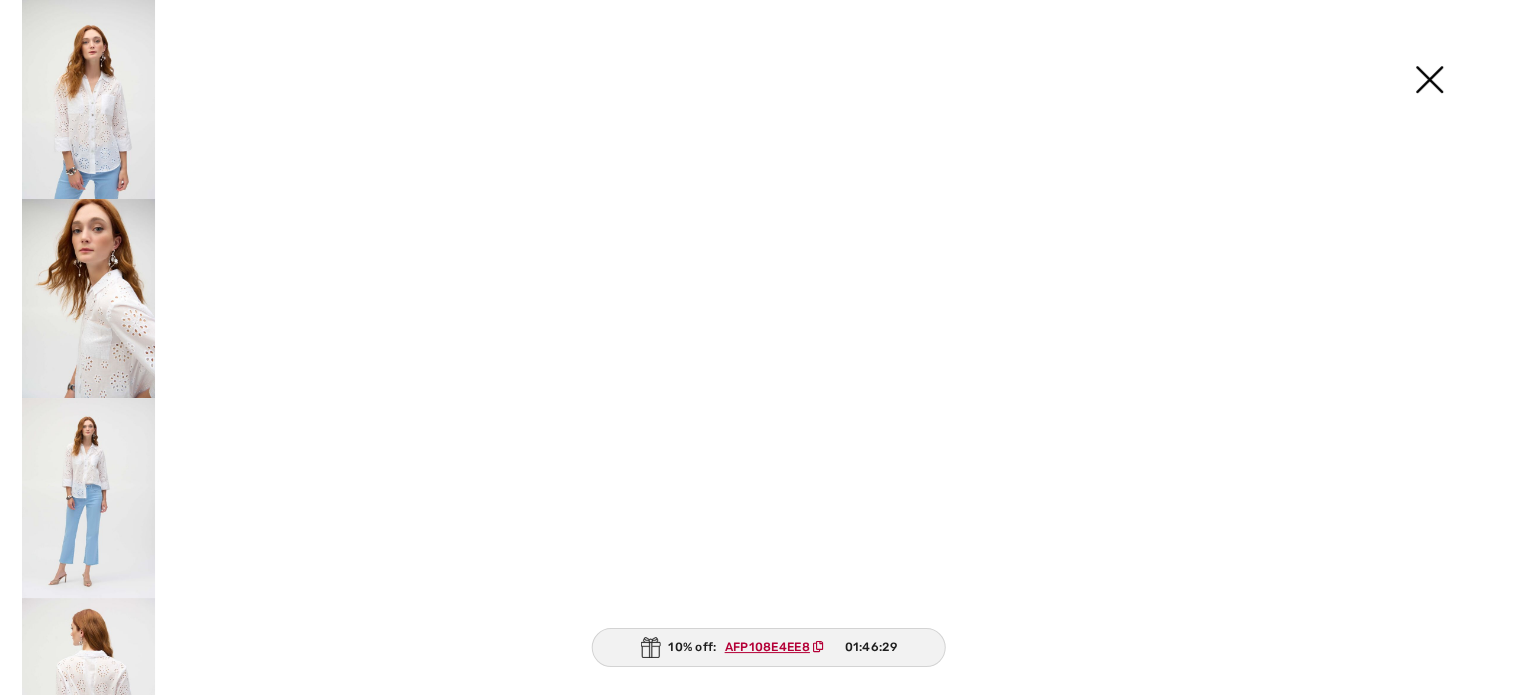 scroll, scrollTop: 143, scrollLeft: 0, axis: vertical 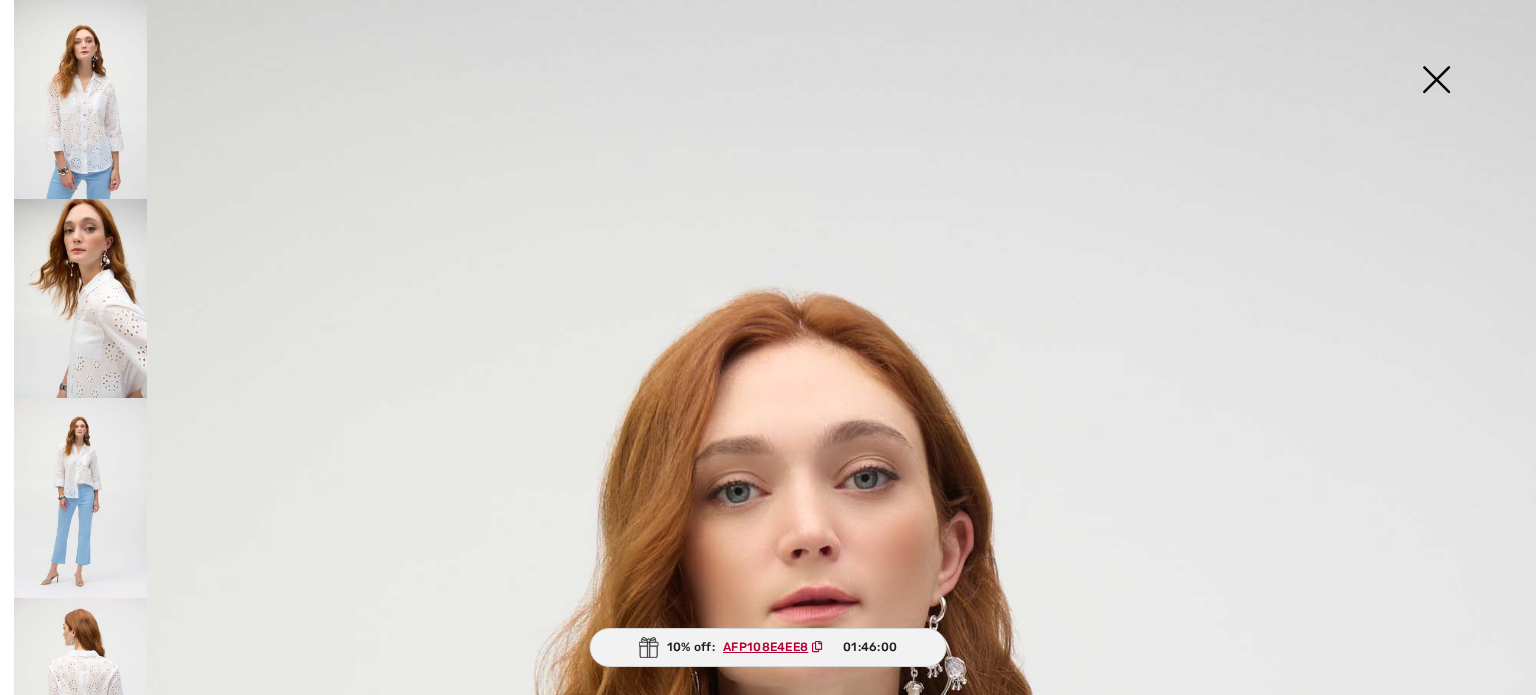 click at bounding box center [768, 1151] 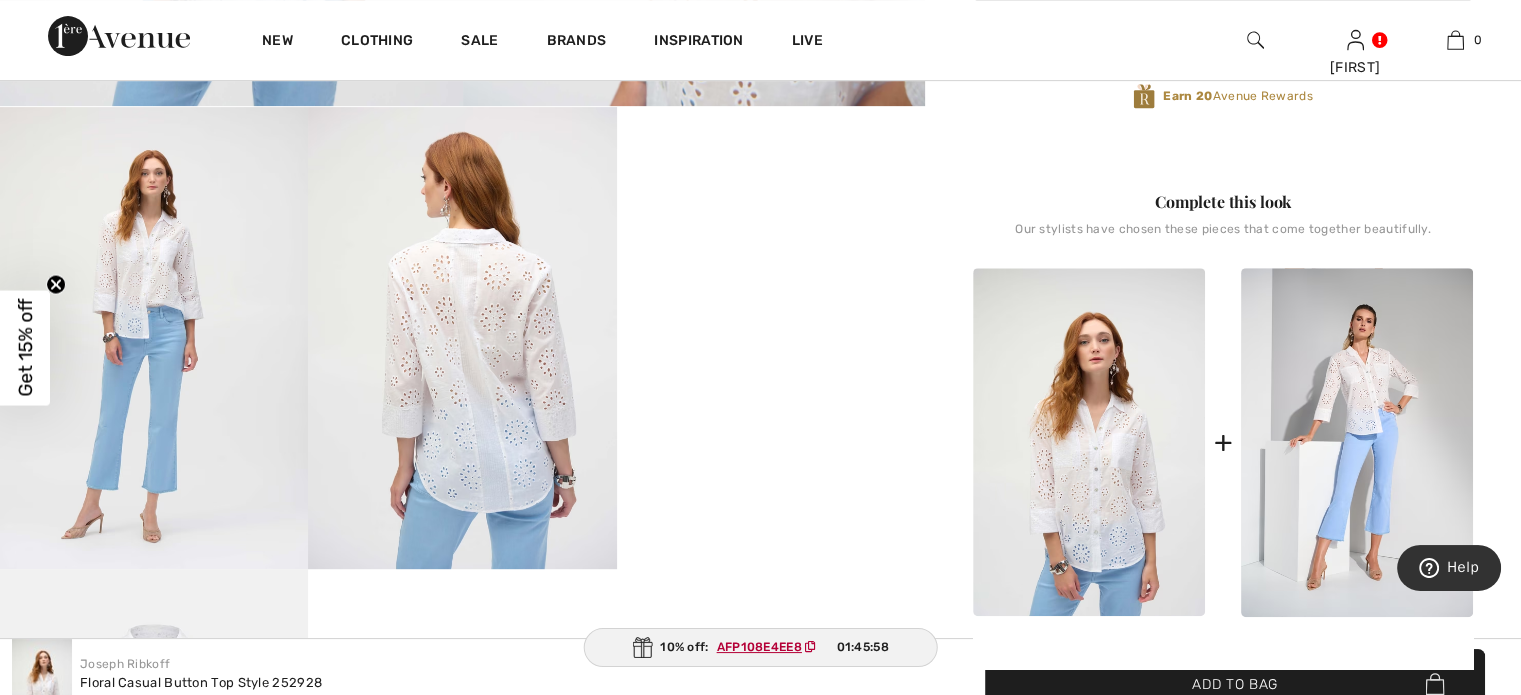 scroll, scrollTop: 816, scrollLeft: 0, axis: vertical 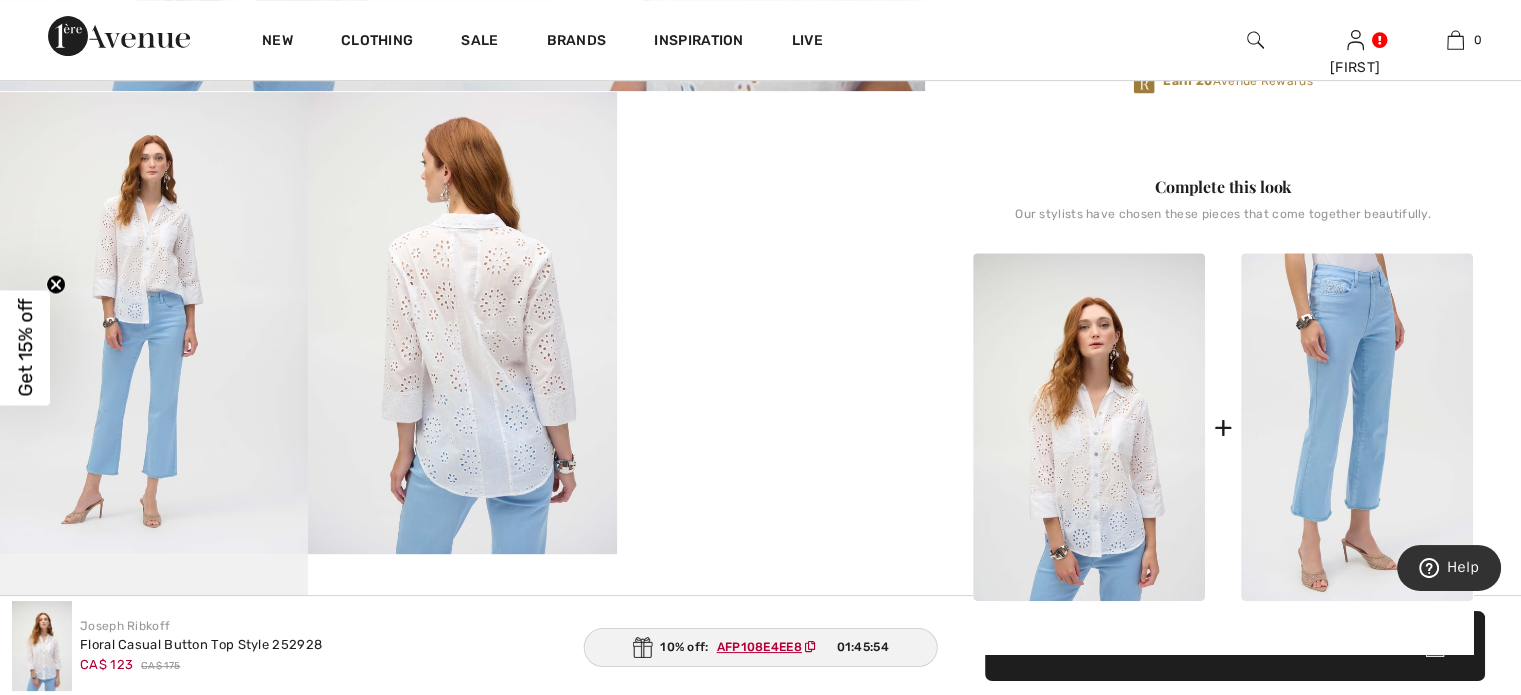 click at bounding box center [1357, 427] 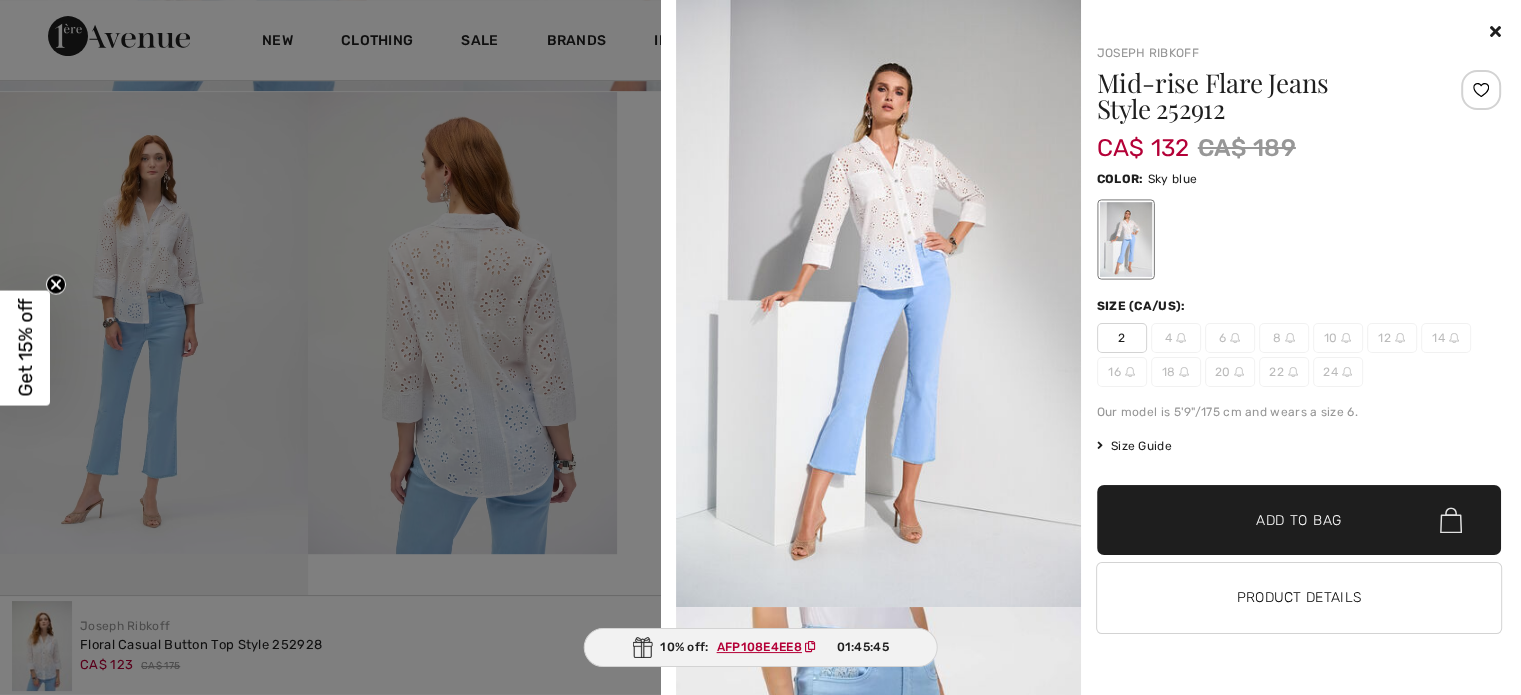 click at bounding box center (1495, 31) 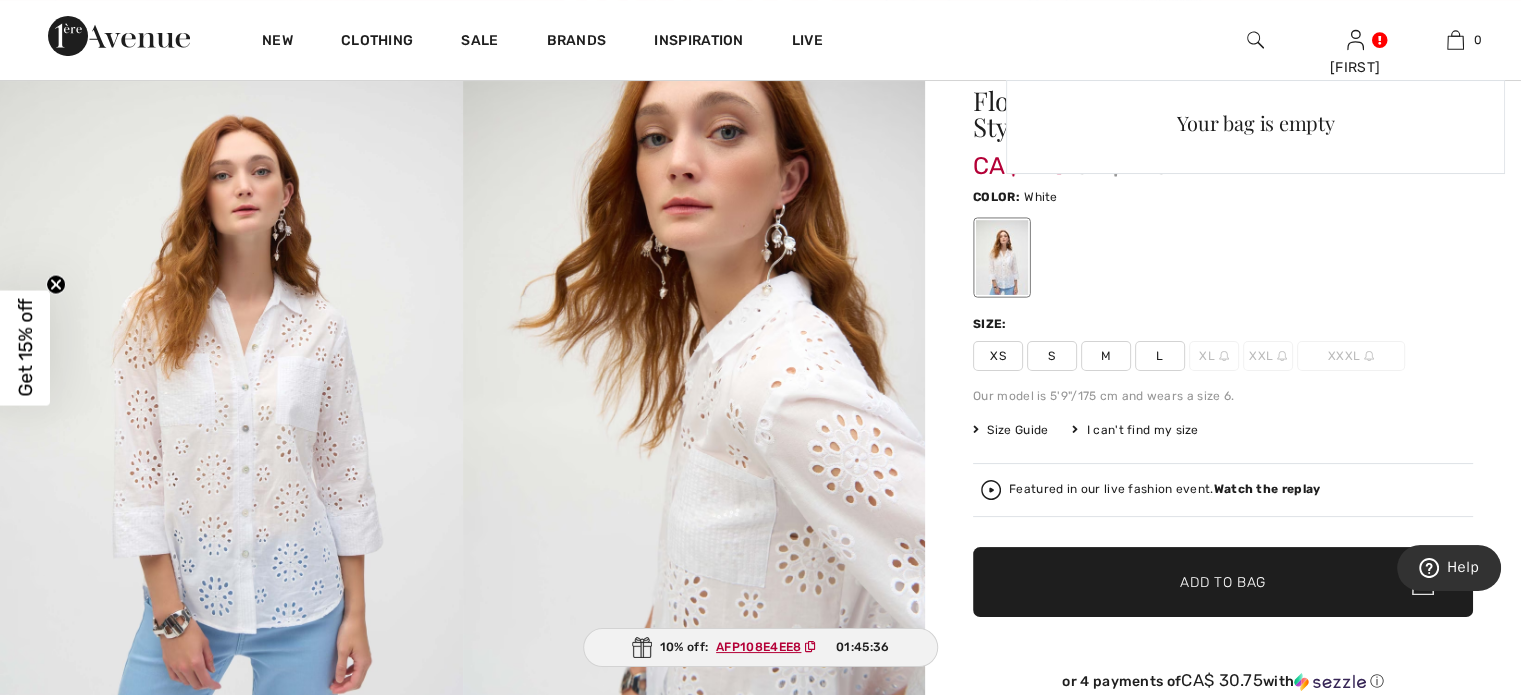 scroll, scrollTop: 0, scrollLeft: 0, axis: both 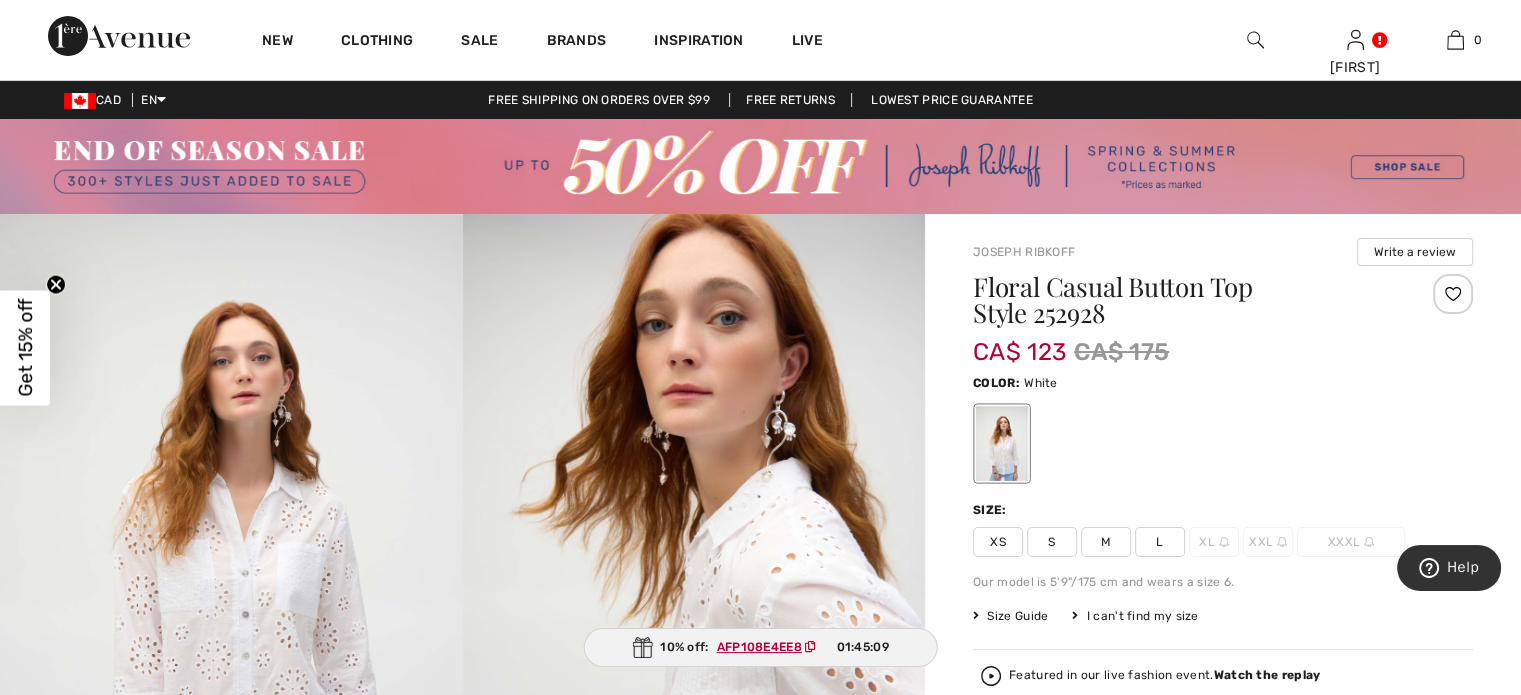 click on "I can't find my size" at bounding box center [1135, 616] 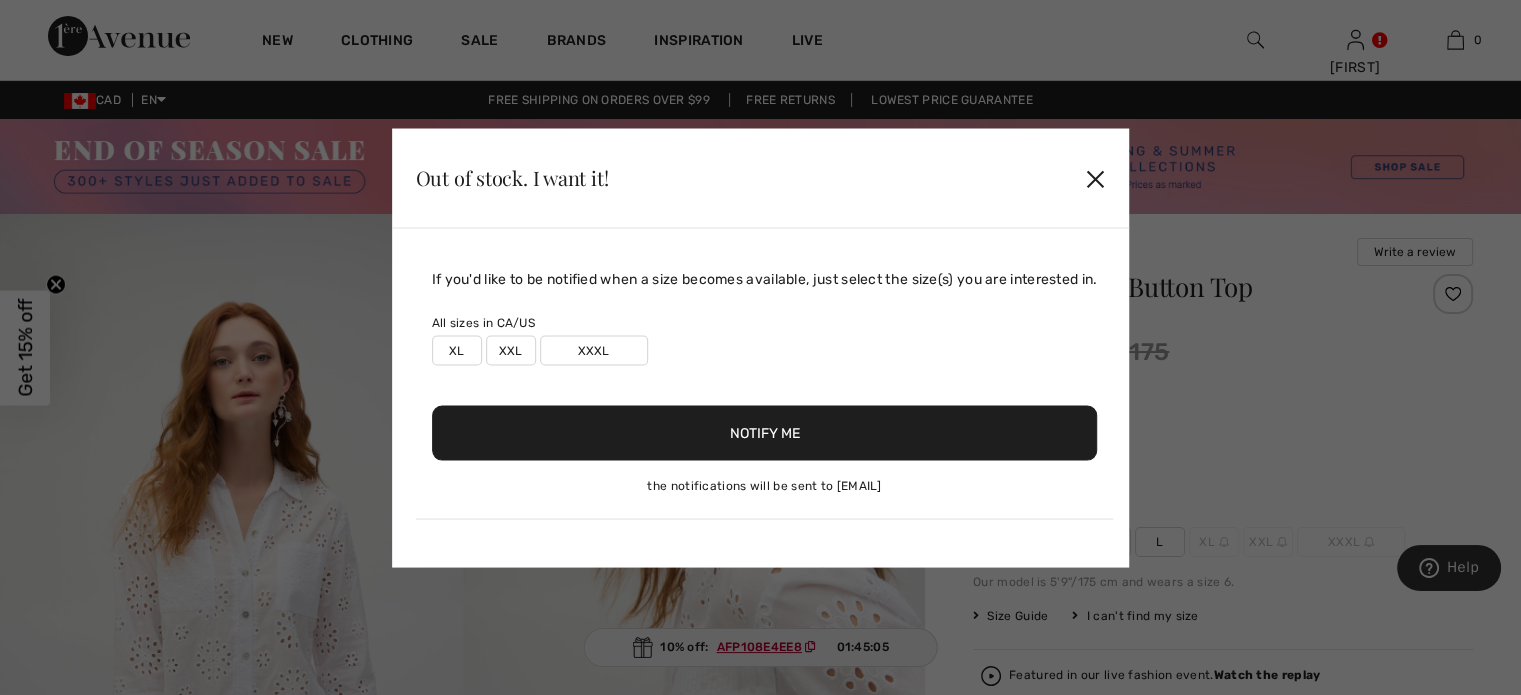 click on "✕" at bounding box center (1095, 178) 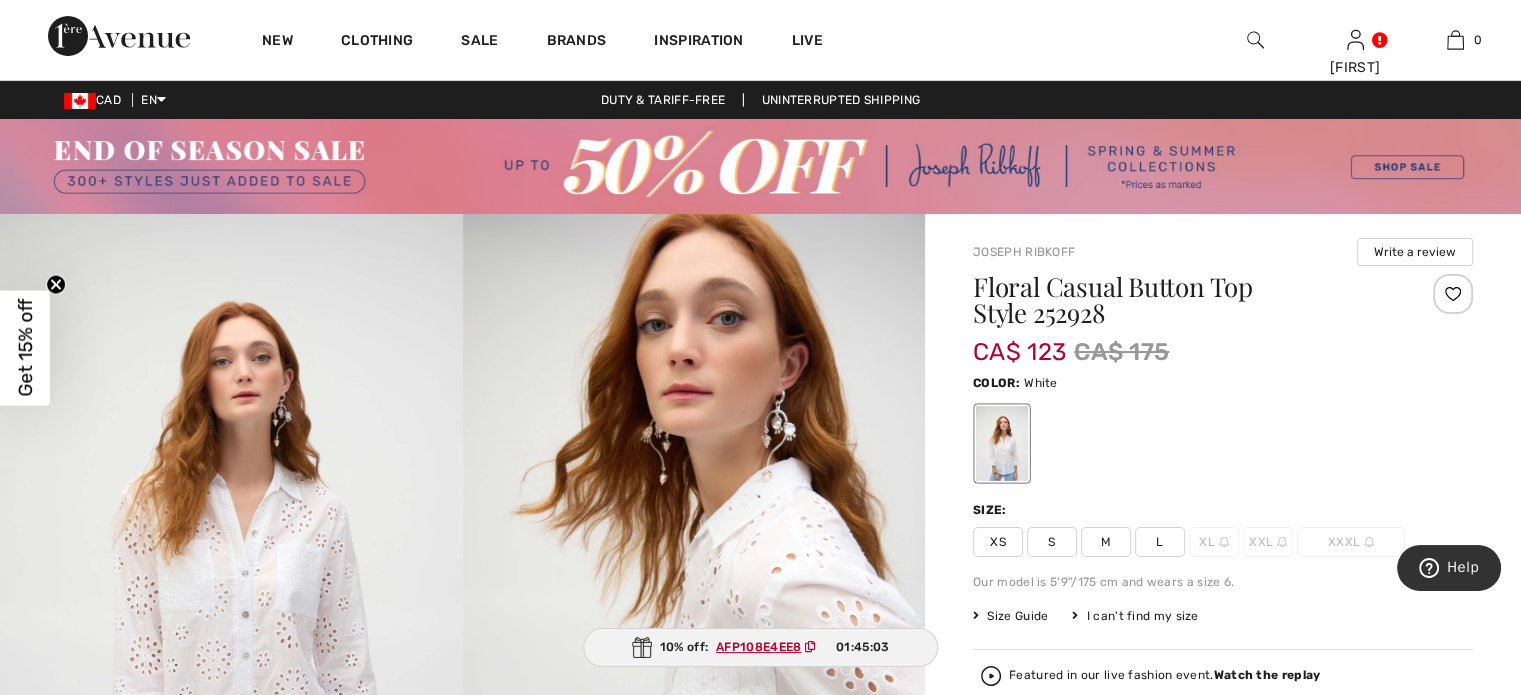 click on "L" at bounding box center (1160, 542) 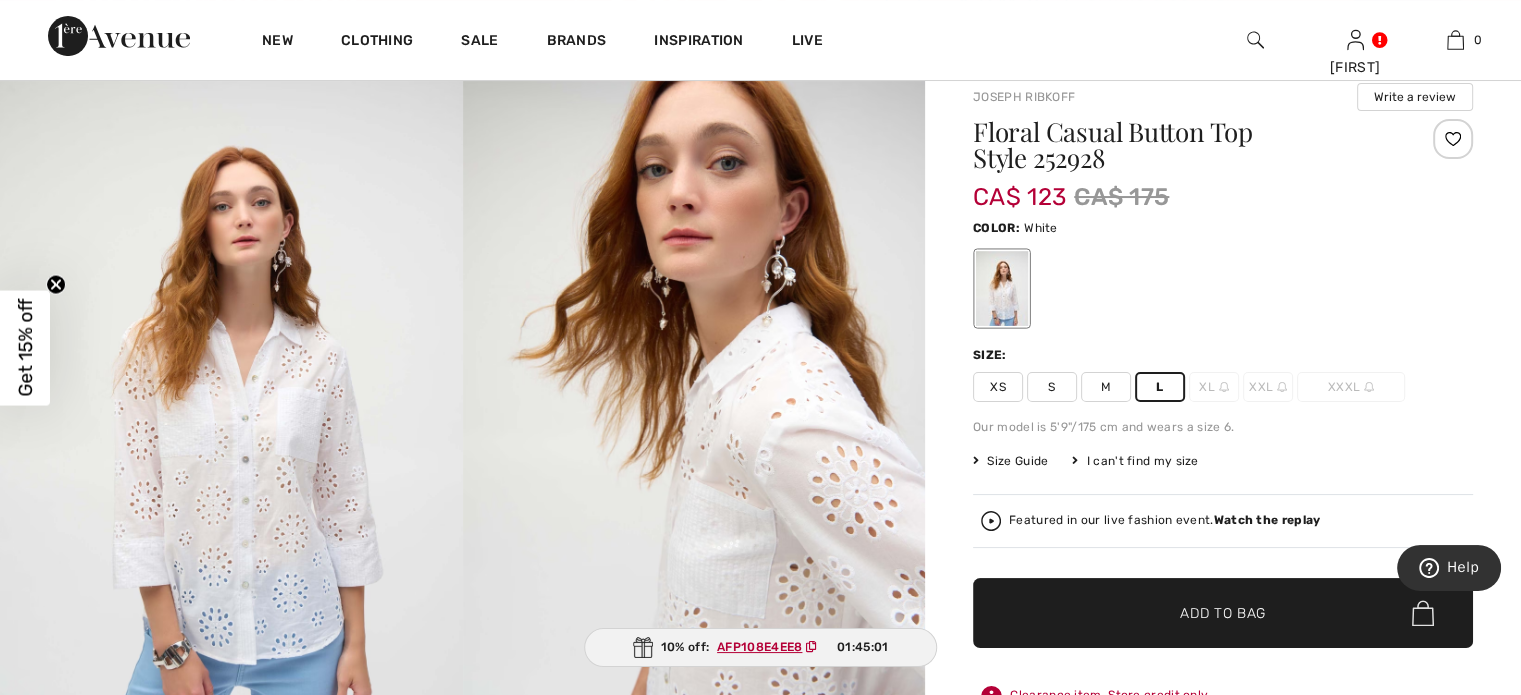 scroll, scrollTop: 192, scrollLeft: 0, axis: vertical 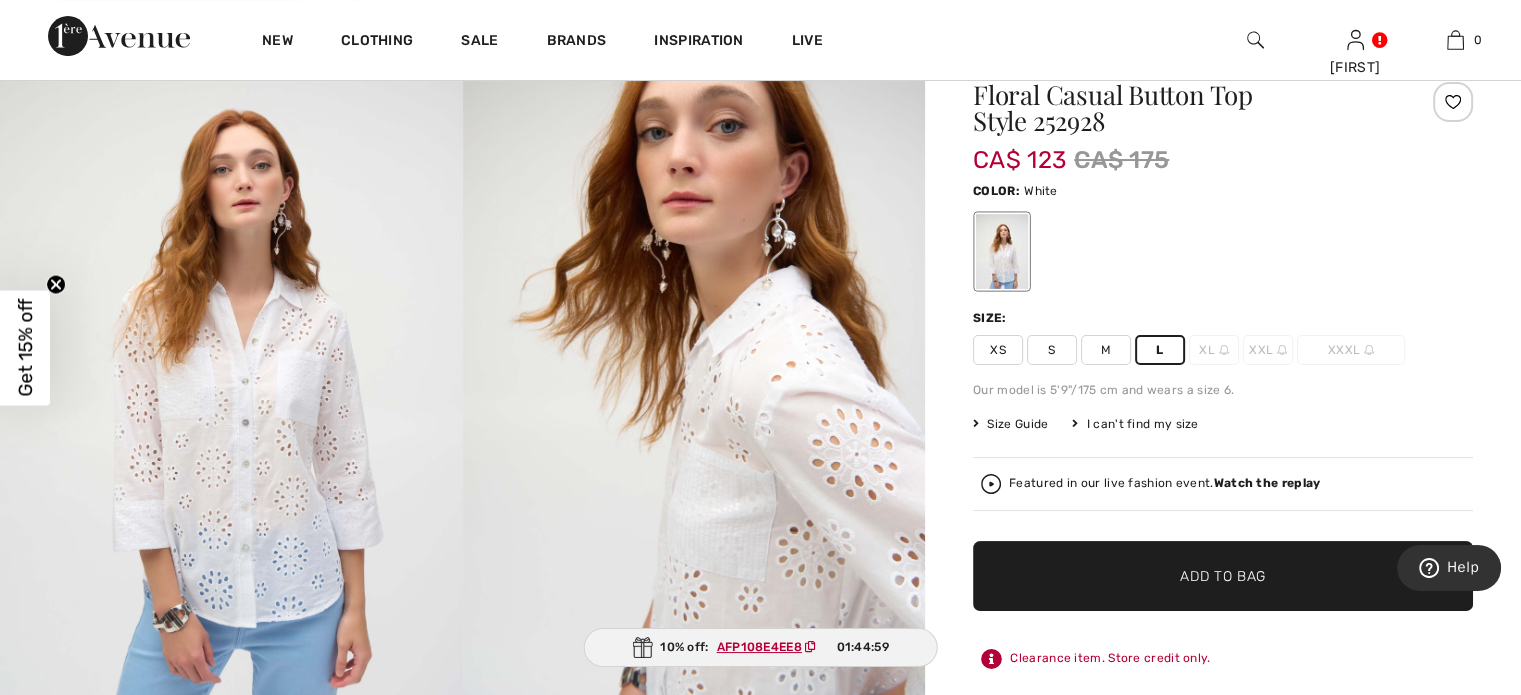 click on "✔ Added to Bag" at bounding box center (1193, 576) 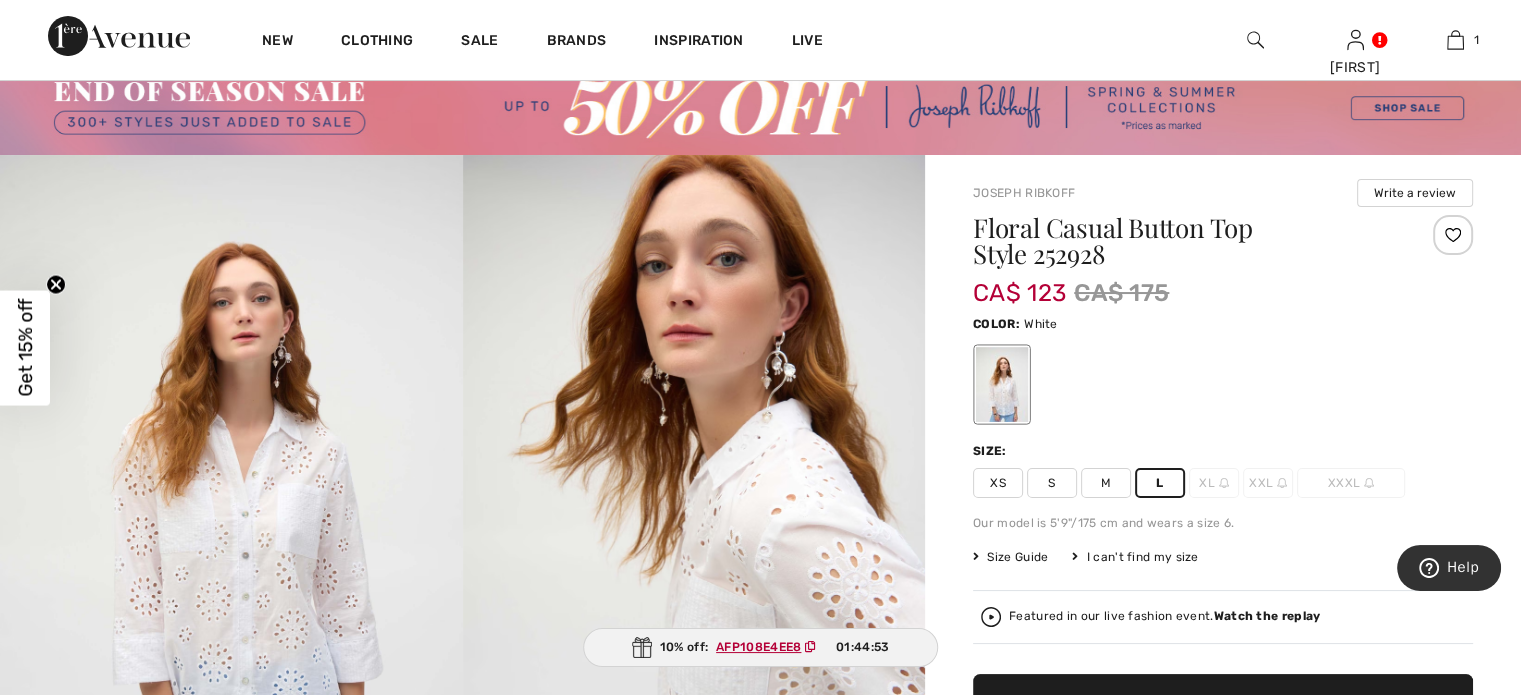 scroll, scrollTop: 0, scrollLeft: 0, axis: both 